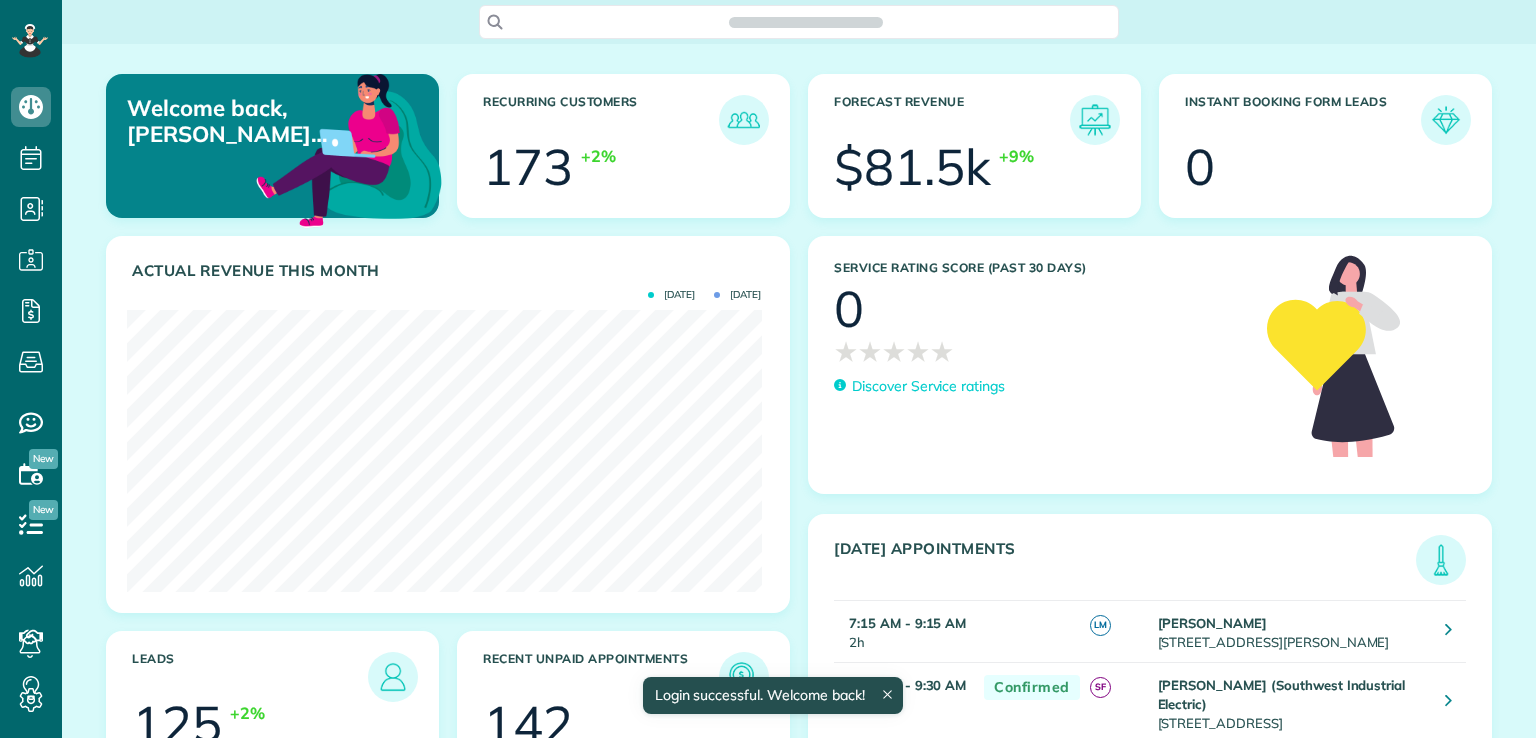 scroll, scrollTop: 0, scrollLeft: 0, axis: both 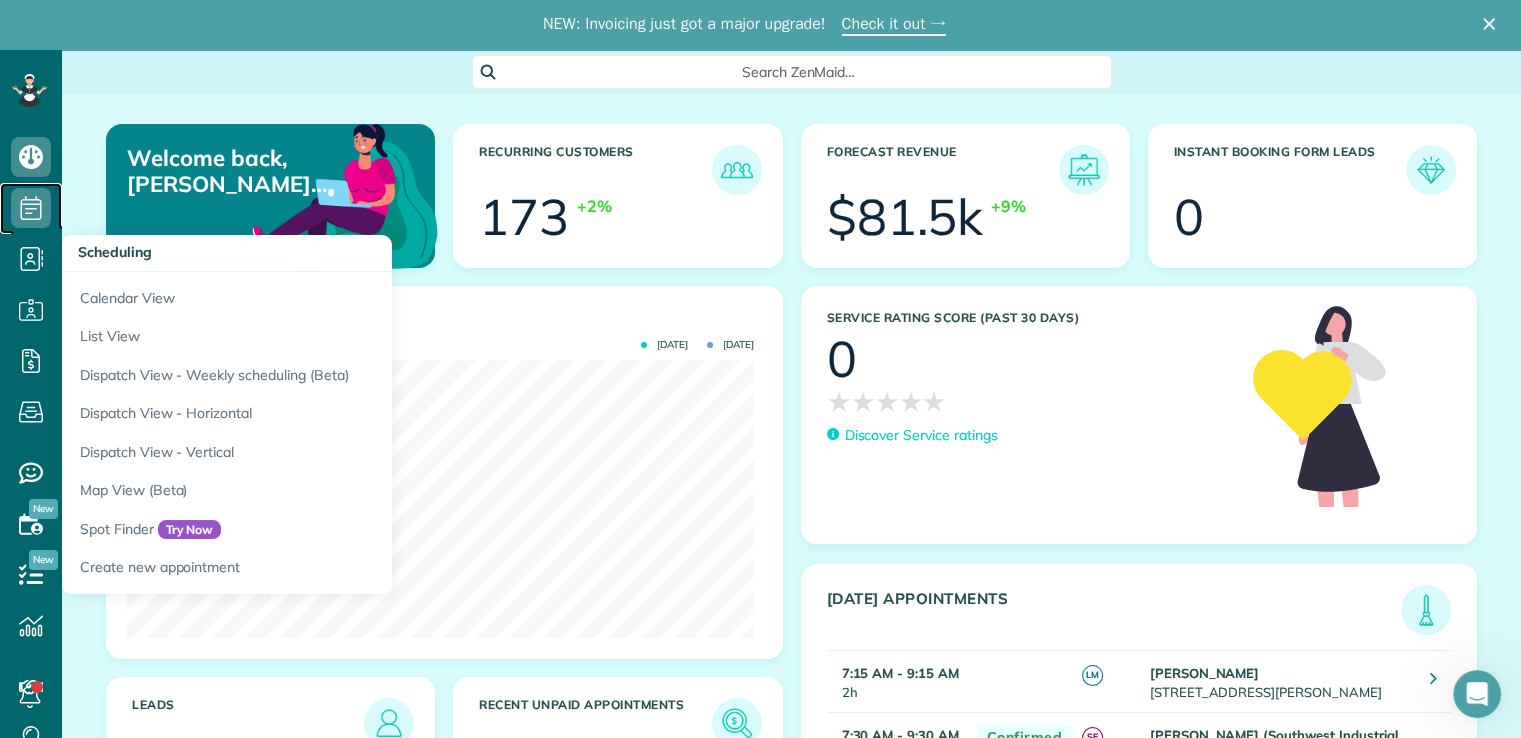click 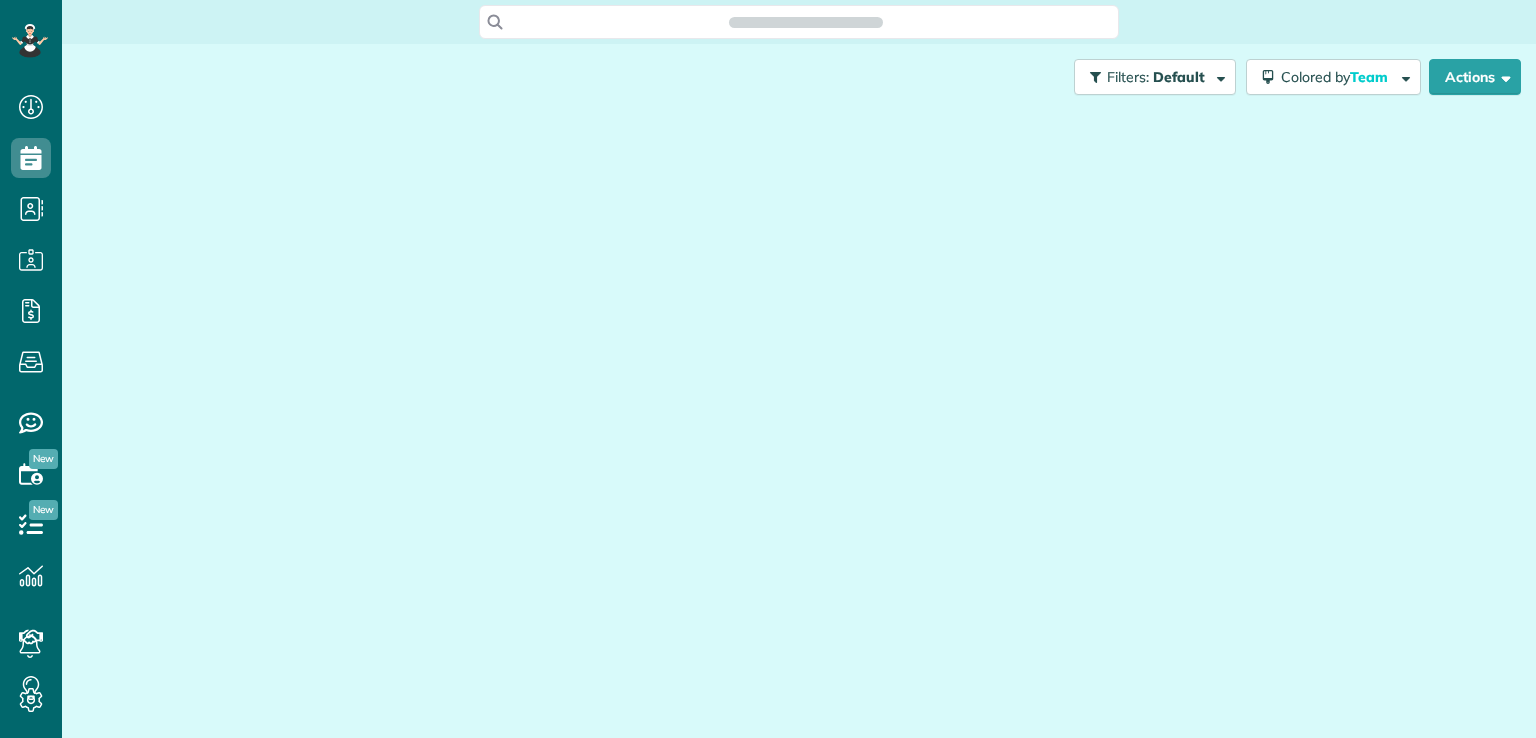 scroll, scrollTop: 0, scrollLeft: 0, axis: both 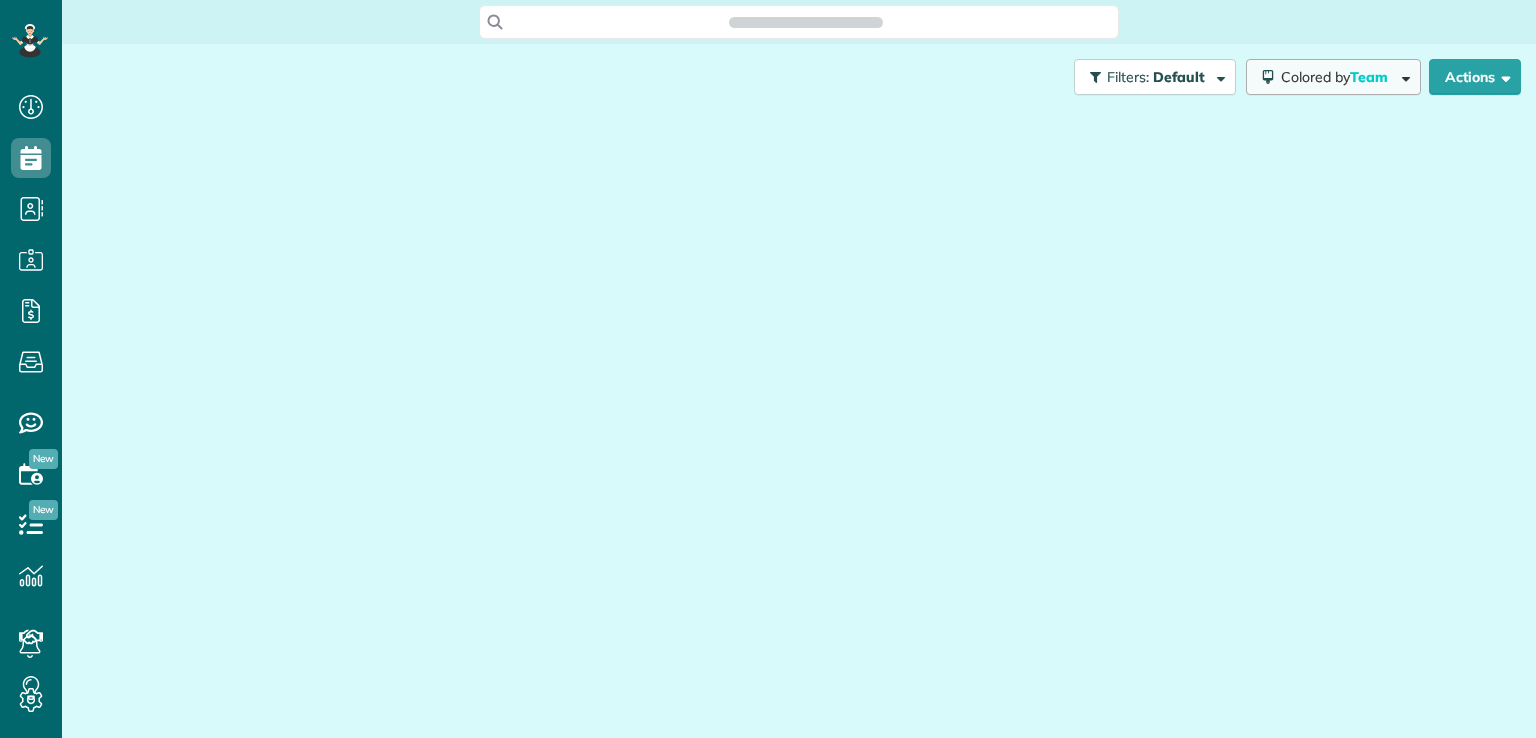 click on "Team" at bounding box center (1370, 77) 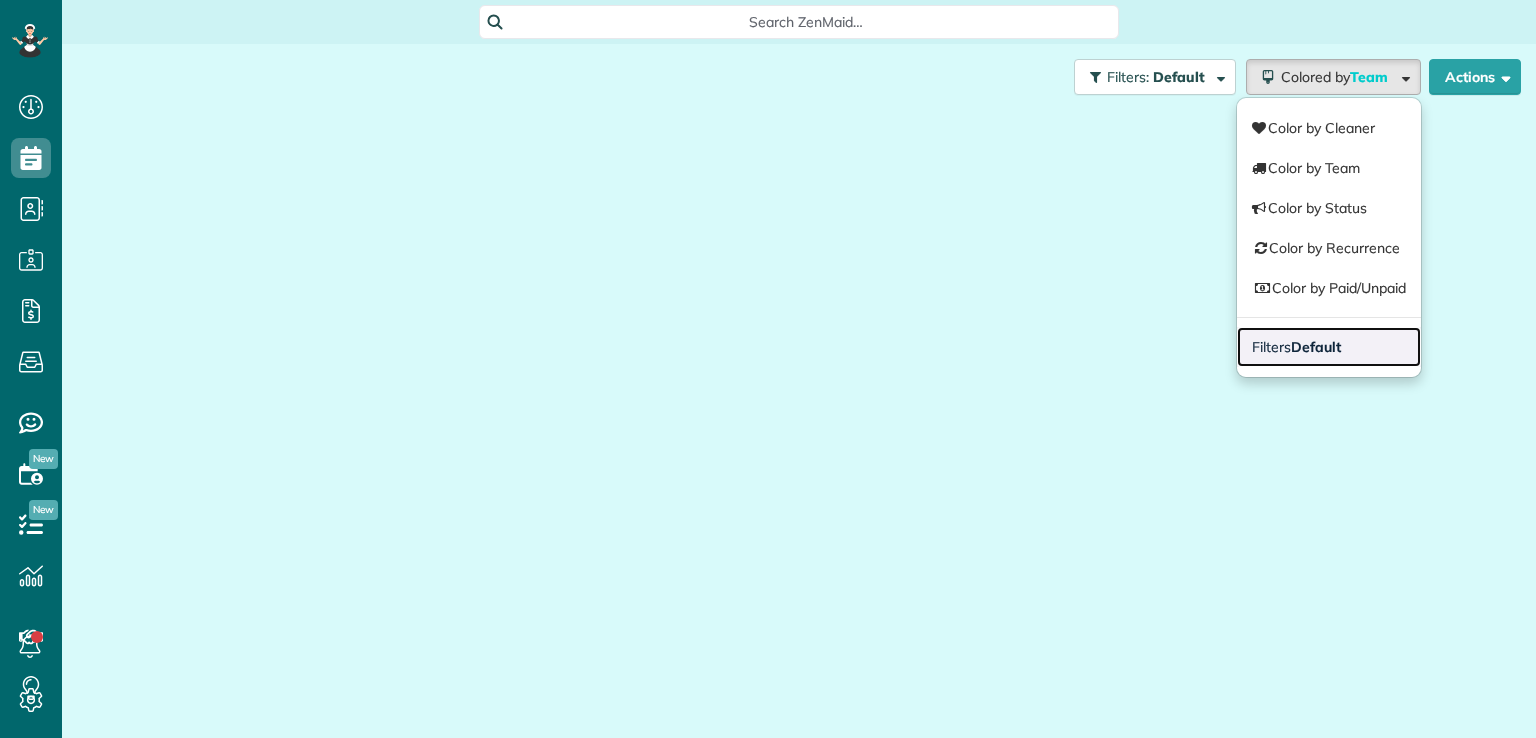 click on "Default" at bounding box center [1316, 347] 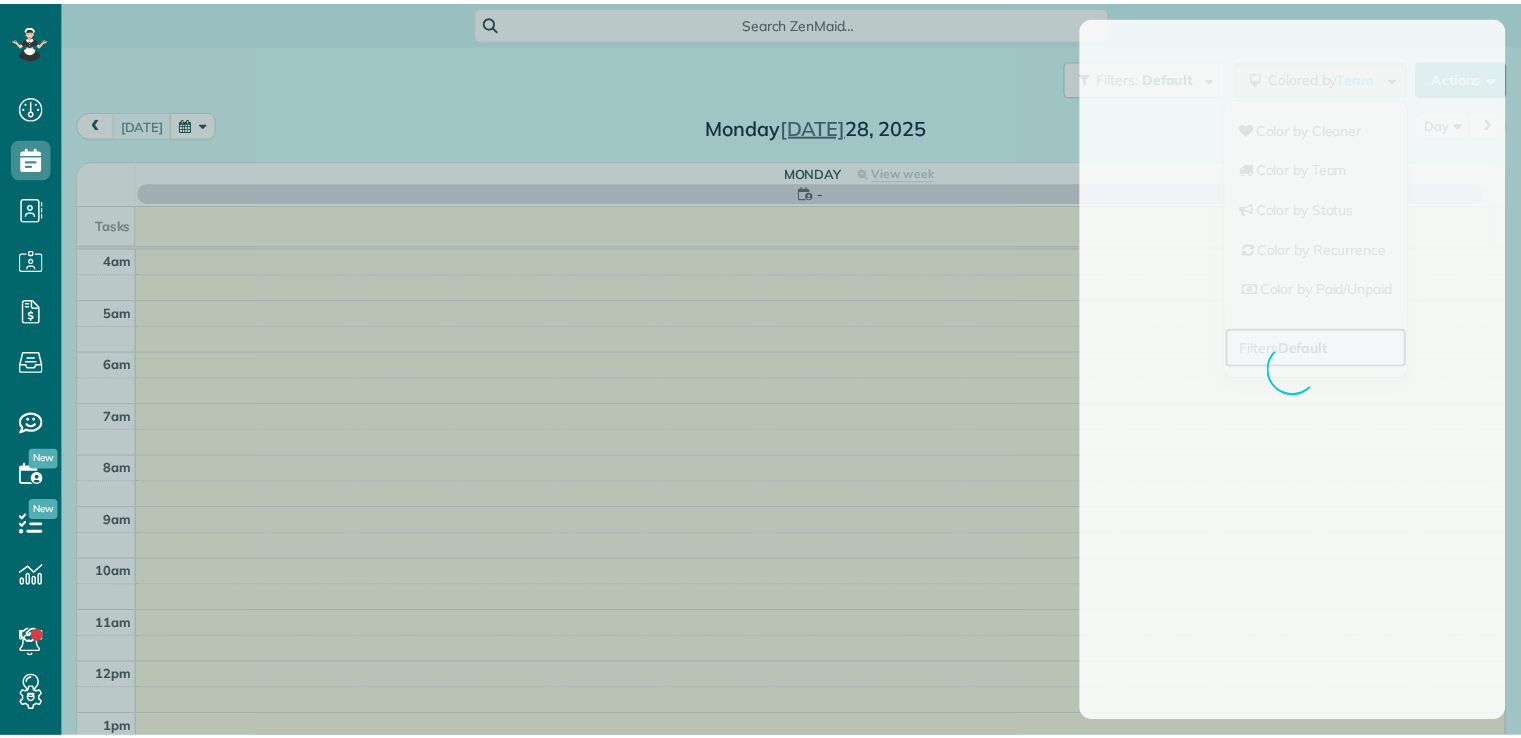 scroll, scrollTop: 156, scrollLeft: 0, axis: vertical 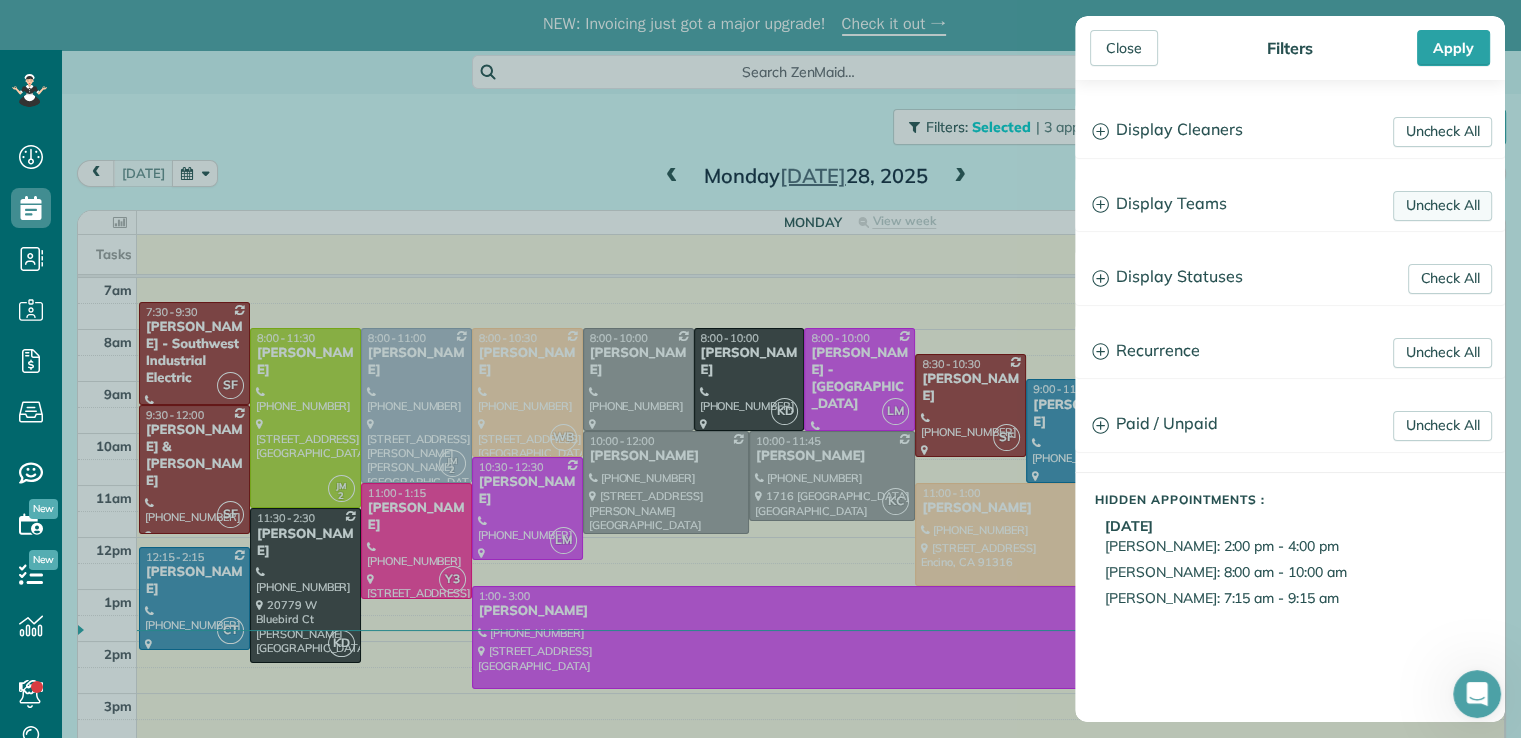 click on "Uncheck All" at bounding box center (1442, 206) 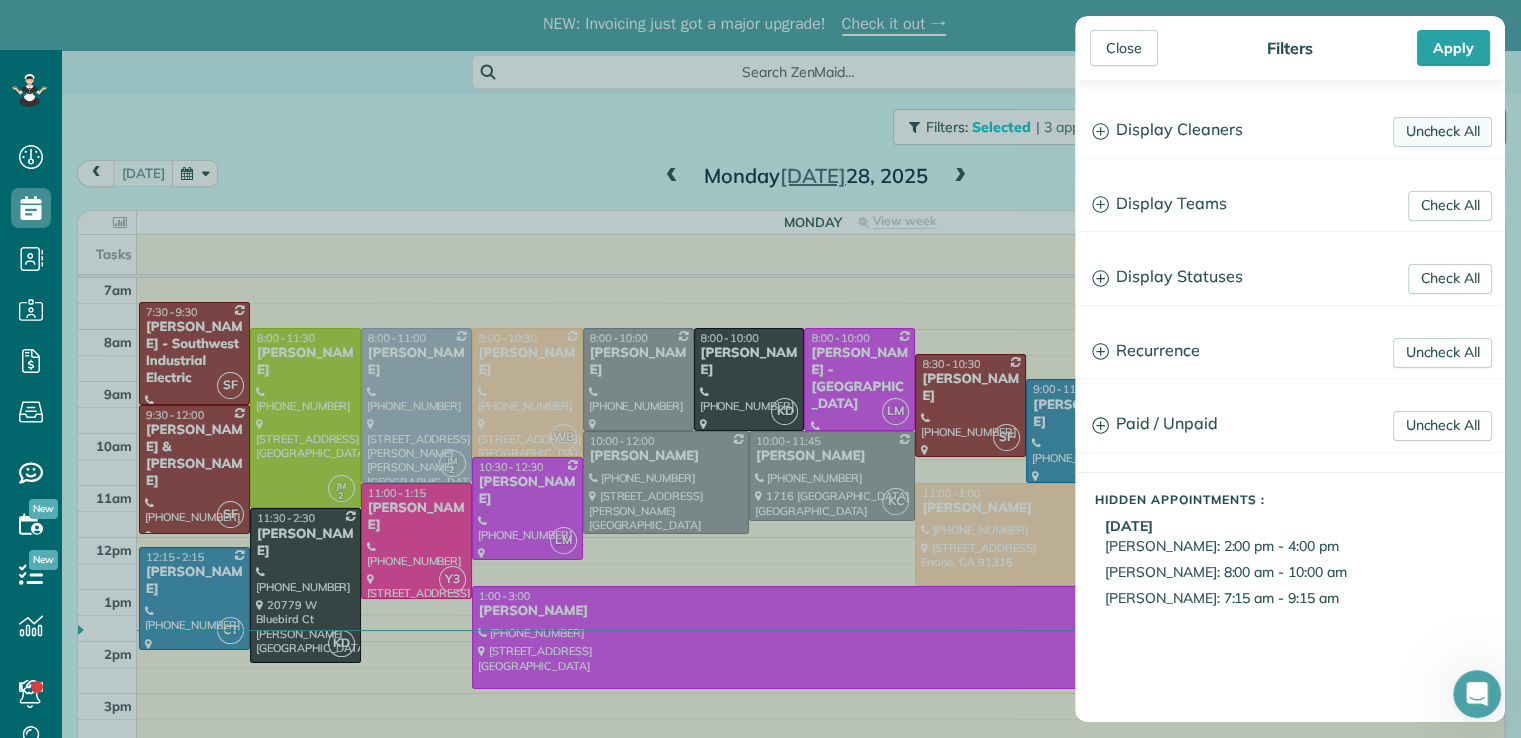 click on "Uncheck All" at bounding box center (1442, 132) 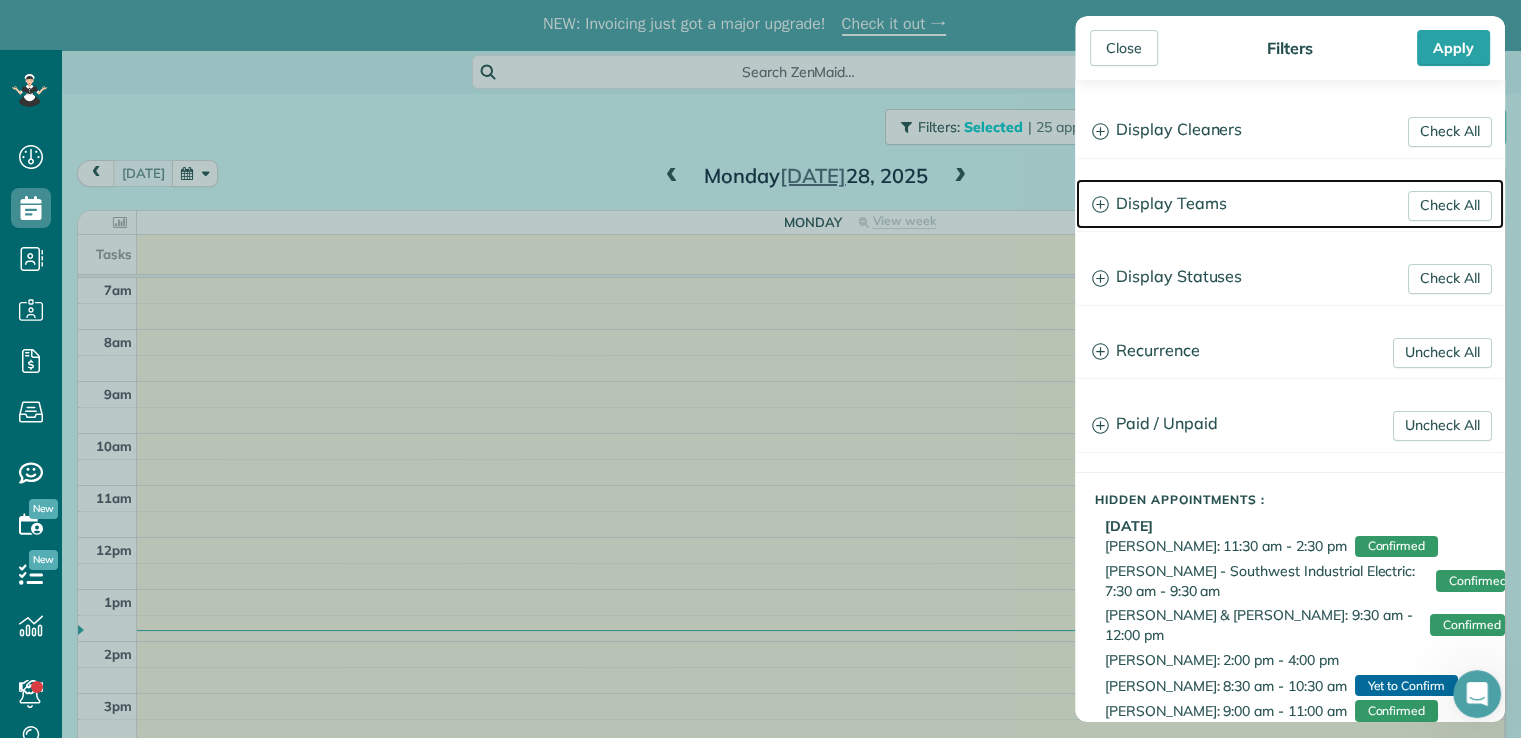 click on "Display Teams" at bounding box center [1290, 204] 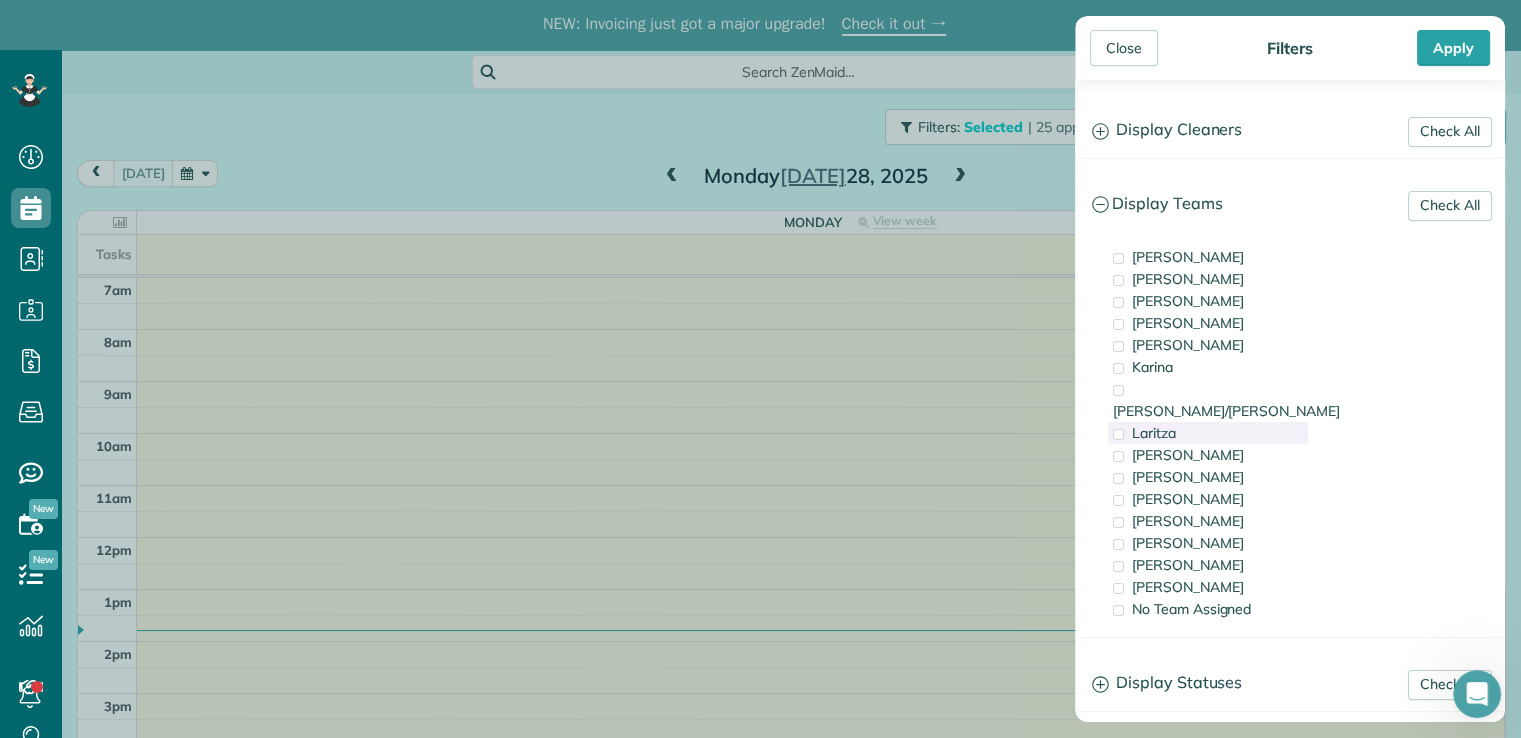 click on "Laritza" at bounding box center (1154, 433) 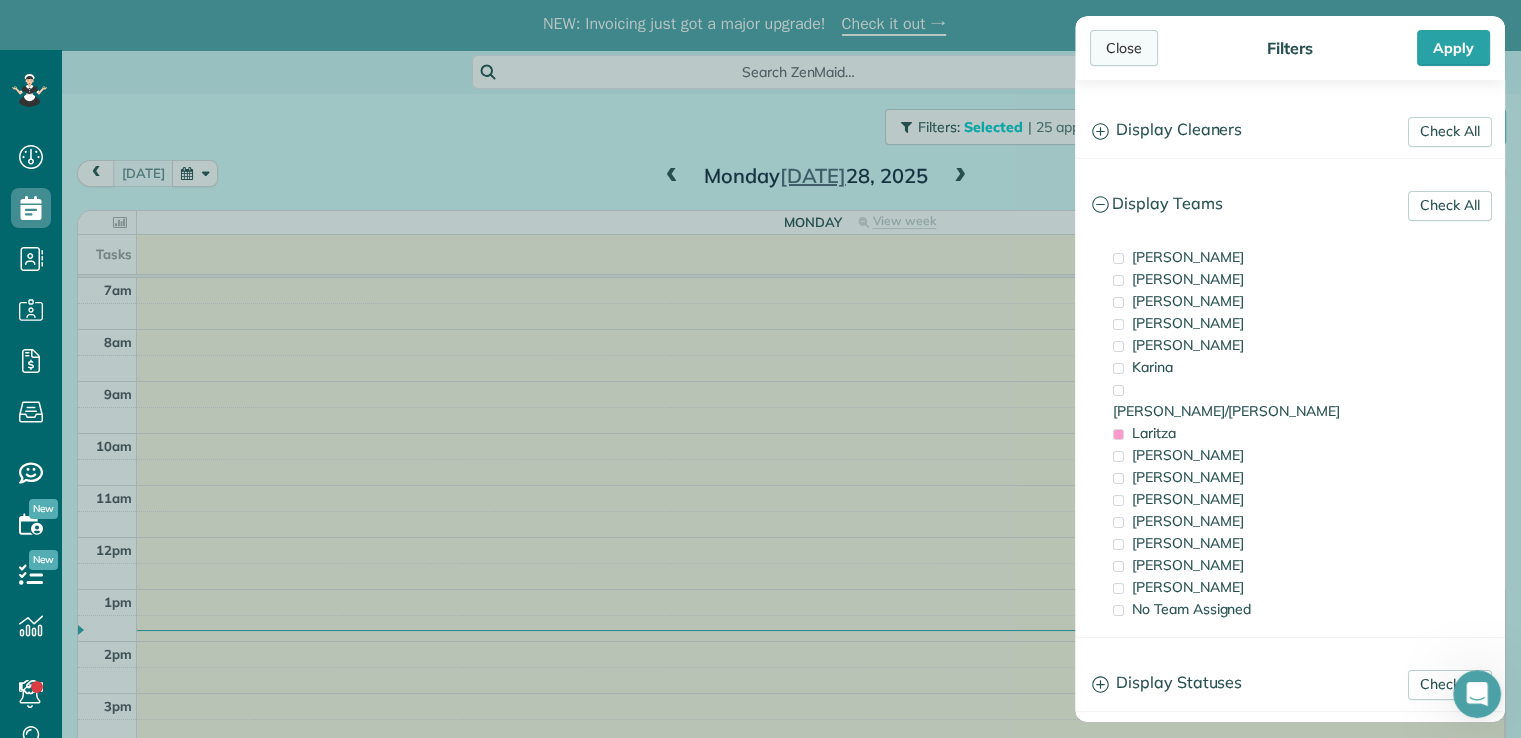 click on "Close" at bounding box center [1124, 48] 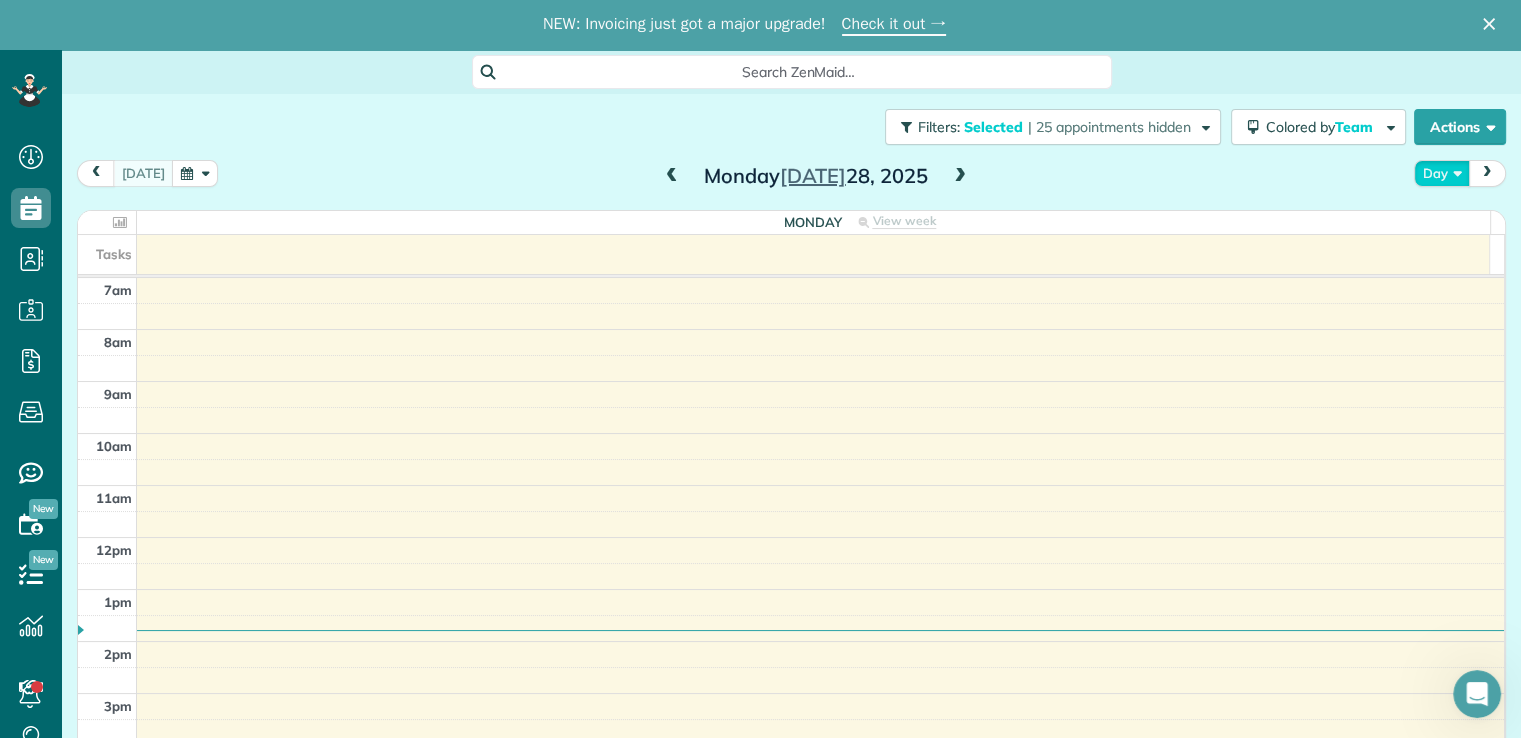 click on "Day" at bounding box center (1442, 173) 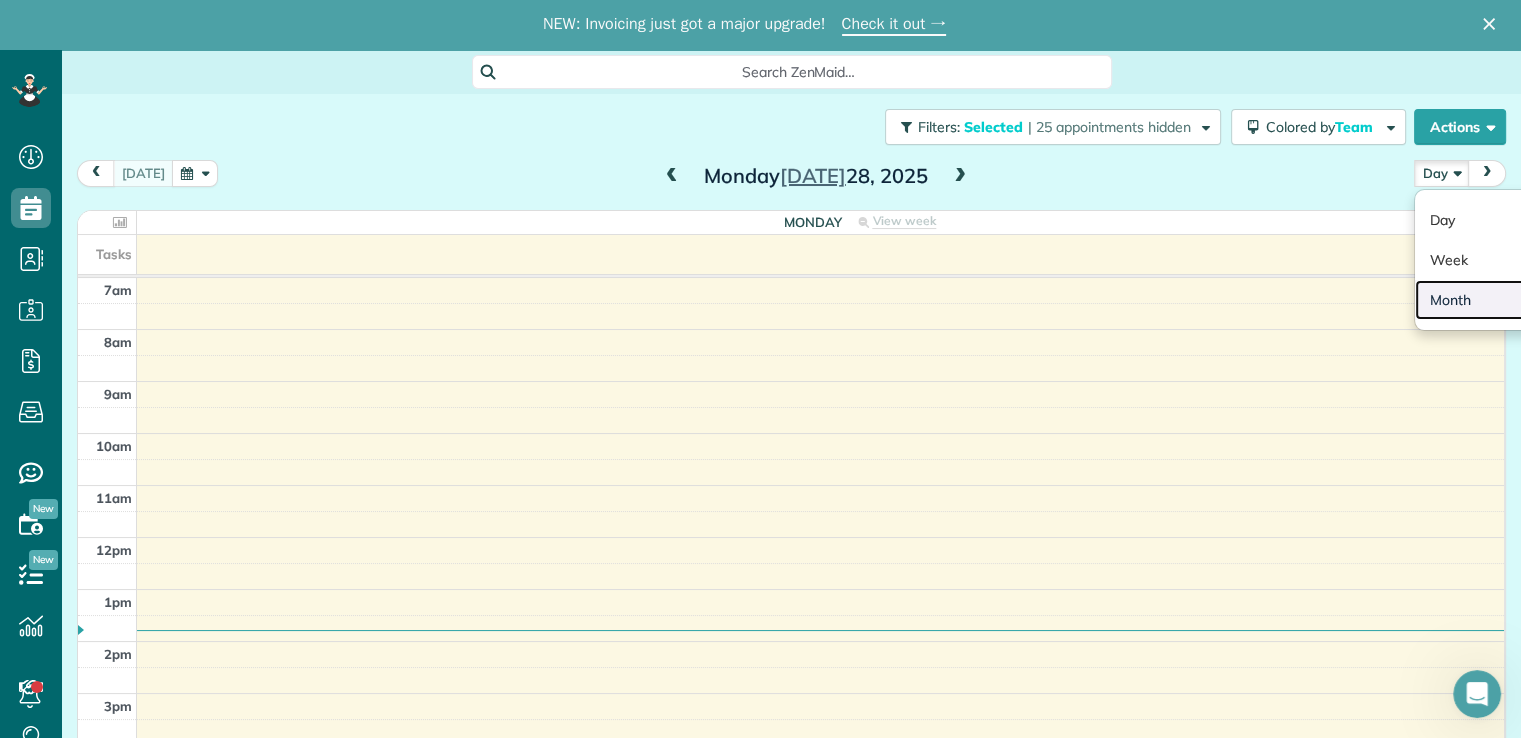 click on "Month" at bounding box center [1494, 300] 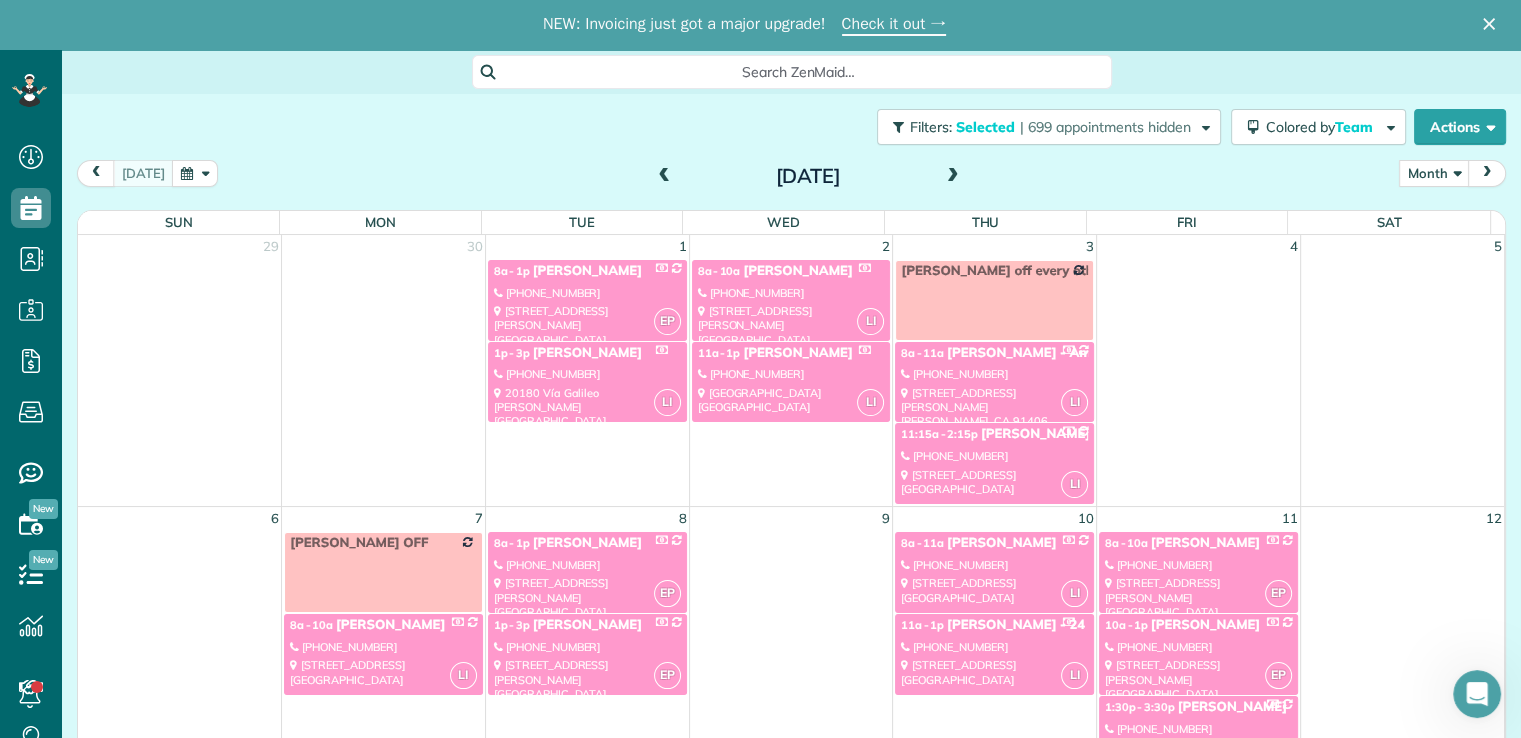 scroll, scrollTop: 1047, scrollLeft: 0, axis: vertical 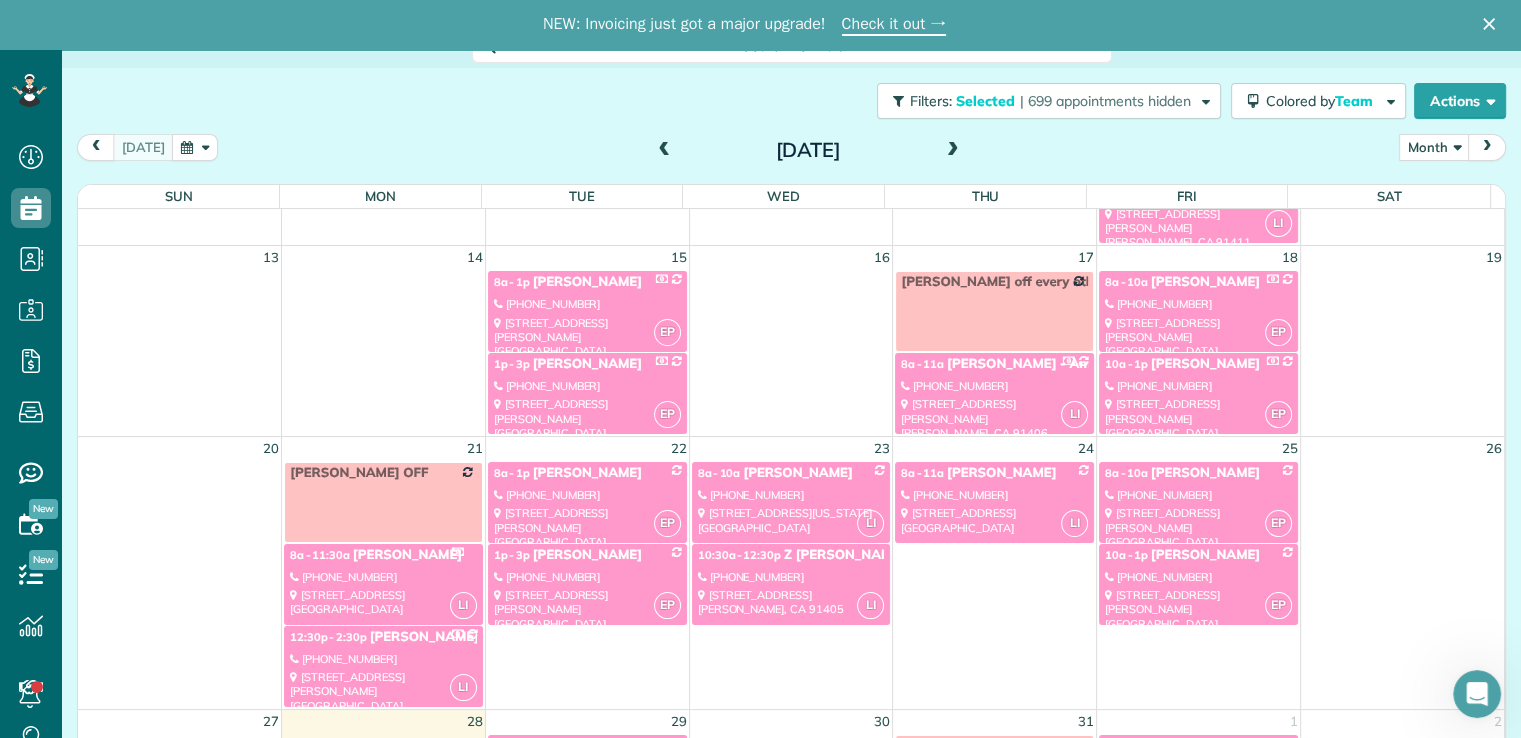 click on "[STREET_ADDRESS]" at bounding box center [994, 520] 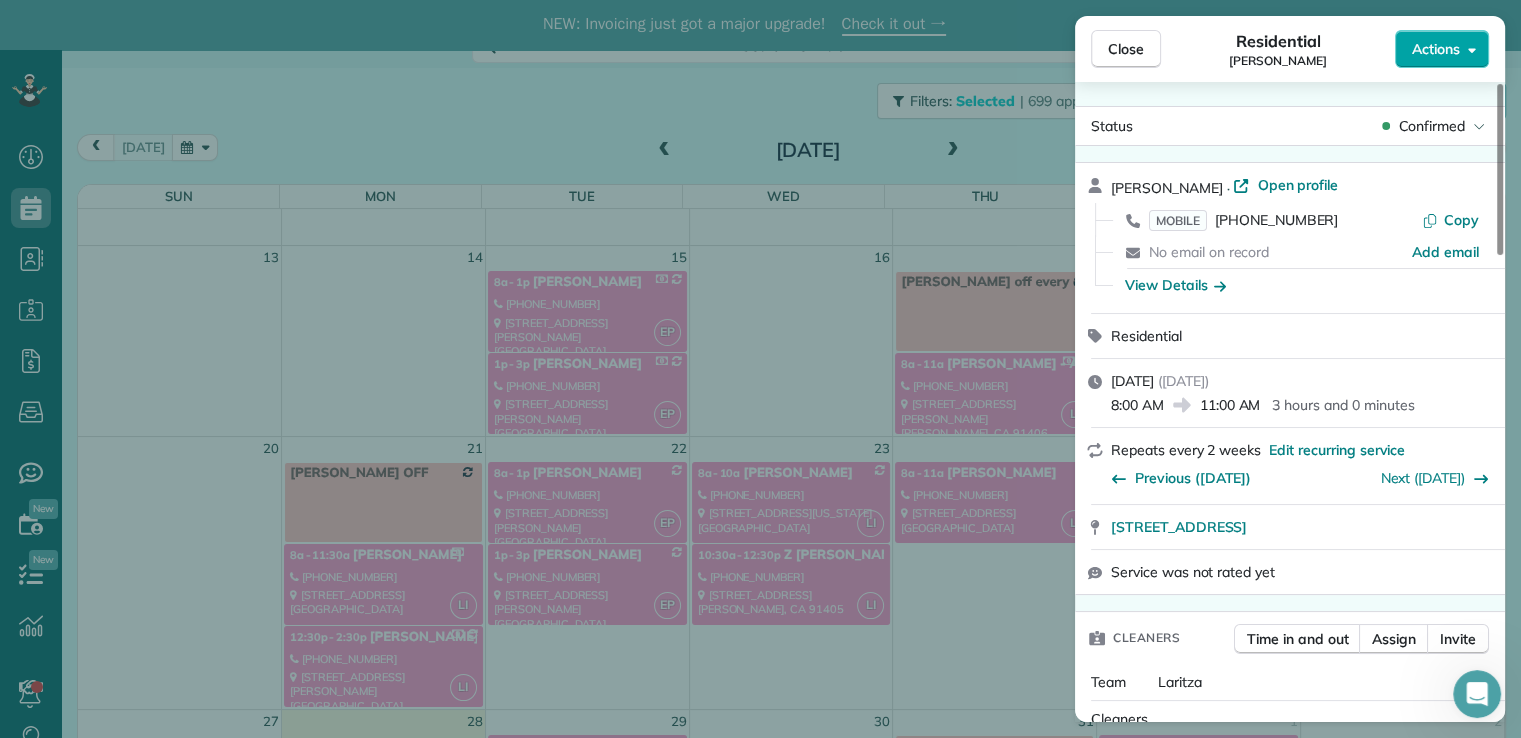 click on "Actions" at bounding box center (1436, 49) 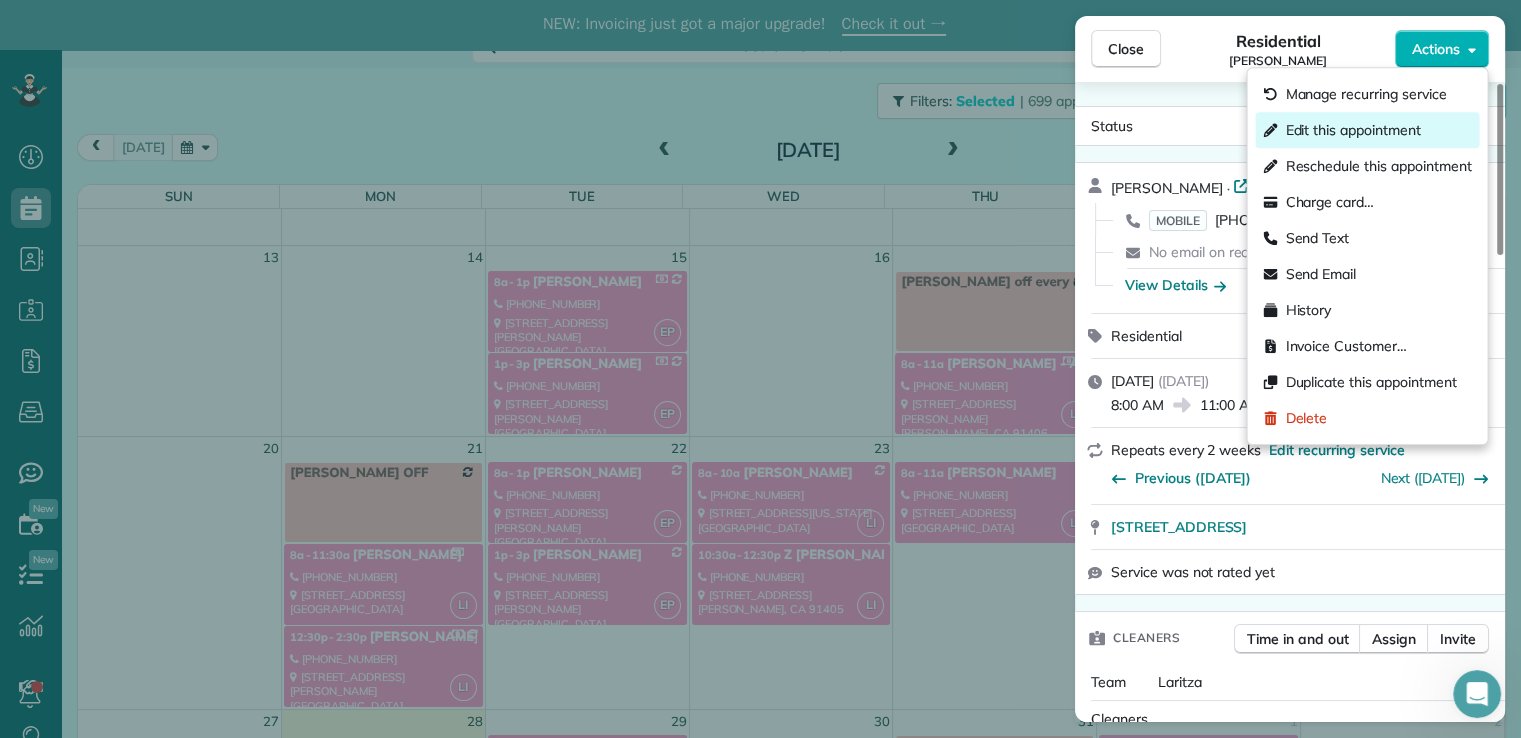 click on "Edit this appointment" at bounding box center (1352, 130) 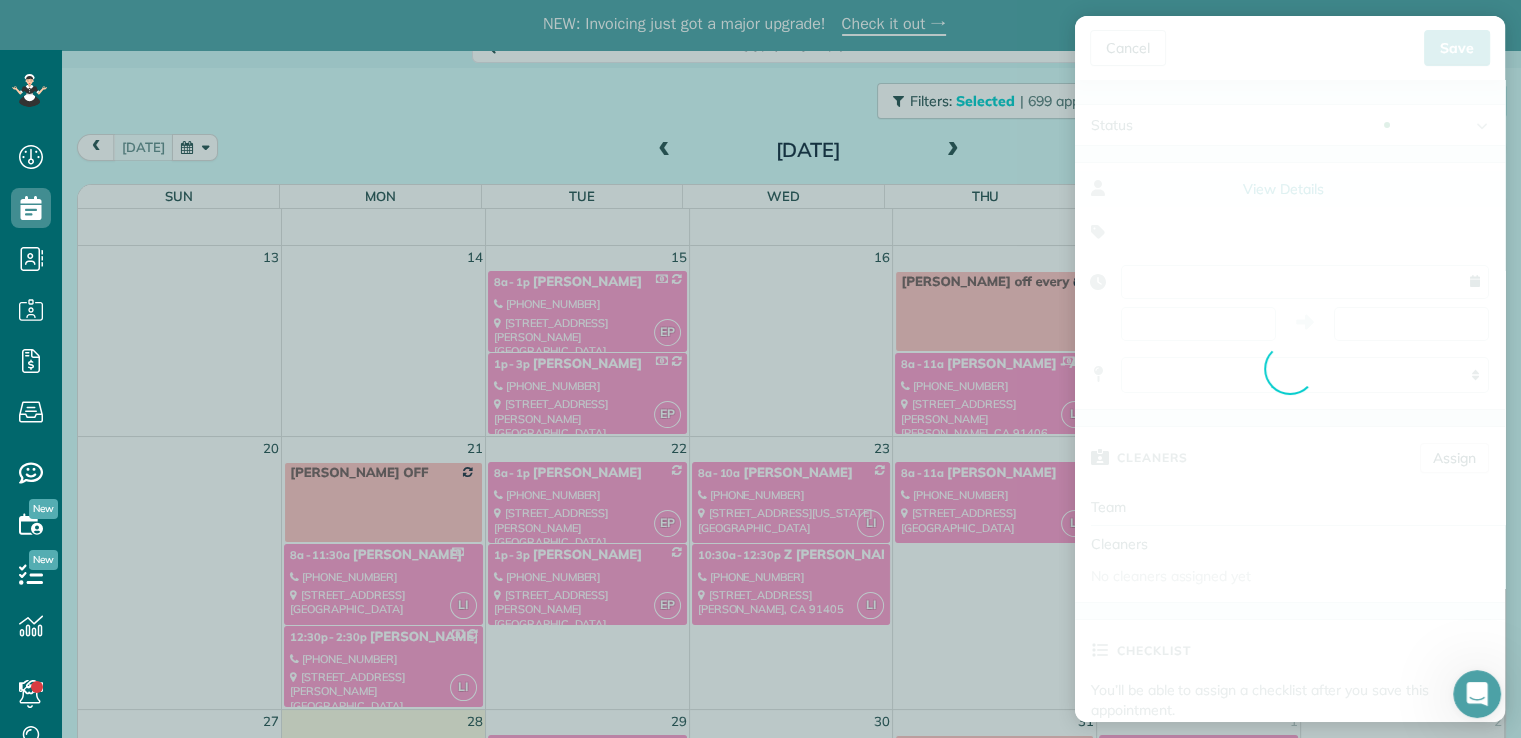 type on "**********" 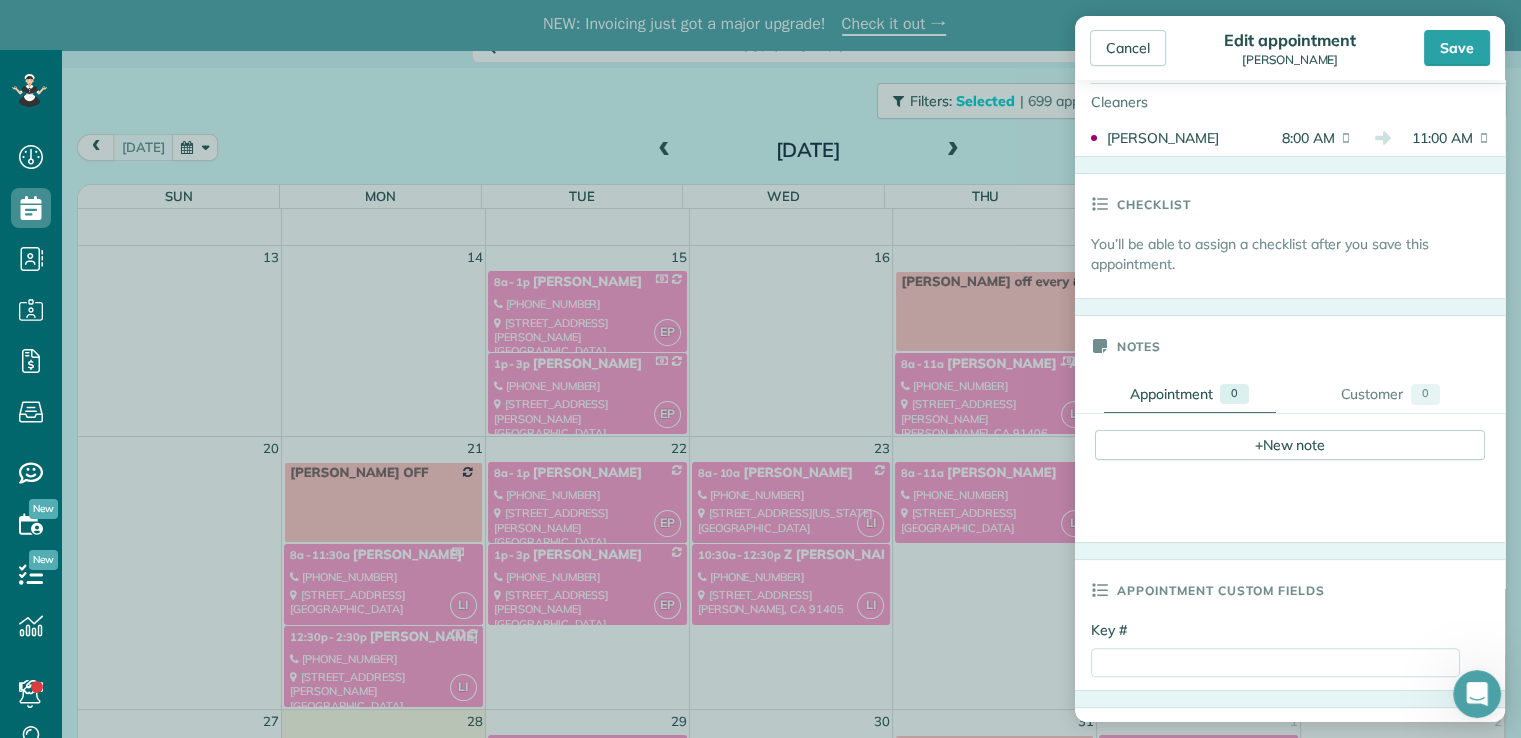 scroll, scrollTop: 448, scrollLeft: 0, axis: vertical 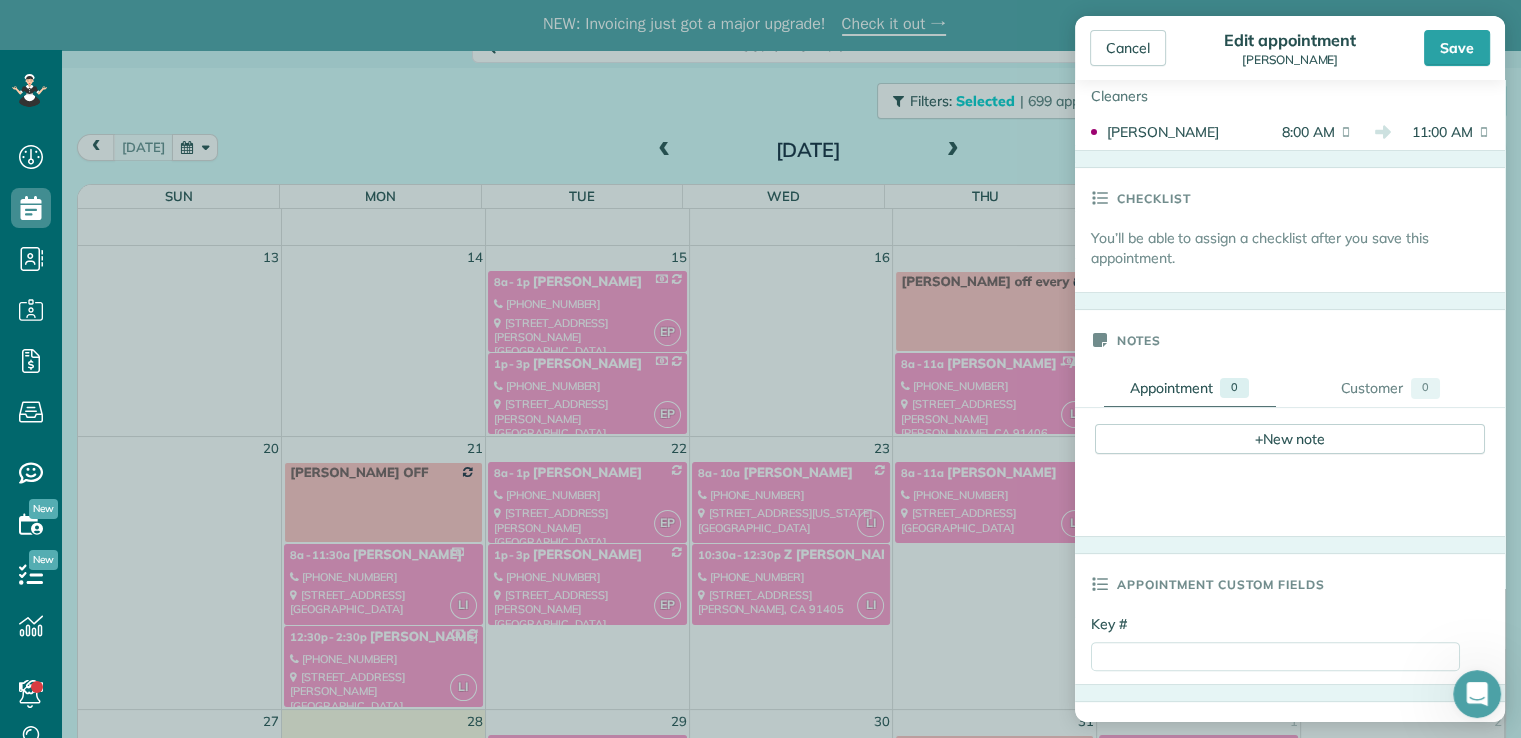 click on "Key #" at bounding box center (1275, 646) 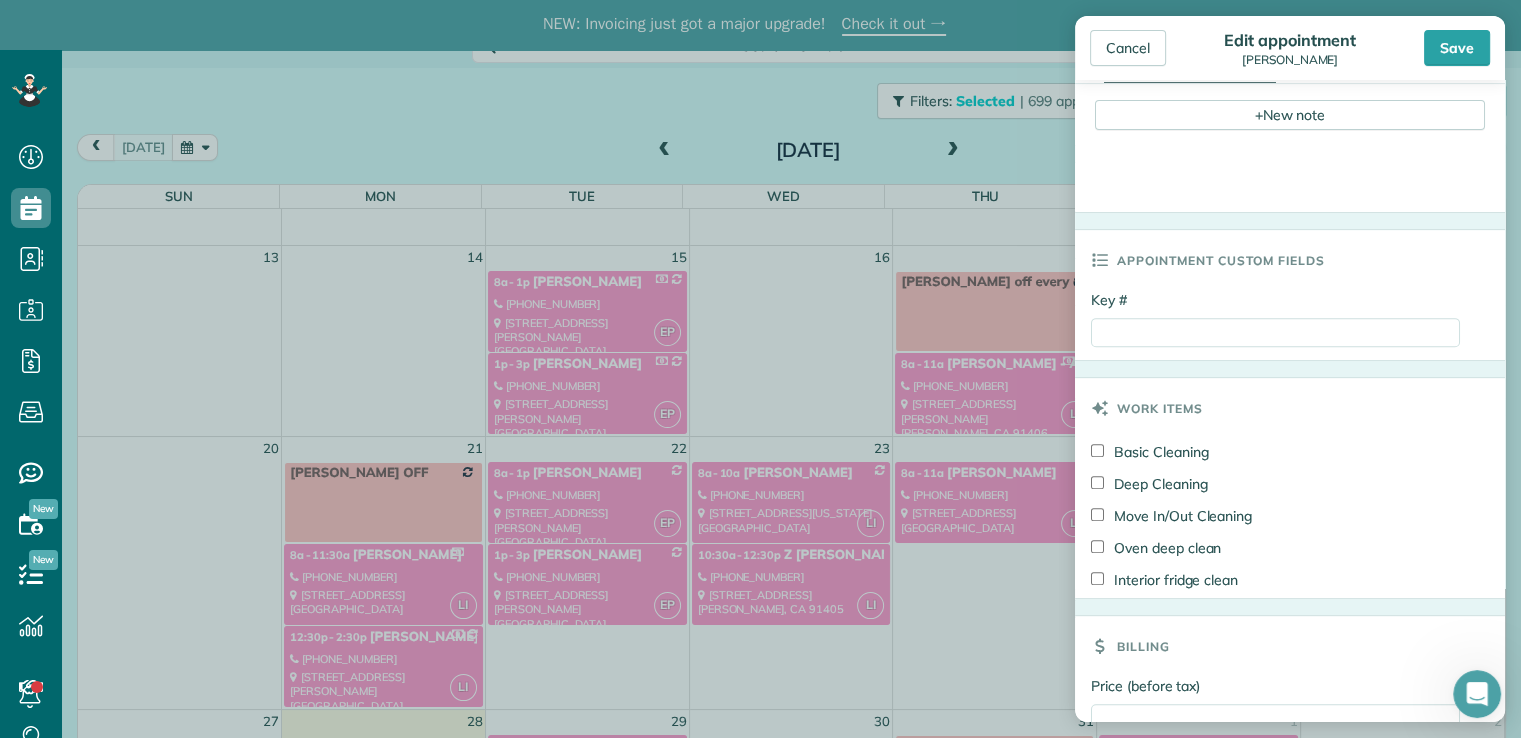 scroll, scrollTop: 934, scrollLeft: 0, axis: vertical 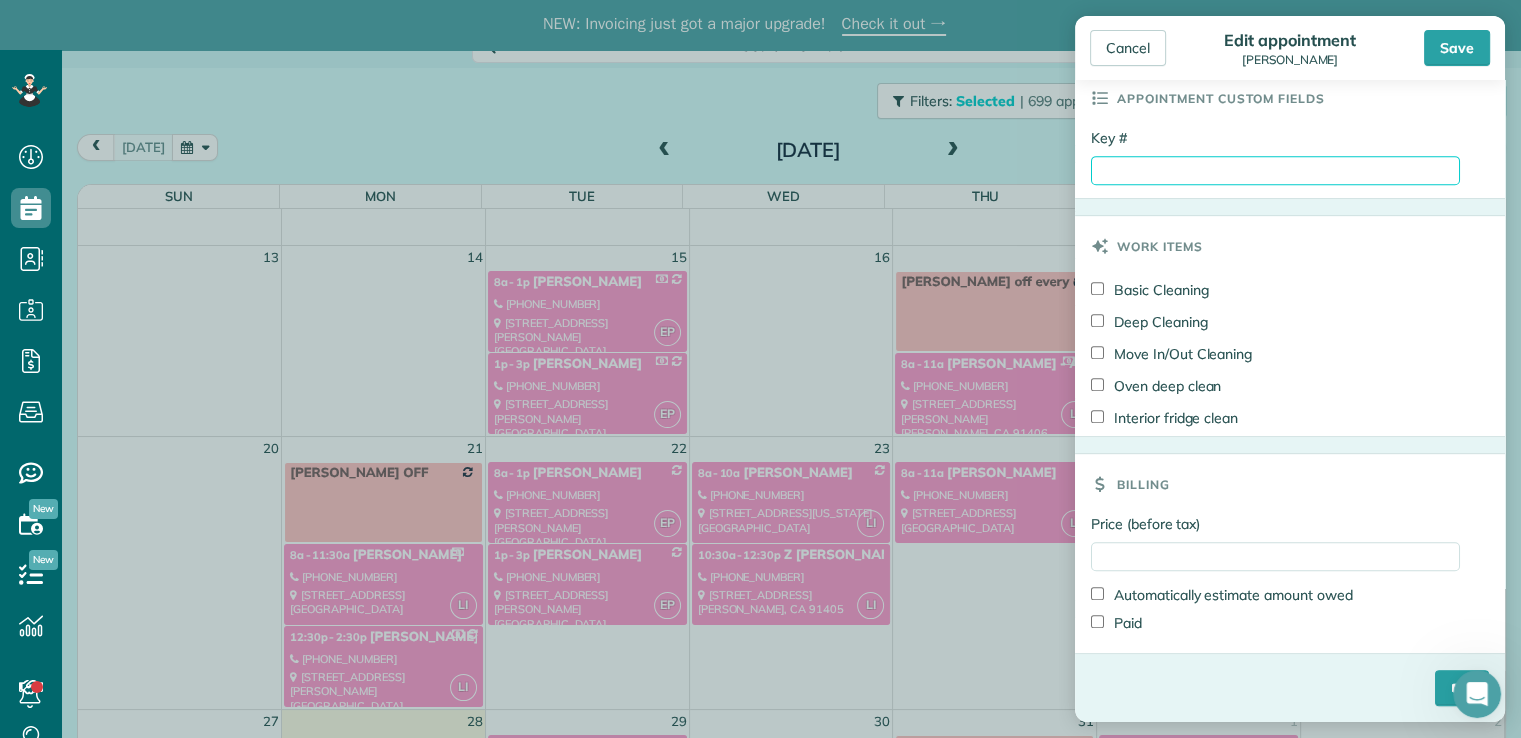 click on "Key #" at bounding box center (1275, 170) 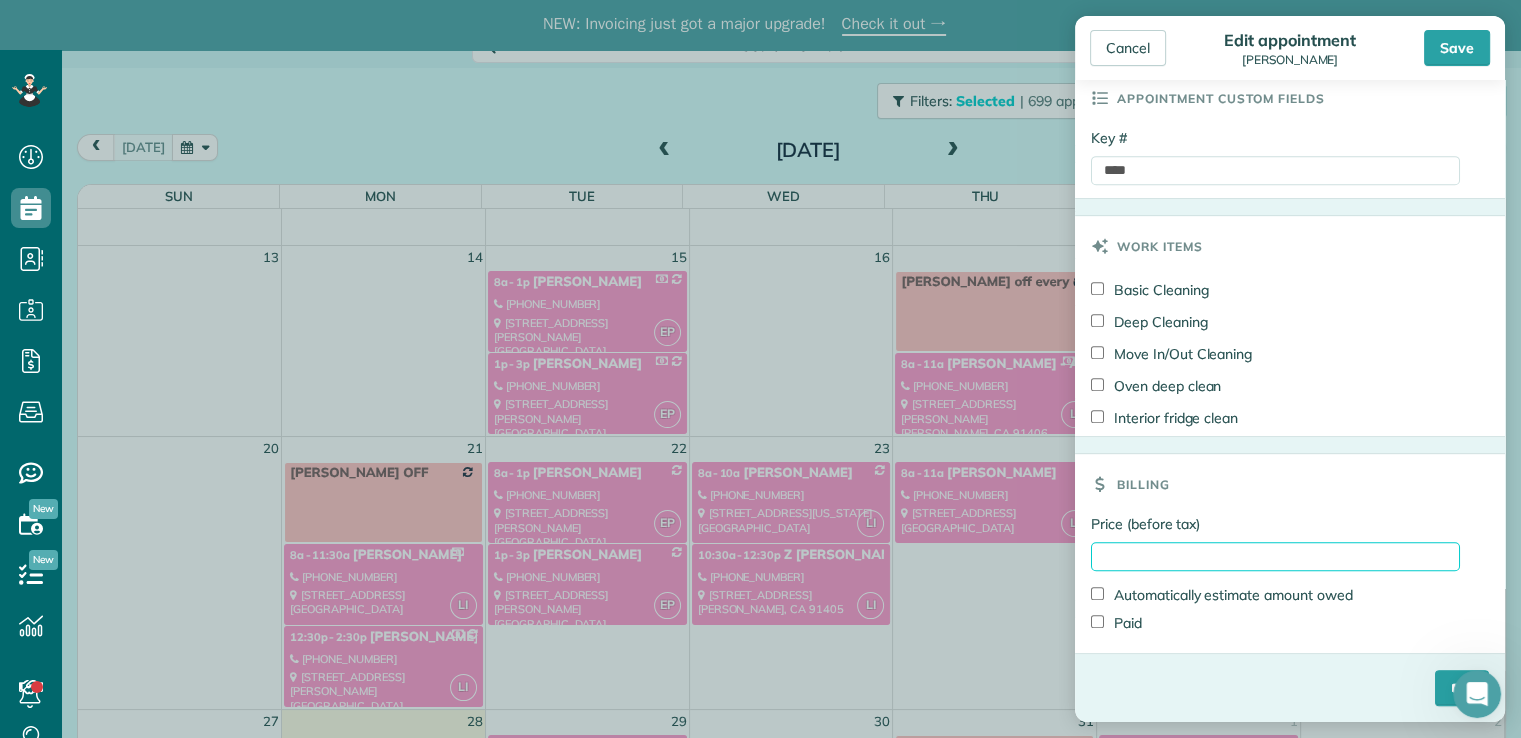 click on "Price (before tax)" at bounding box center (1275, 556) 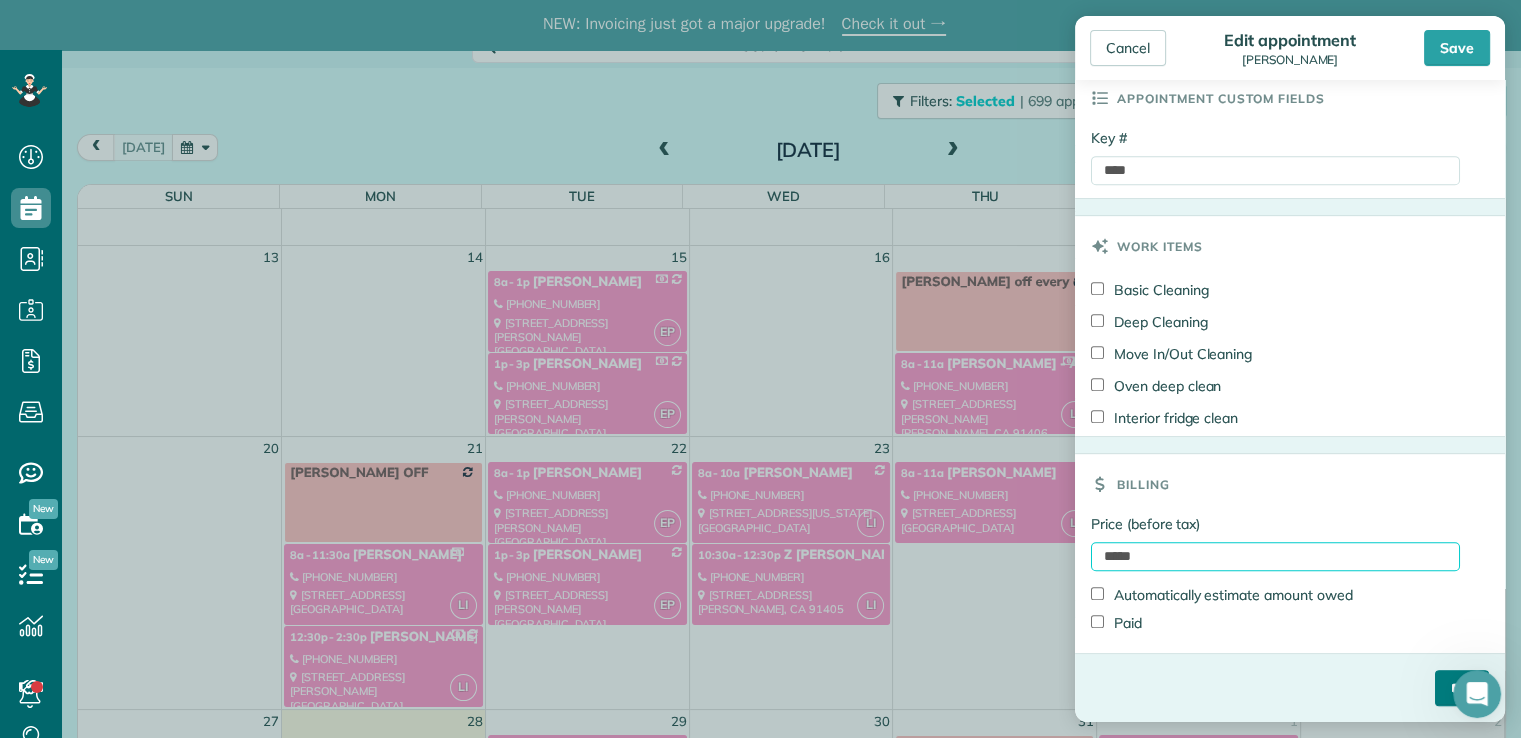 type on "*****" 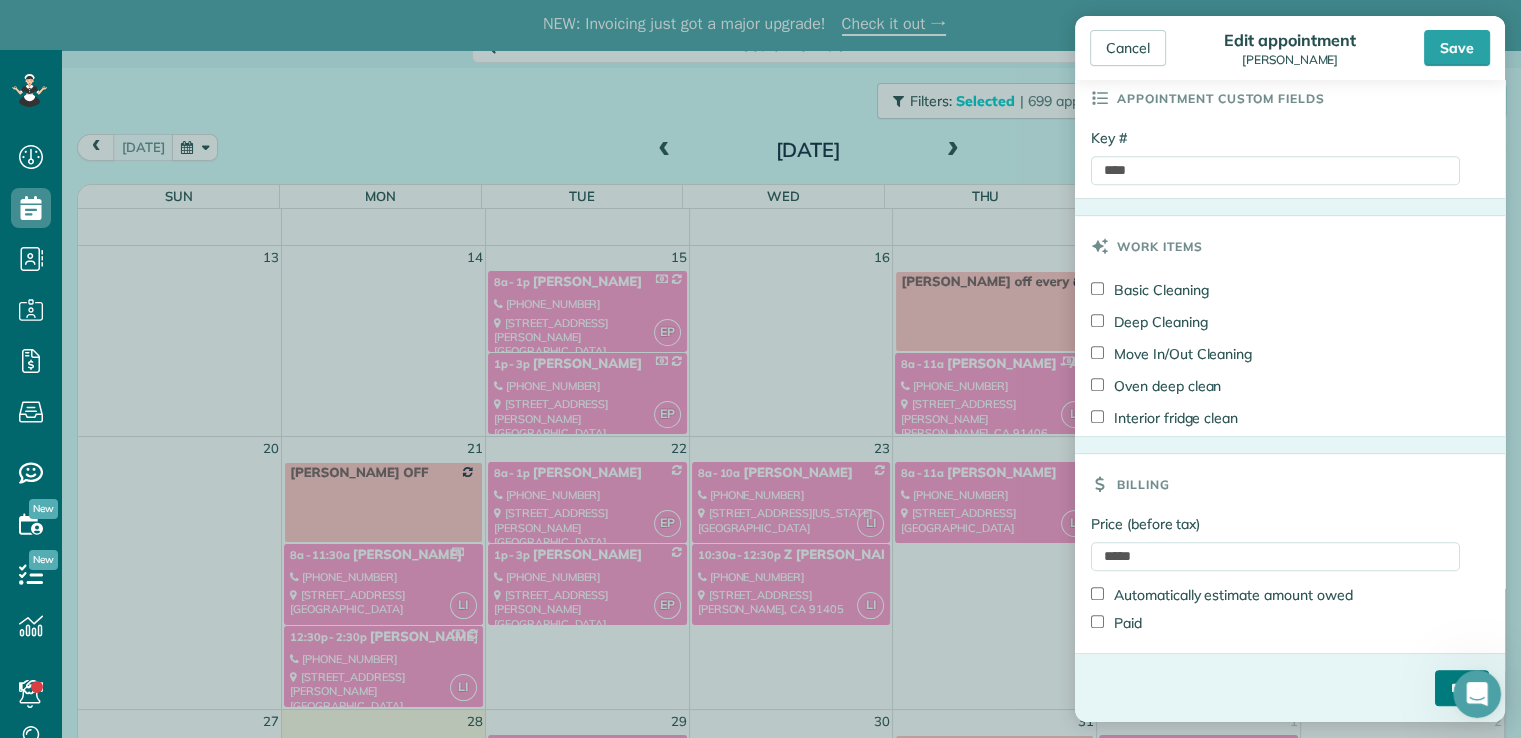 click on "****" at bounding box center [1462, 688] 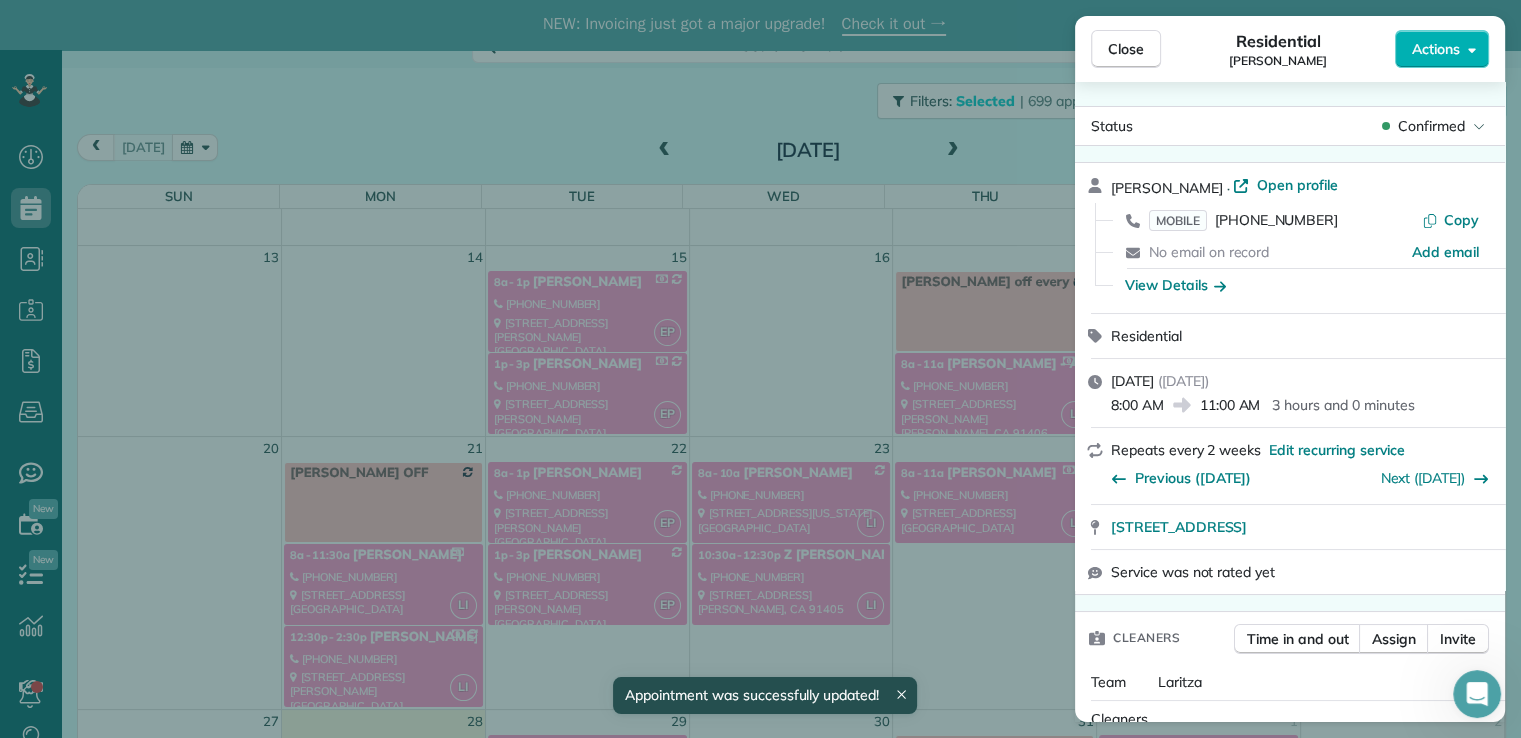 scroll, scrollTop: 589, scrollLeft: 0, axis: vertical 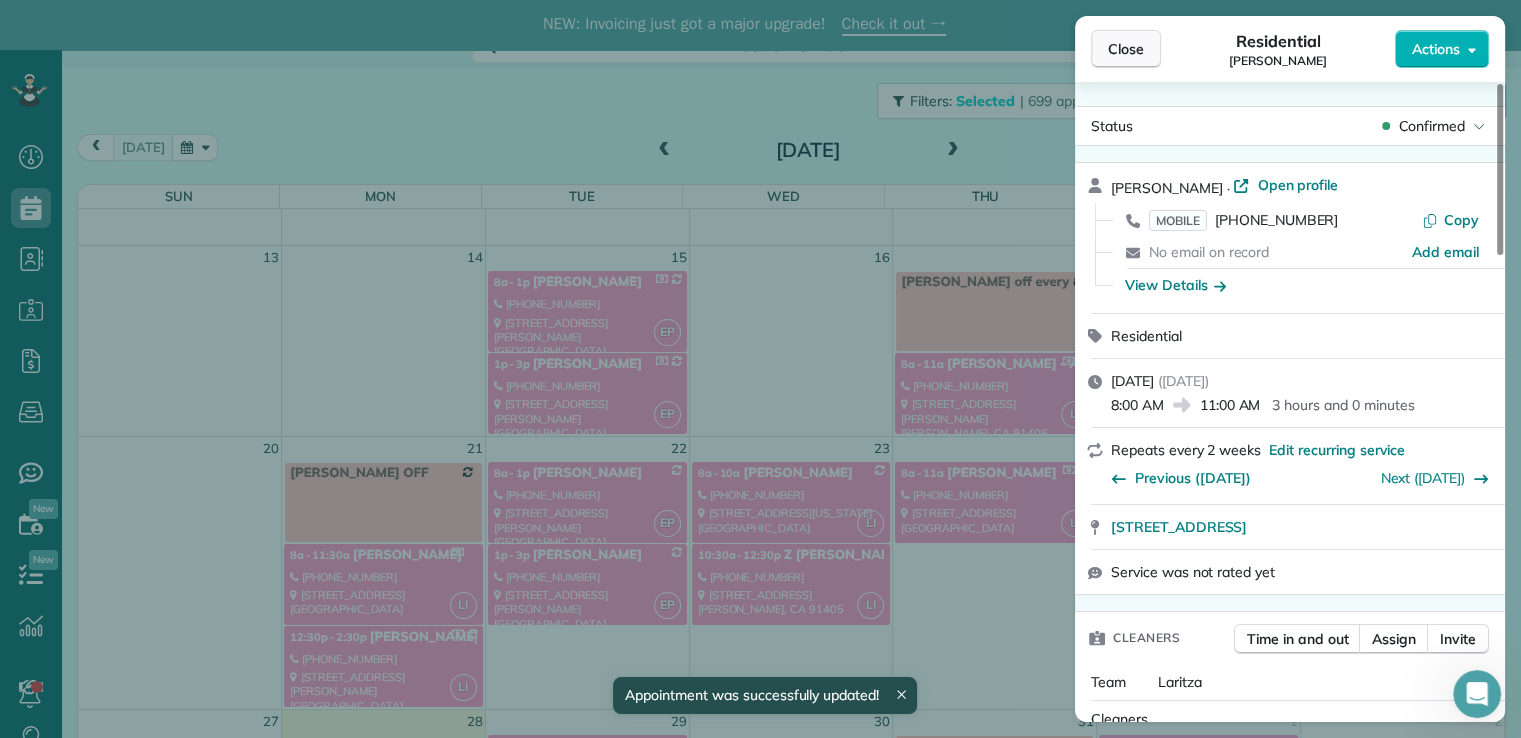 click on "Close" at bounding box center (1126, 49) 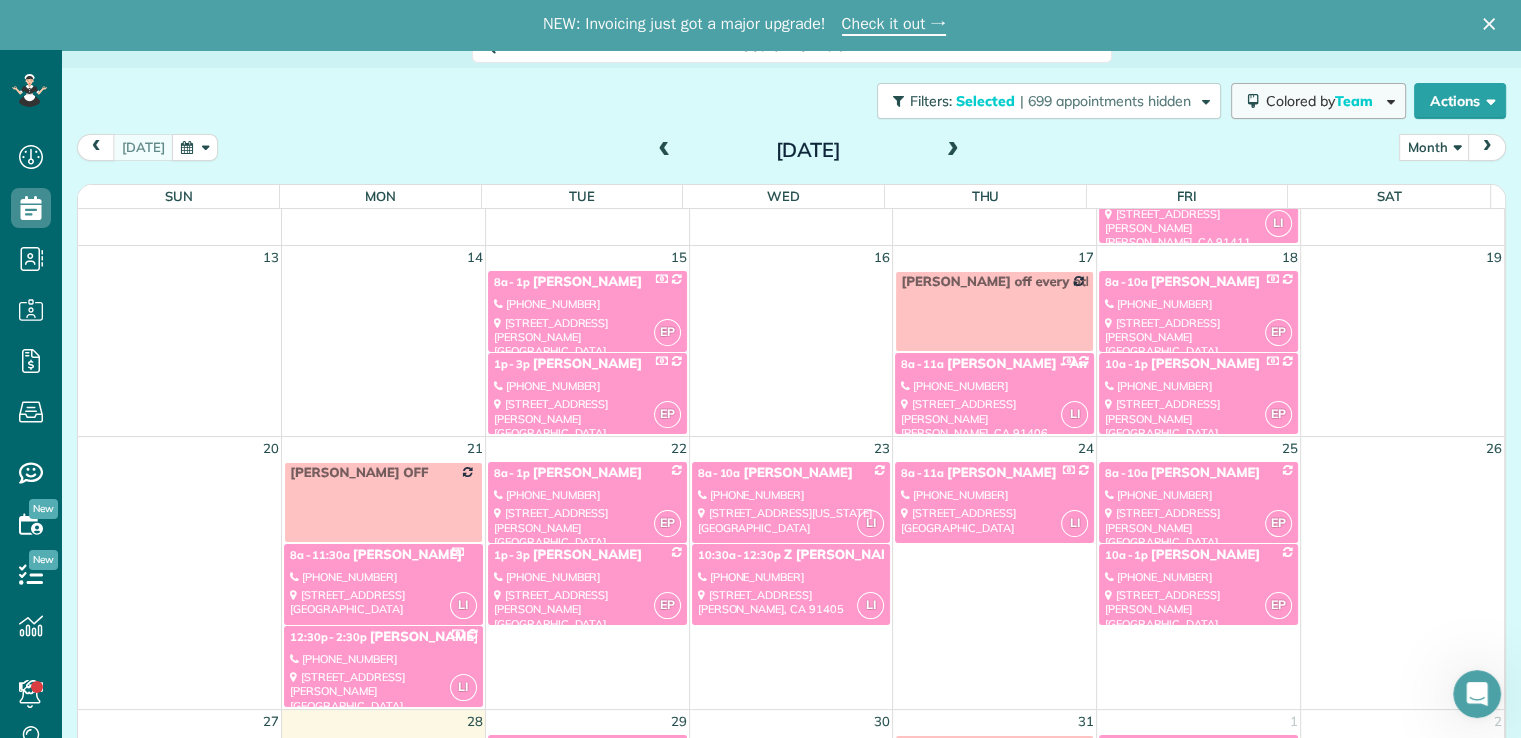 click on "Team" at bounding box center (1355, 101) 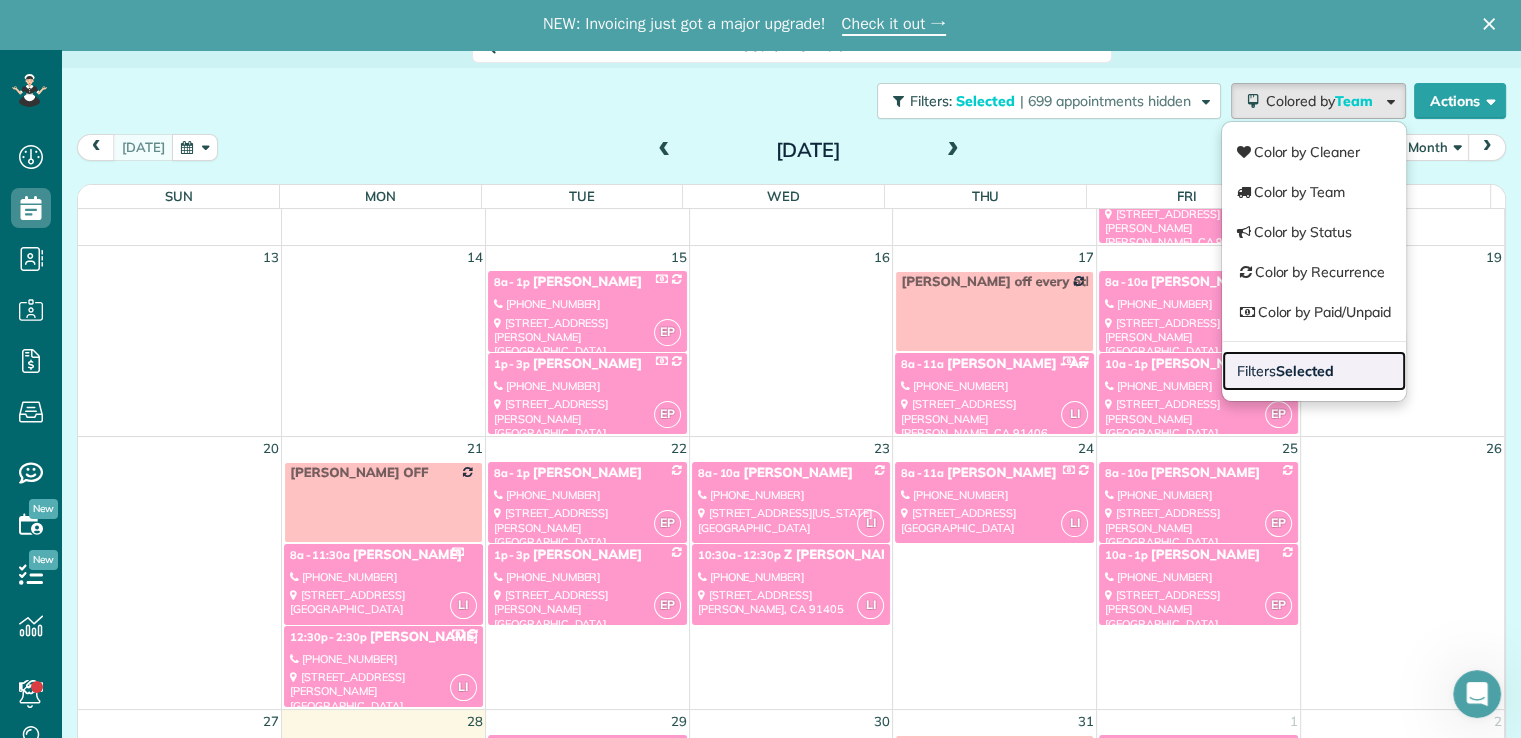 click on "Selected" at bounding box center (1305, 371) 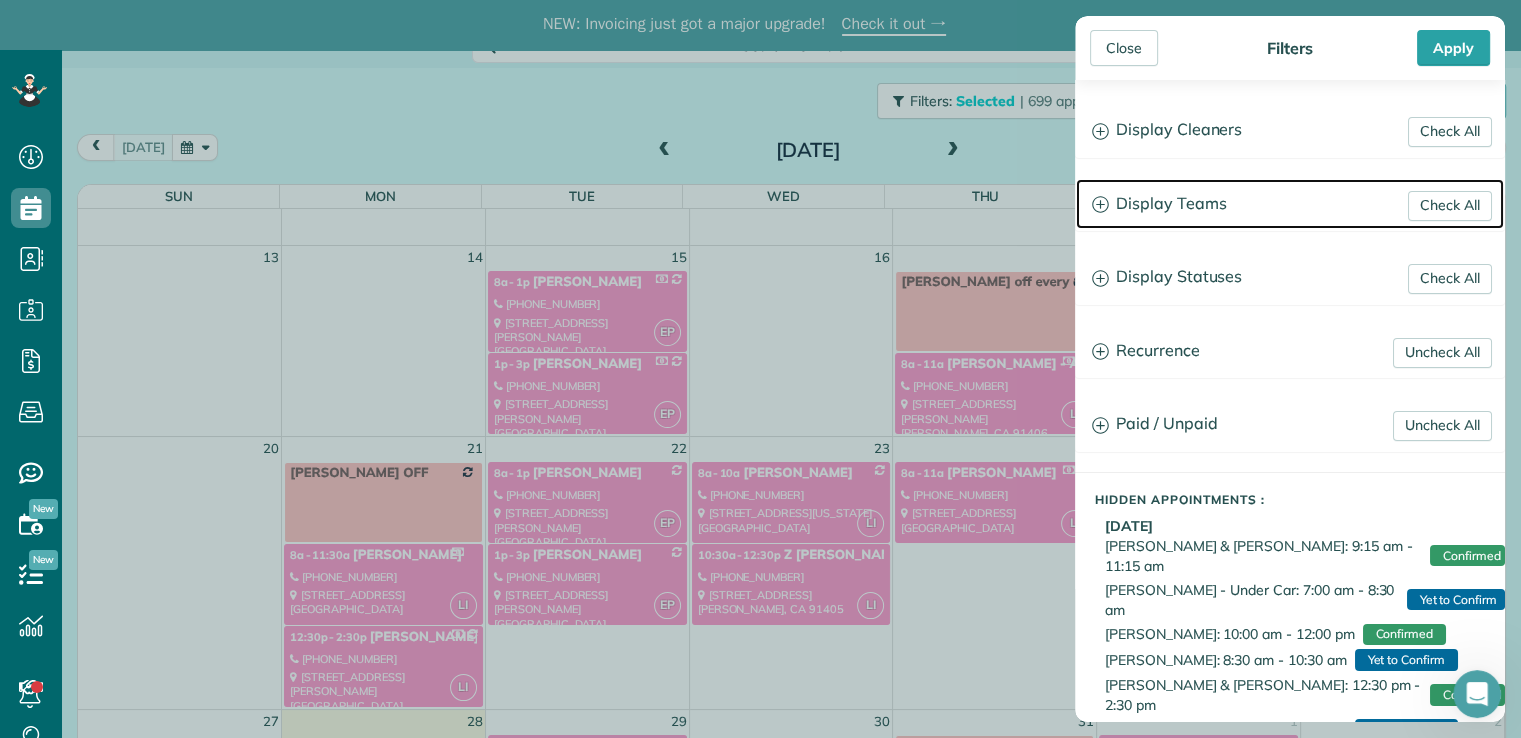 click on "Display Teams" at bounding box center (1290, 204) 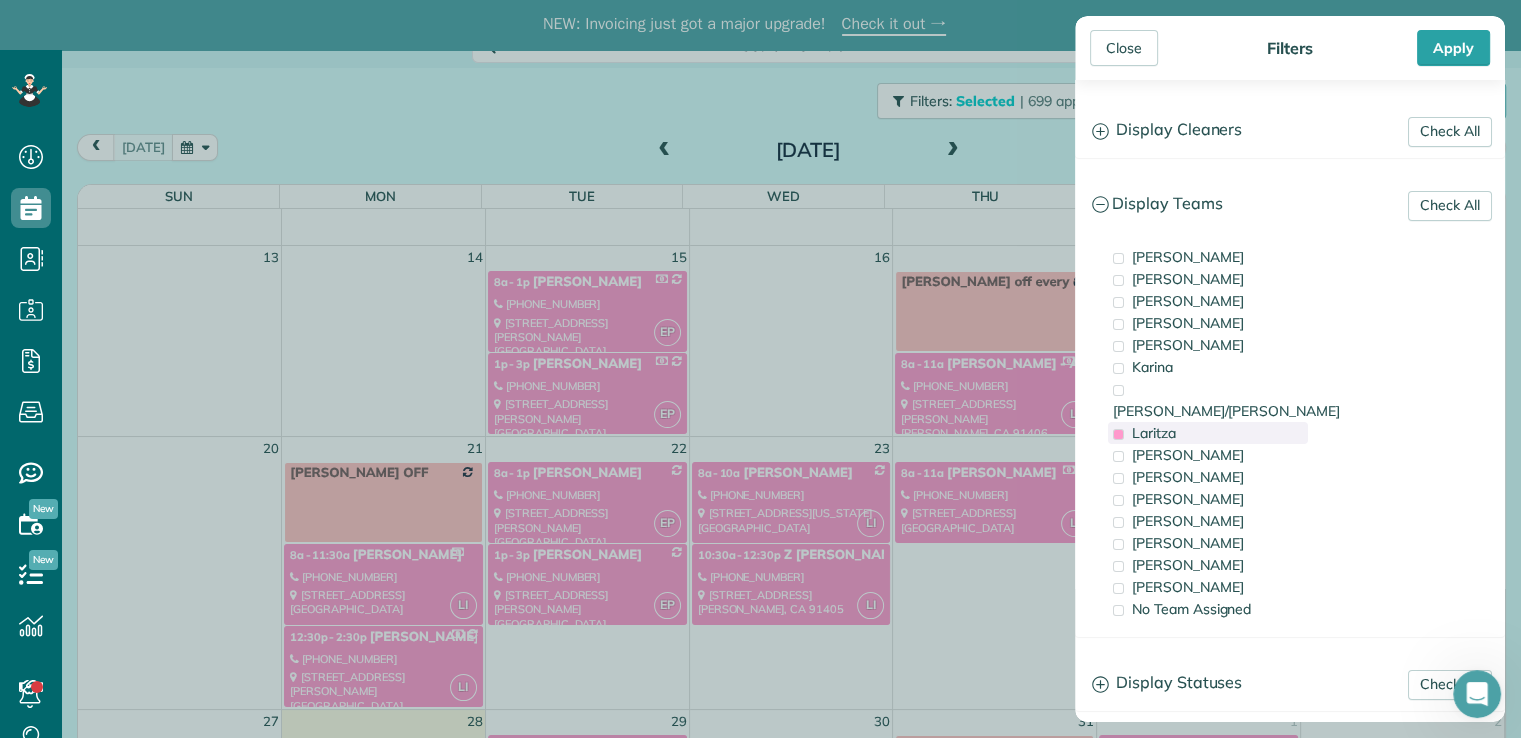 click on "Laritza" at bounding box center [1154, 433] 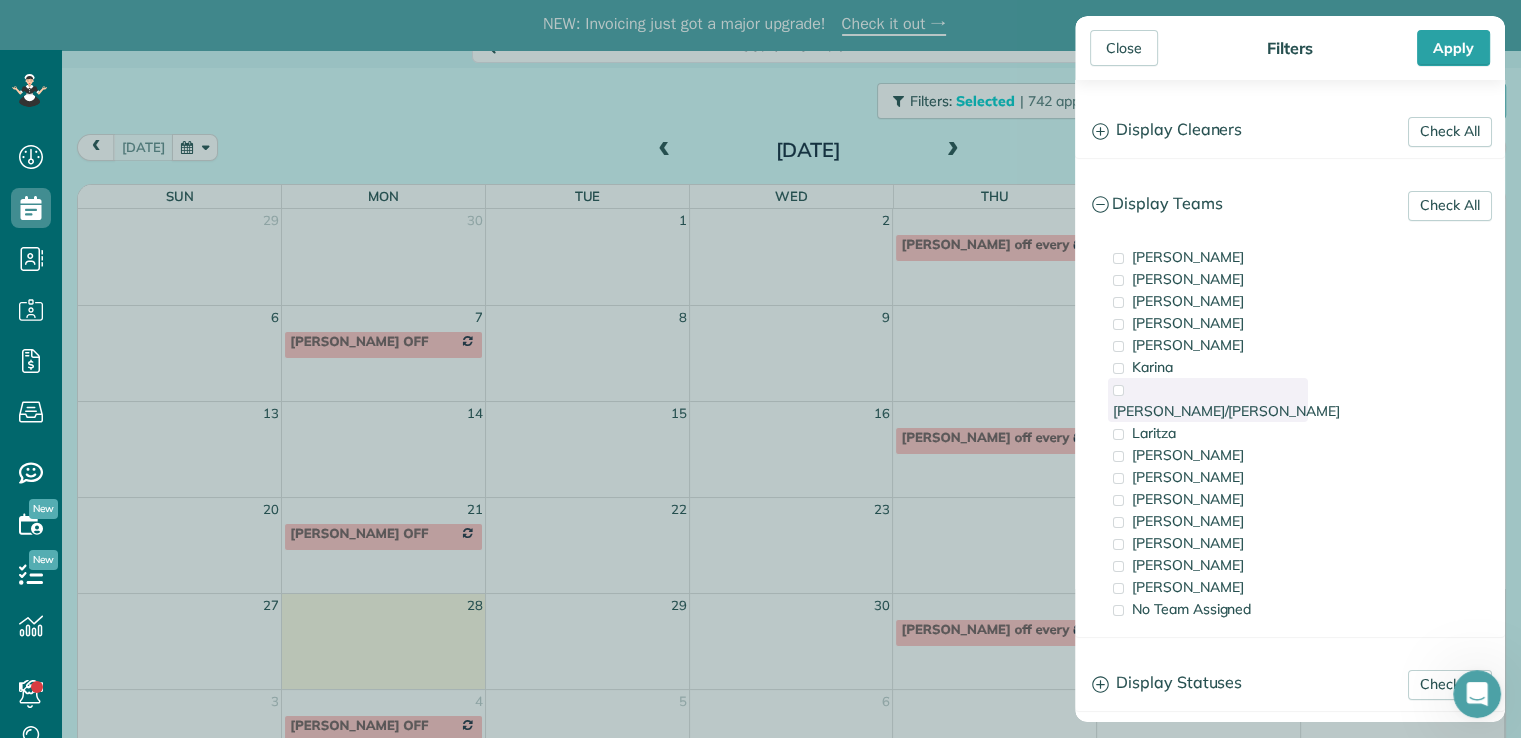 scroll, scrollTop: 0, scrollLeft: 0, axis: both 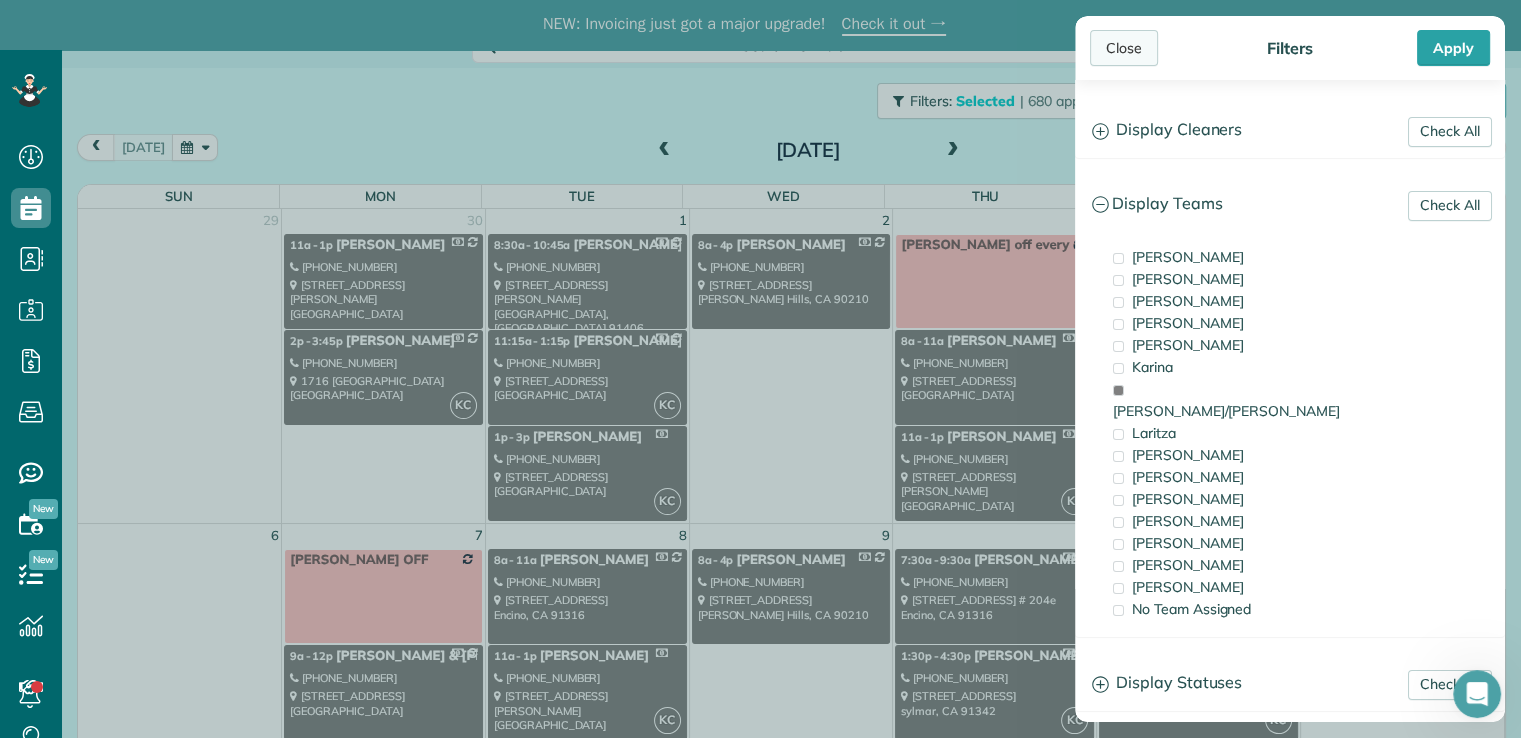 click on "Close" at bounding box center (1124, 48) 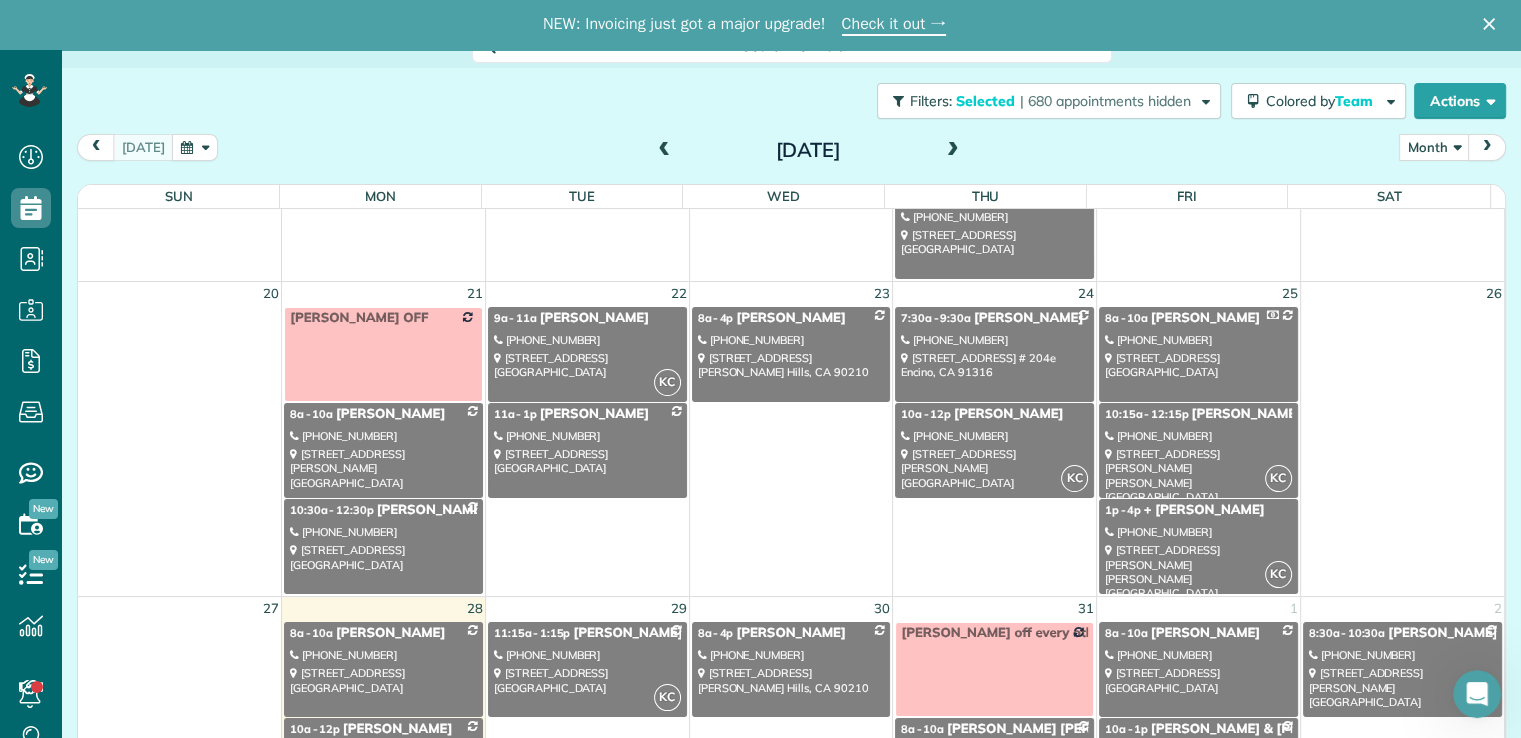 scroll, scrollTop: 976, scrollLeft: 0, axis: vertical 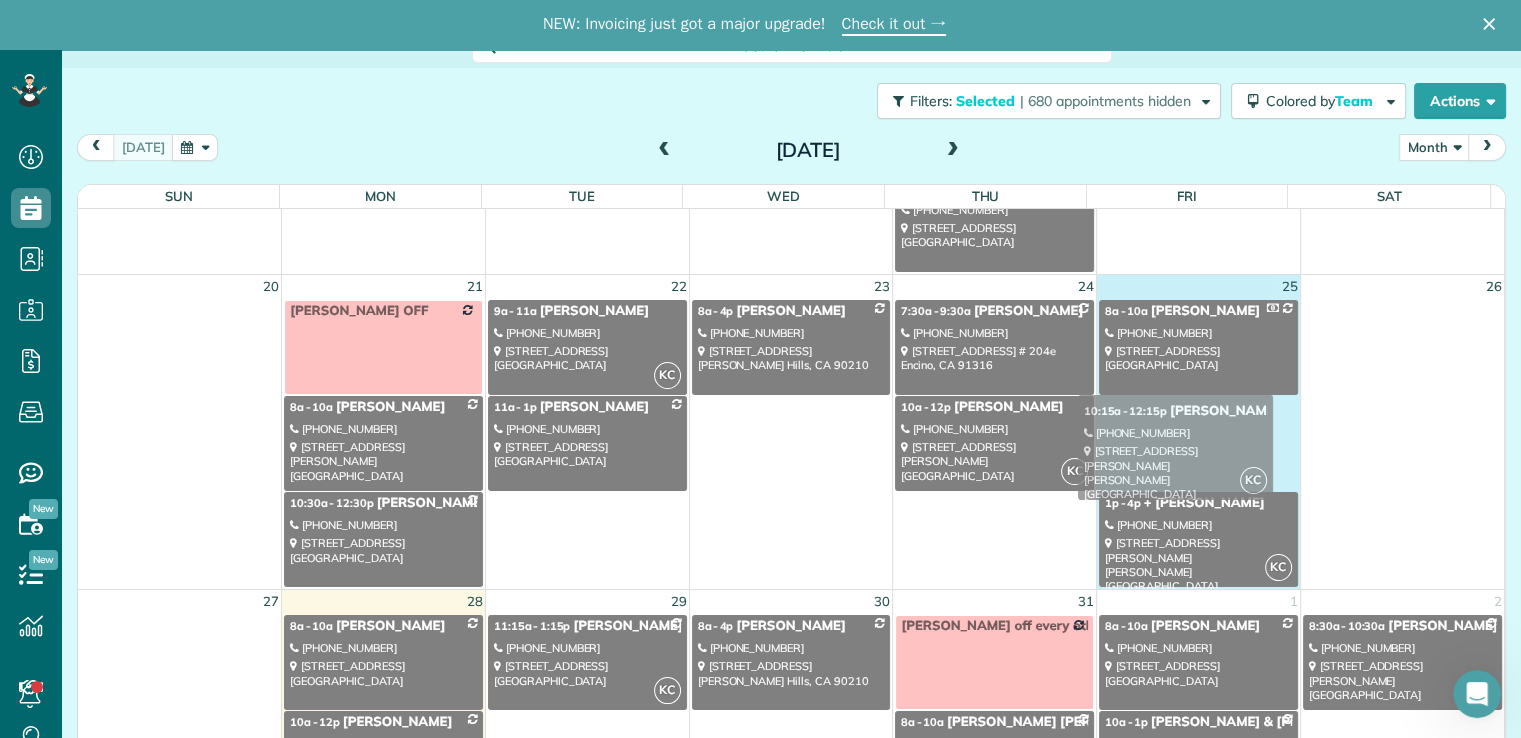 click on "[PERSON_NAME] Wed Thu Fri Sat 29 30 1 2 3 4 5 11a - 1p   [PERSON_NAME] [PHONE_NUMBER] [STREET_ADDRESS][PERSON_NAME] 8:30a - 10:45a   [PERSON_NAME] [PHONE_NUMBER] [STREET_ADDRESS][PERSON_NAME] 8a - 4p   [PERSON_NAME] [PHONE_NUMBER] 1432 Harridge Dr. Berverly Hills, CA 90210     Jacqline off every other [DATE] 8:30a - 10:30a   [PERSON_NAME] [PHONE_NUMBER] [STREET_ADDRESS][PERSON_NAME] KC 2p - 3:45p   [PERSON_NAME] [PHONE_NUMBER] [STREET_ADDRESS] KC 11:15a - 1:15p   [PERSON_NAME] [PHONE_NUMBER] [STREET_ADDRESS] 8a - 11a   [PERSON_NAME] [PHONE_NUMBER] [STREET_ADDRESS] KC 10a - [GEOGRAPHIC_DATA][PERSON_NAME][PERSON_NAME] [PHONE_NUMBER] [STREET_ADDRESS][PERSON_NAME][PERSON_NAME] KC 1p - 3p   [PERSON_NAME] [PHONE_NUMBER] [STREET_ADDRESS] KC 11a - 1p   [PERSON_NAME] [PHONE_NUMBER] [STREET_ADDRESS][PERSON_NAME] 6 7 8 9 10 11 12     [PERSON_NAME] OFF 8a - 11a   [PERSON_NAME]" at bounding box center (791, 487) 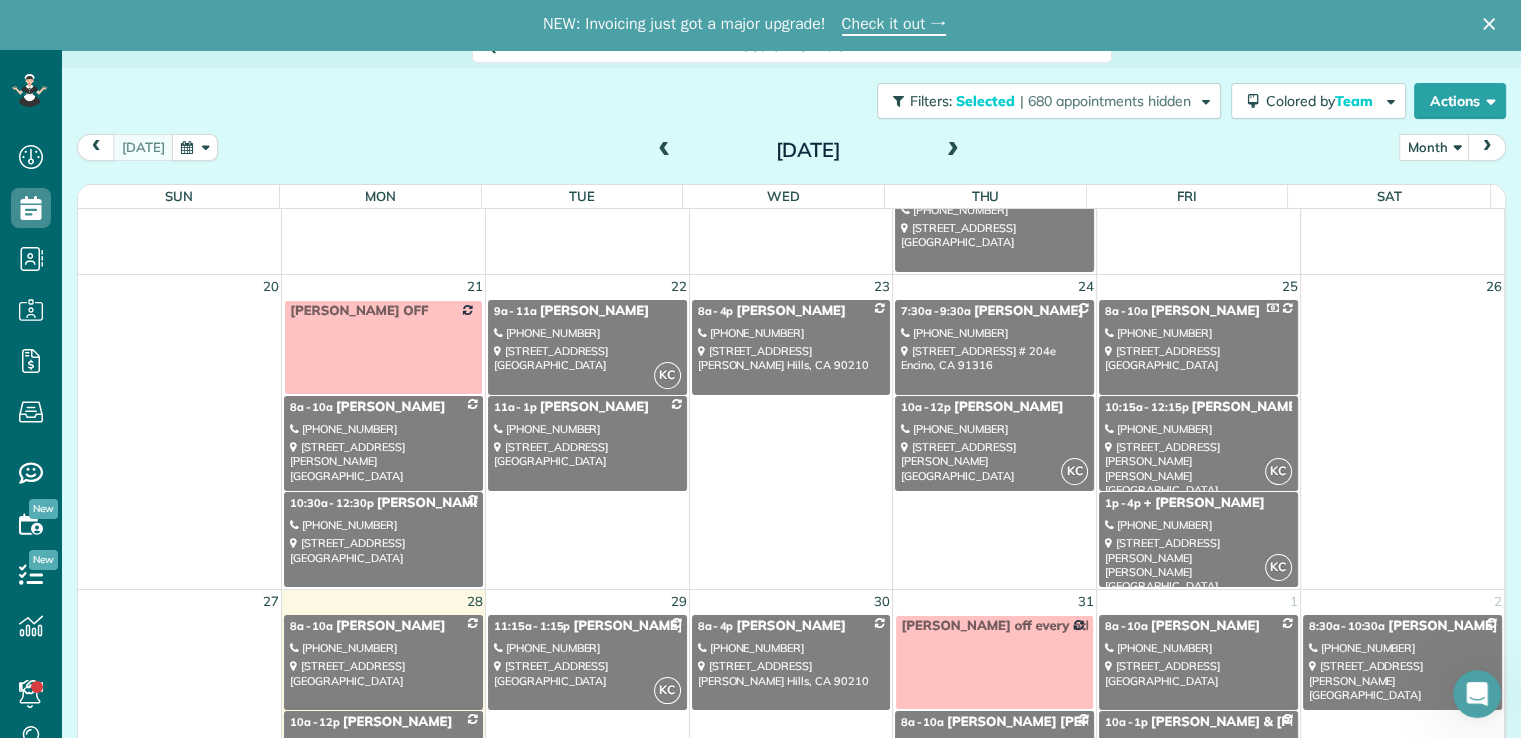 click on "[STREET_ADDRESS][PERSON_NAME][PERSON_NAME]" at bounding box center [1198, 564] 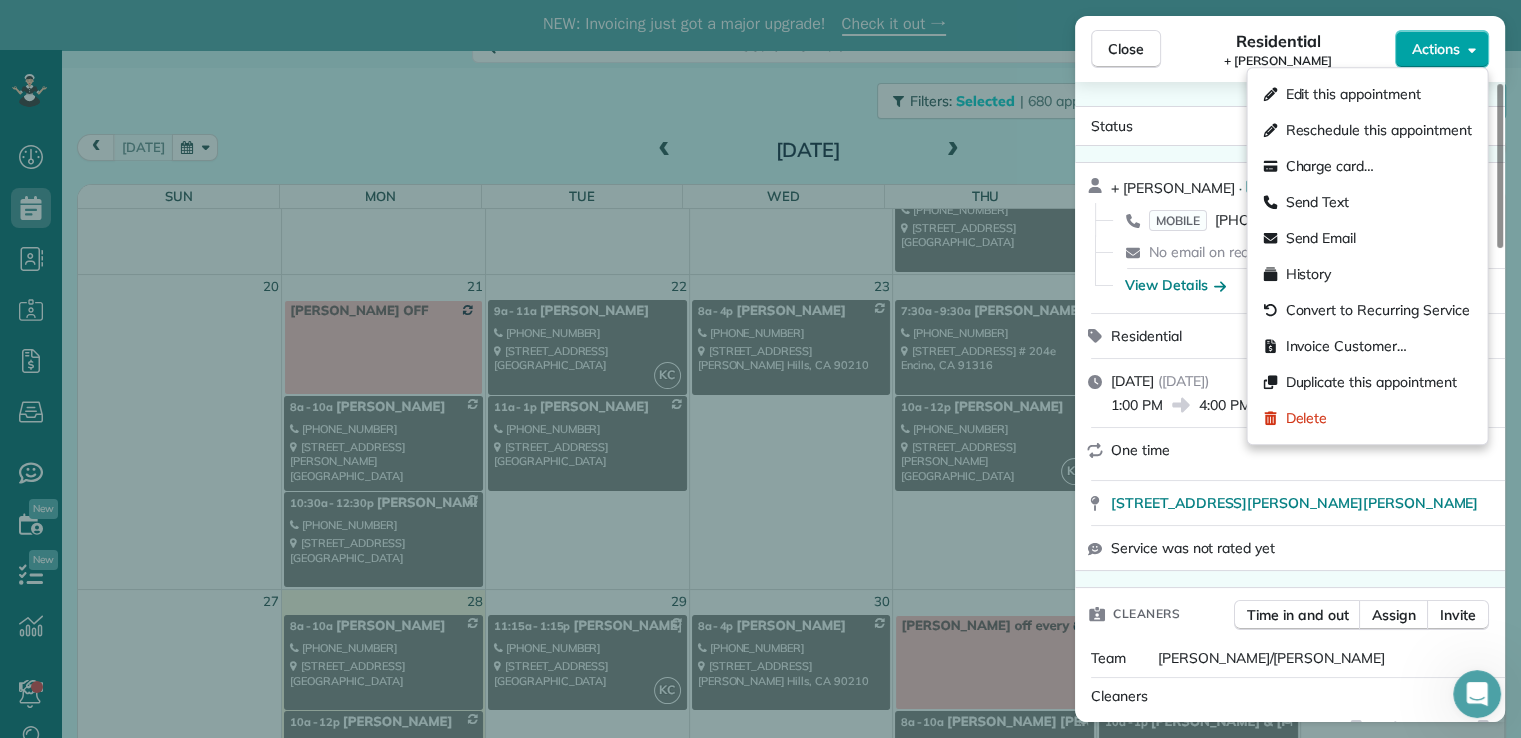 click on "Actions" at bounding box center [1442, 49] 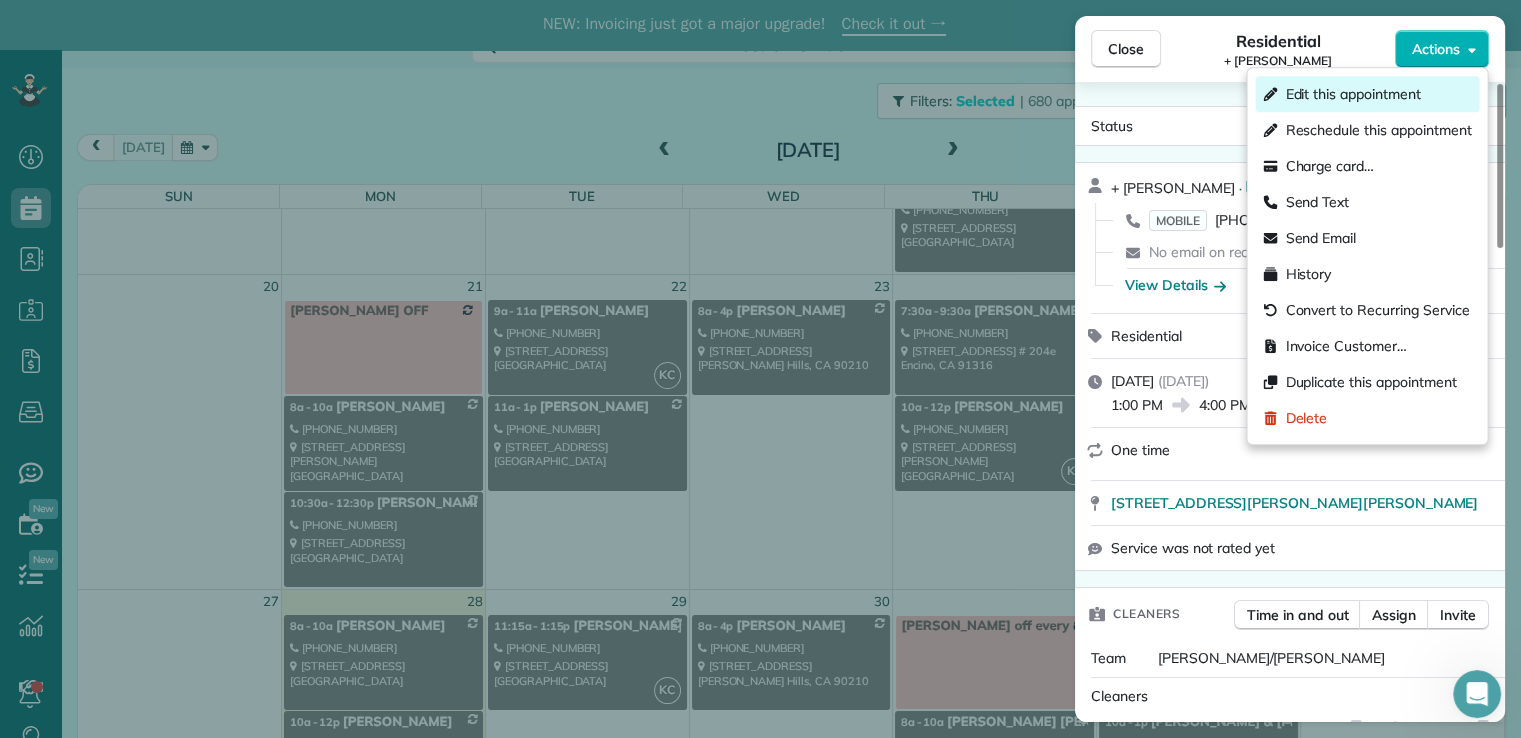 click on "Edit this appointment" at bounding box center (1352, 94) 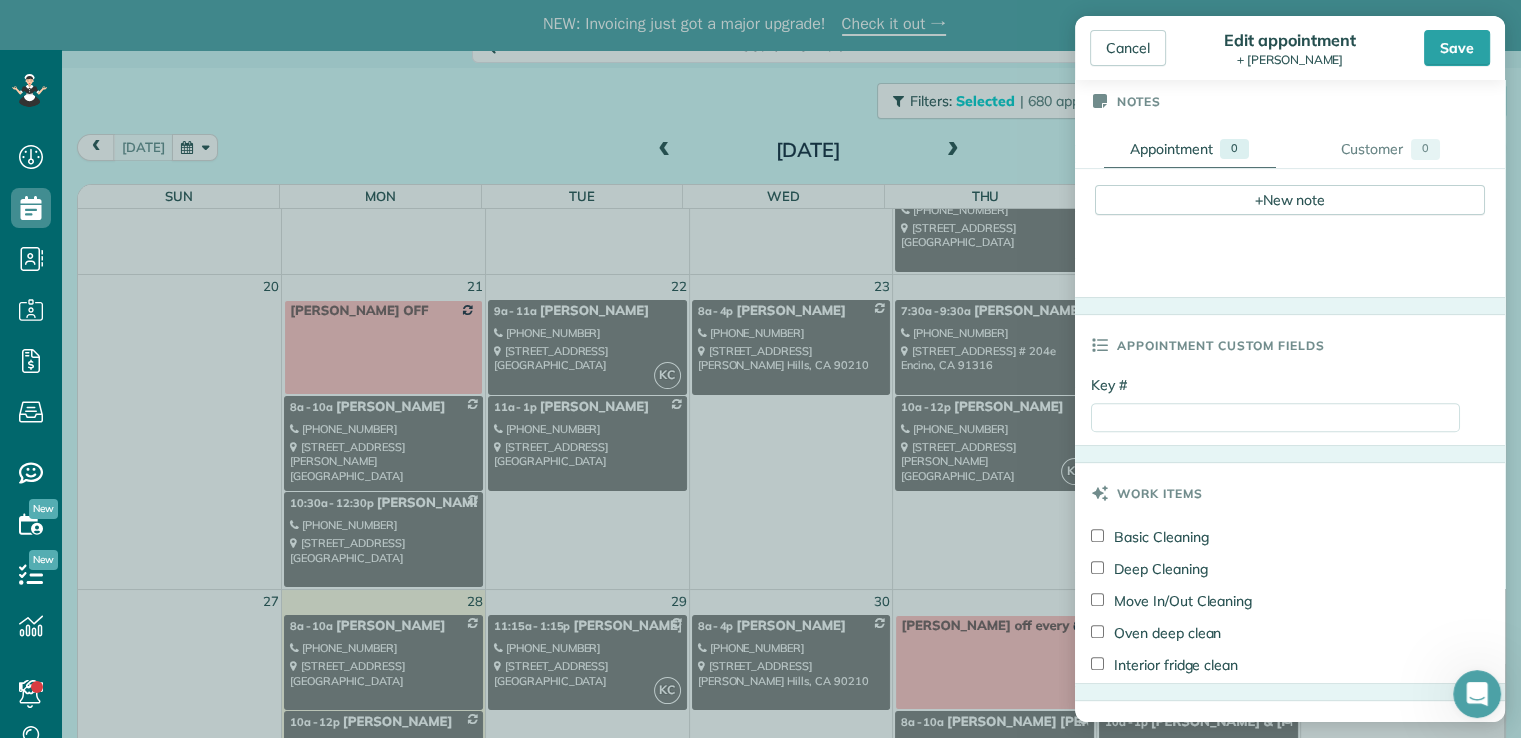 scroll, scrollTop: 934, scrollLeft: 0, axis: vertical 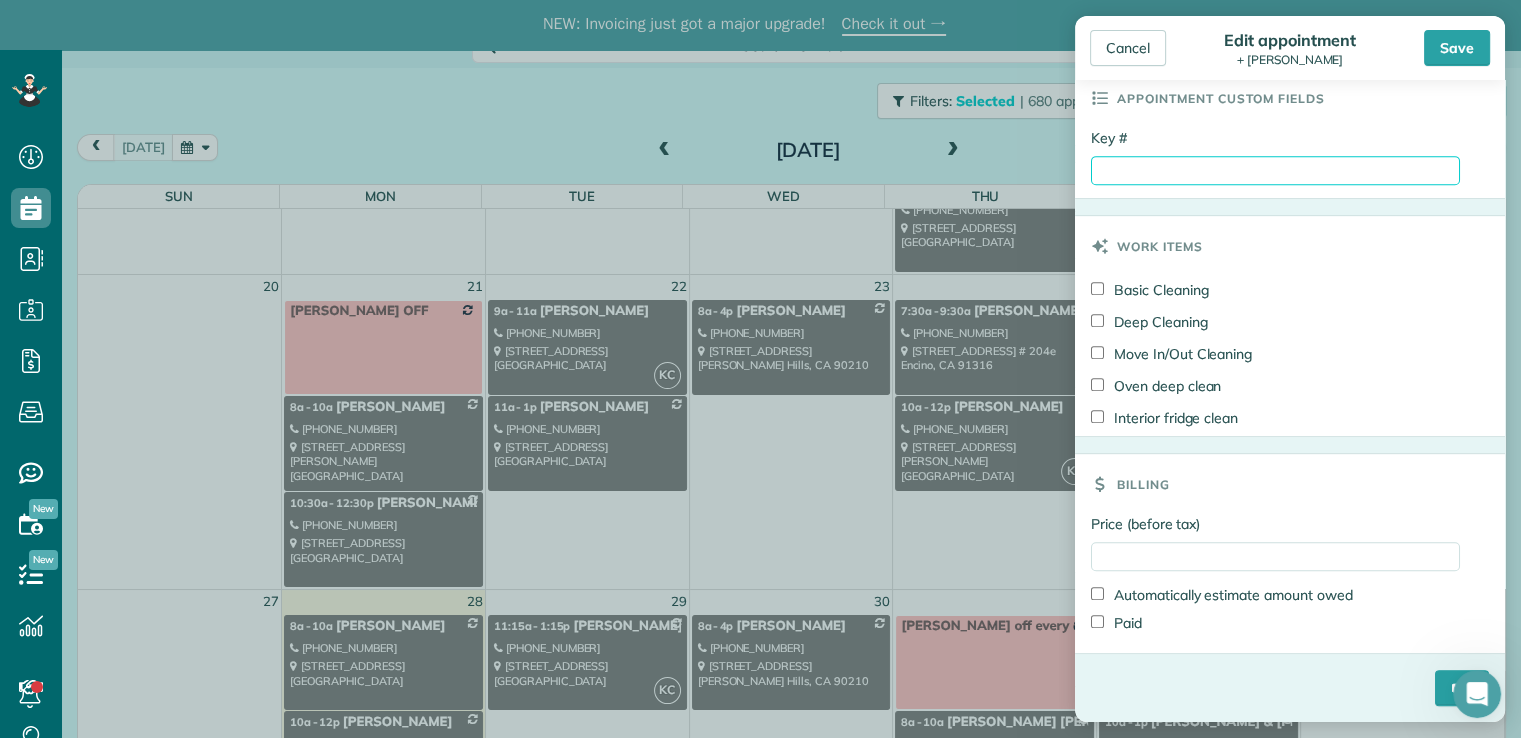 click on "Key #" at bounding box center [1275, 170] 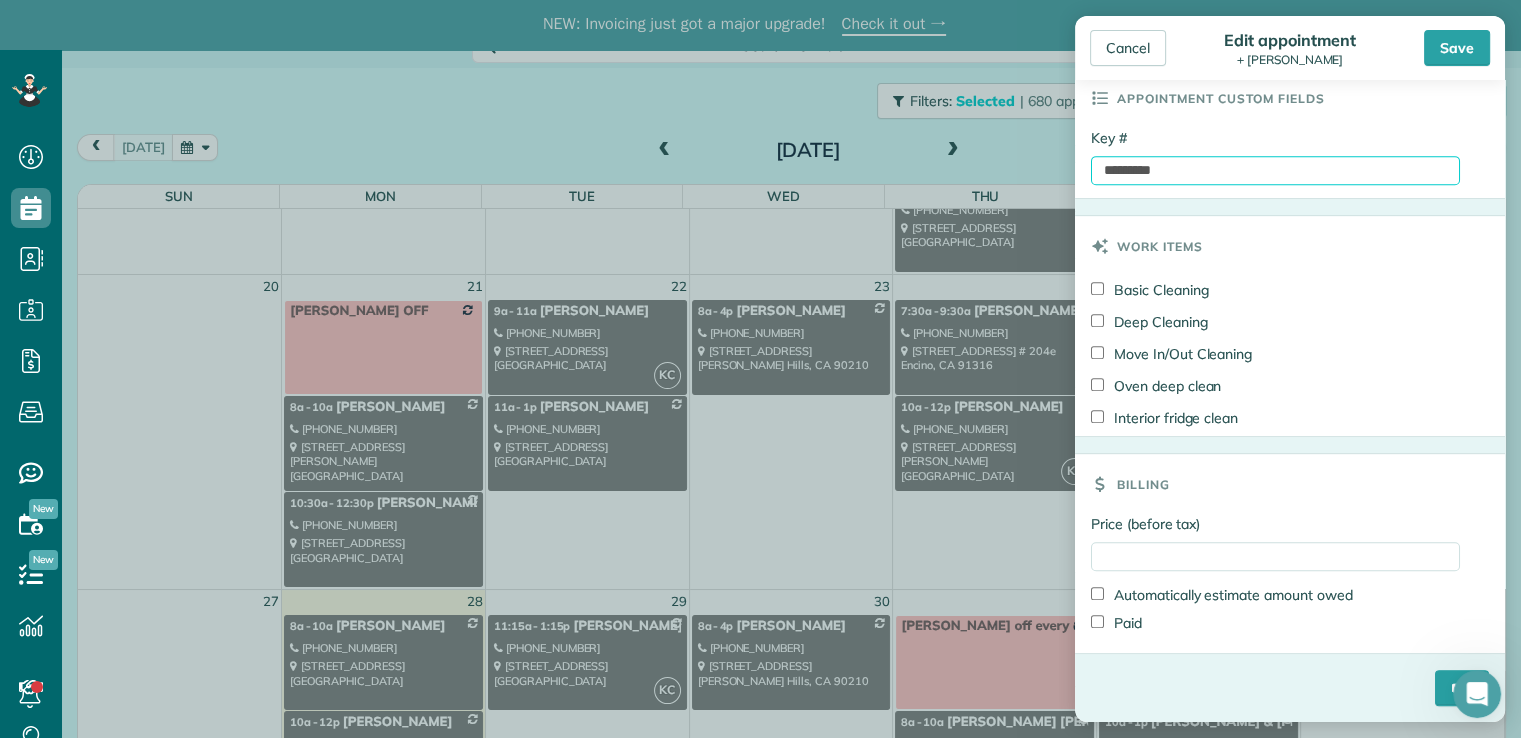 type on "*********" 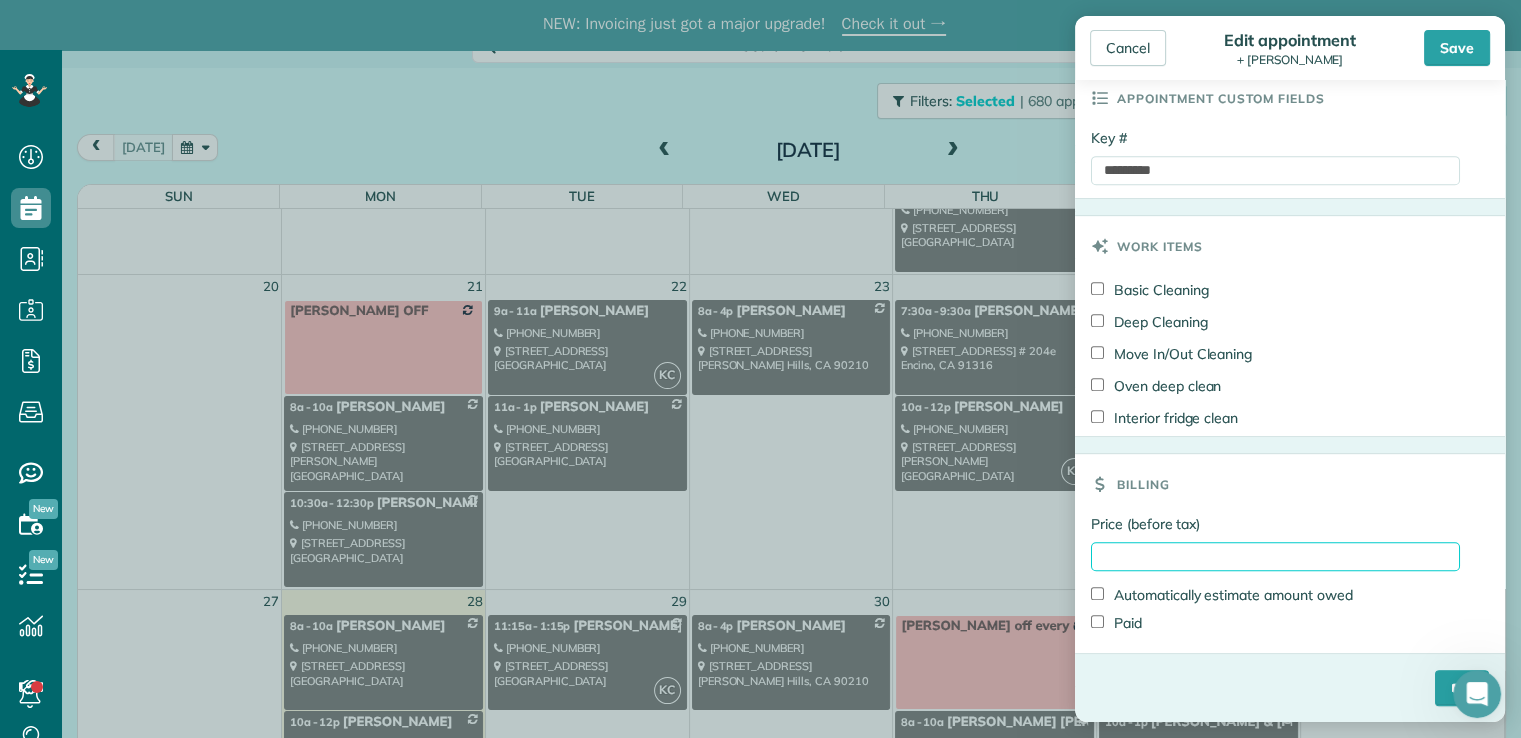 click on "Price (before tax)" at bounding box center (1275, 556) 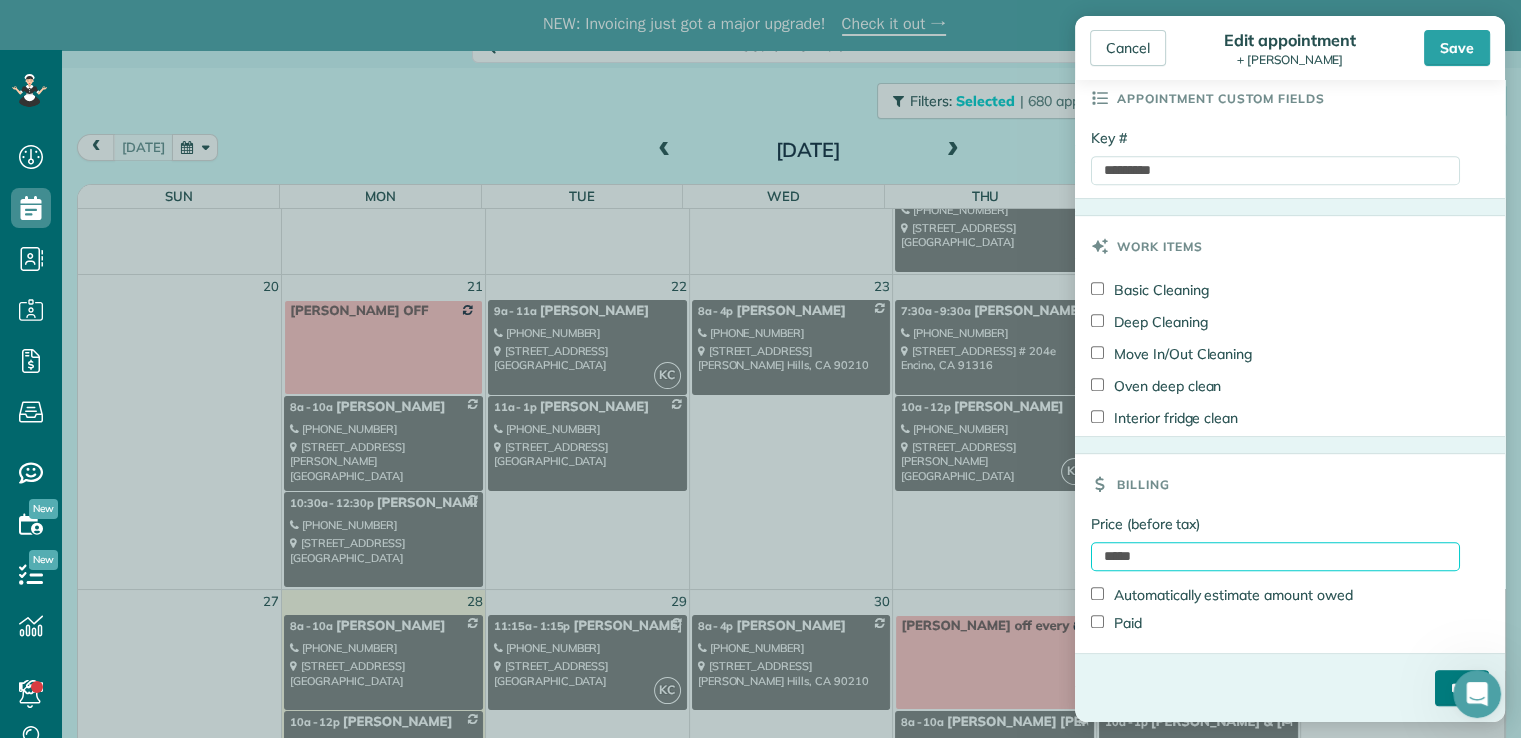 type on "*****" 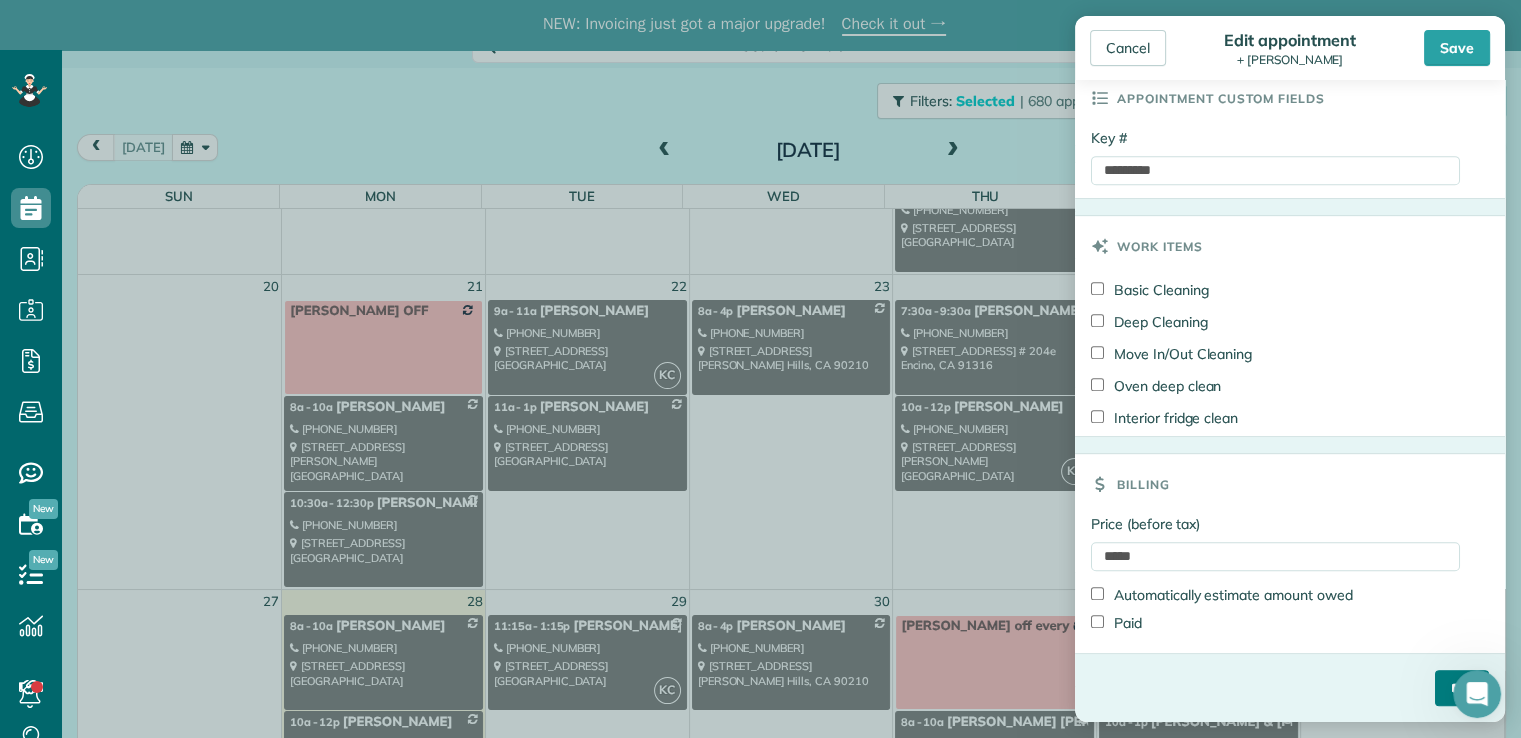 click on "****" at bounding box center (1462, 688) 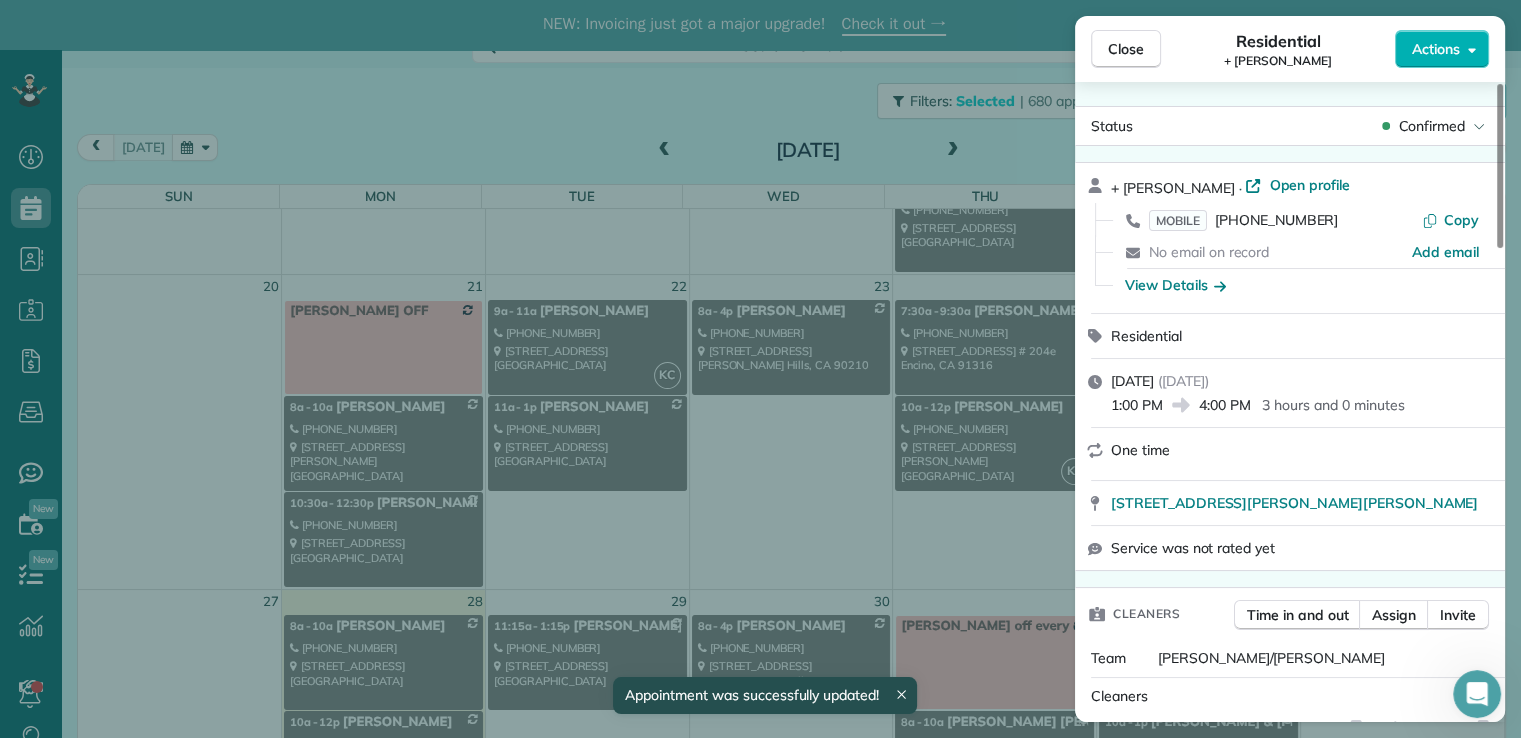 scroll, scrollTop: 976, scrollLeft: 0, axis: vertical 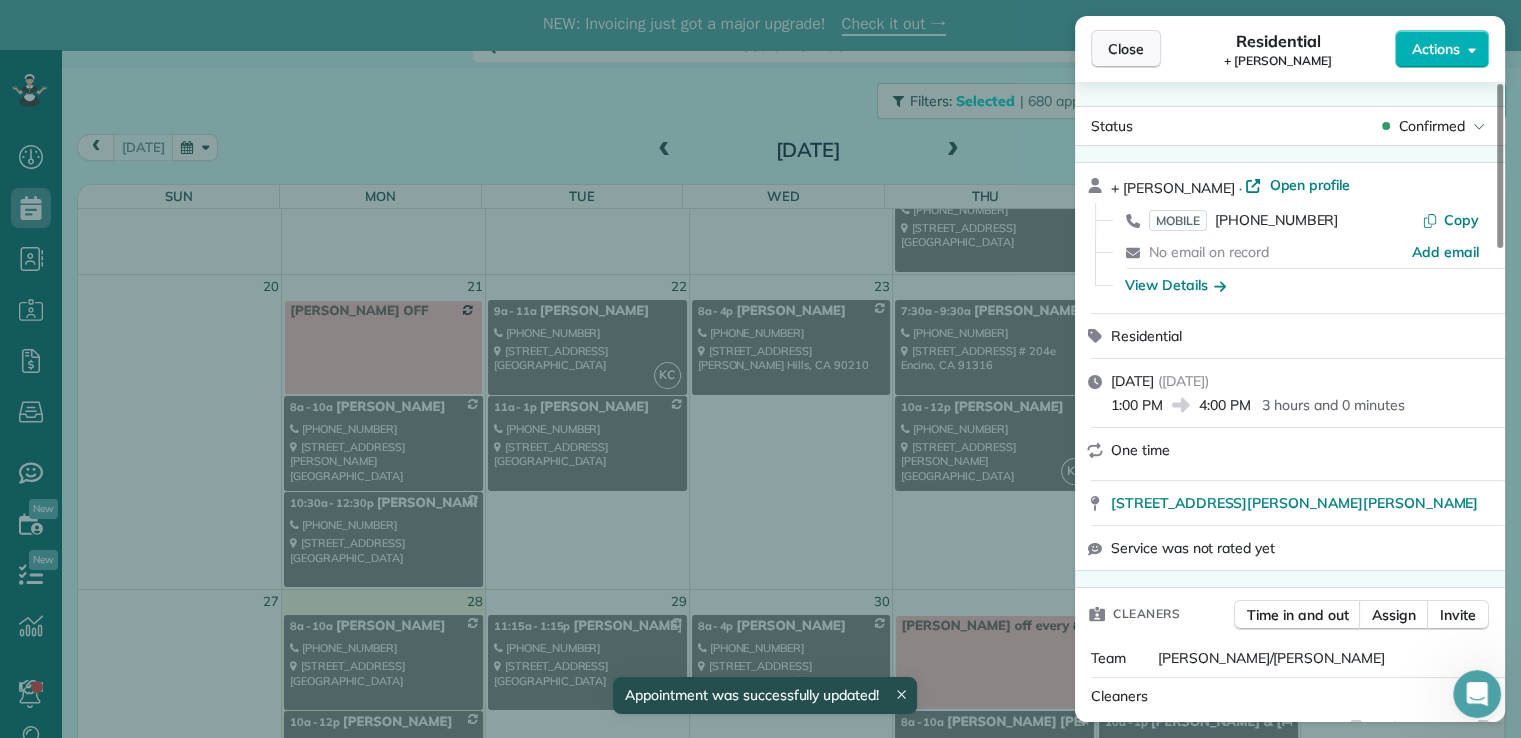 click on "Close" at bounding box center (1126, 49) 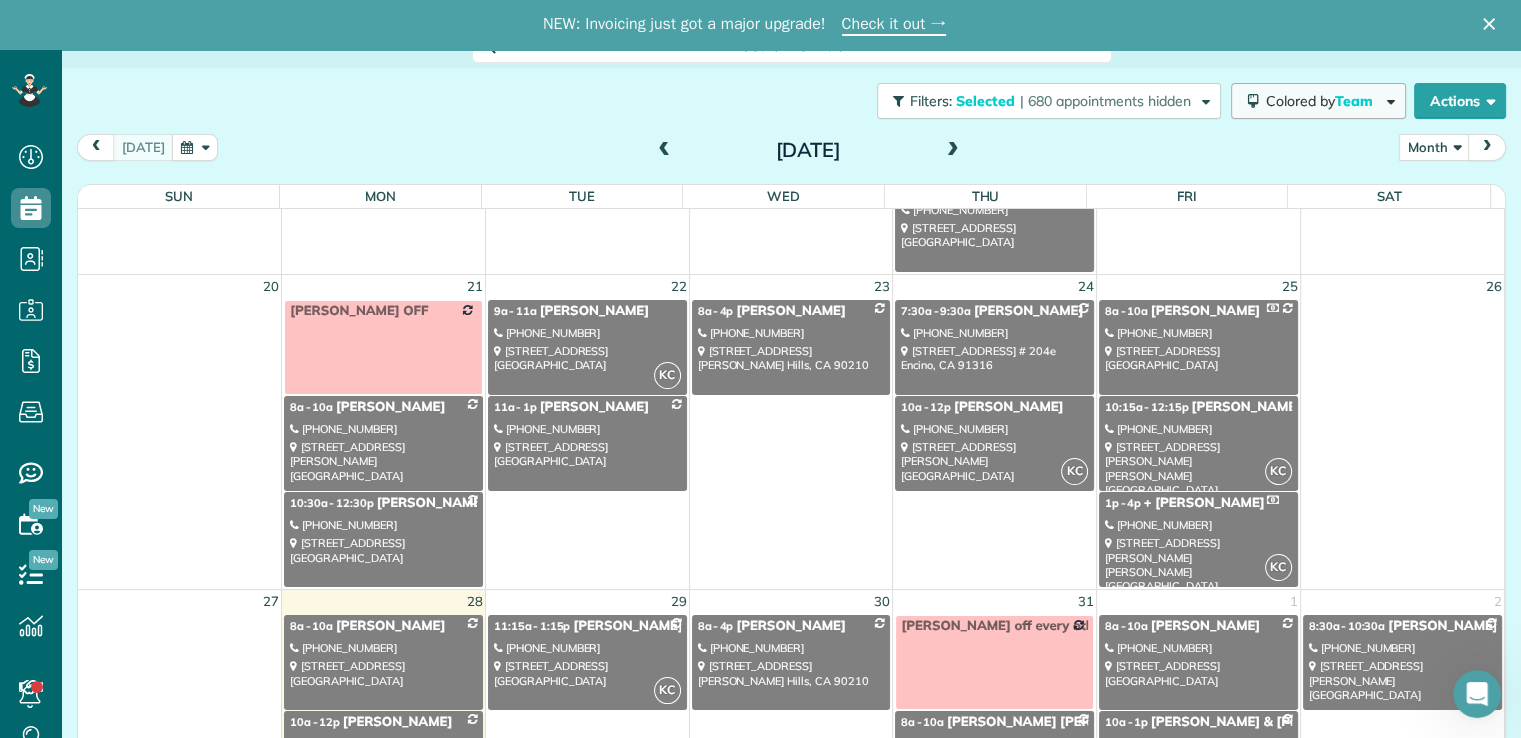 click on "Colored by  Team" at bounding box center [1323, 101] 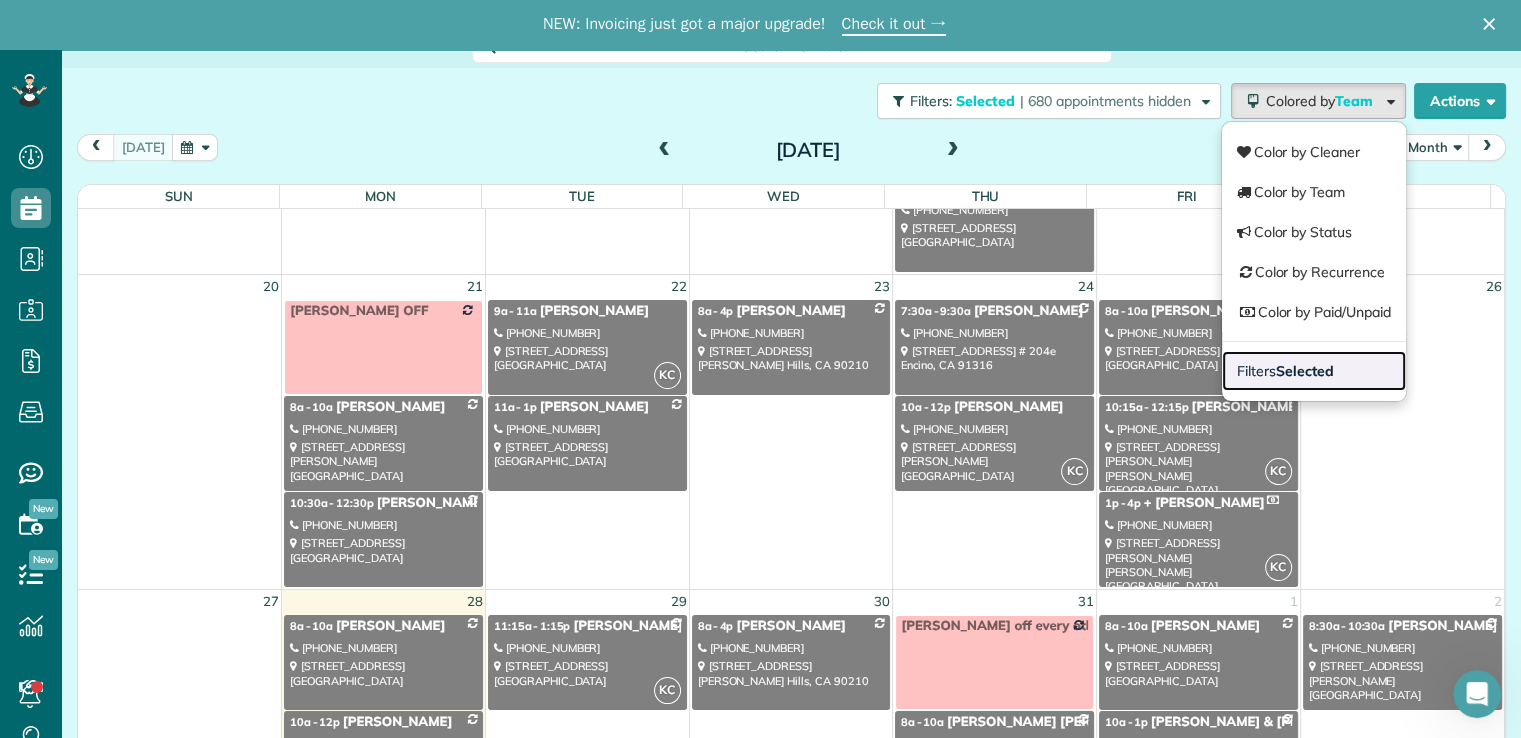 click on "Selected" at bounding box center (1305, 371) 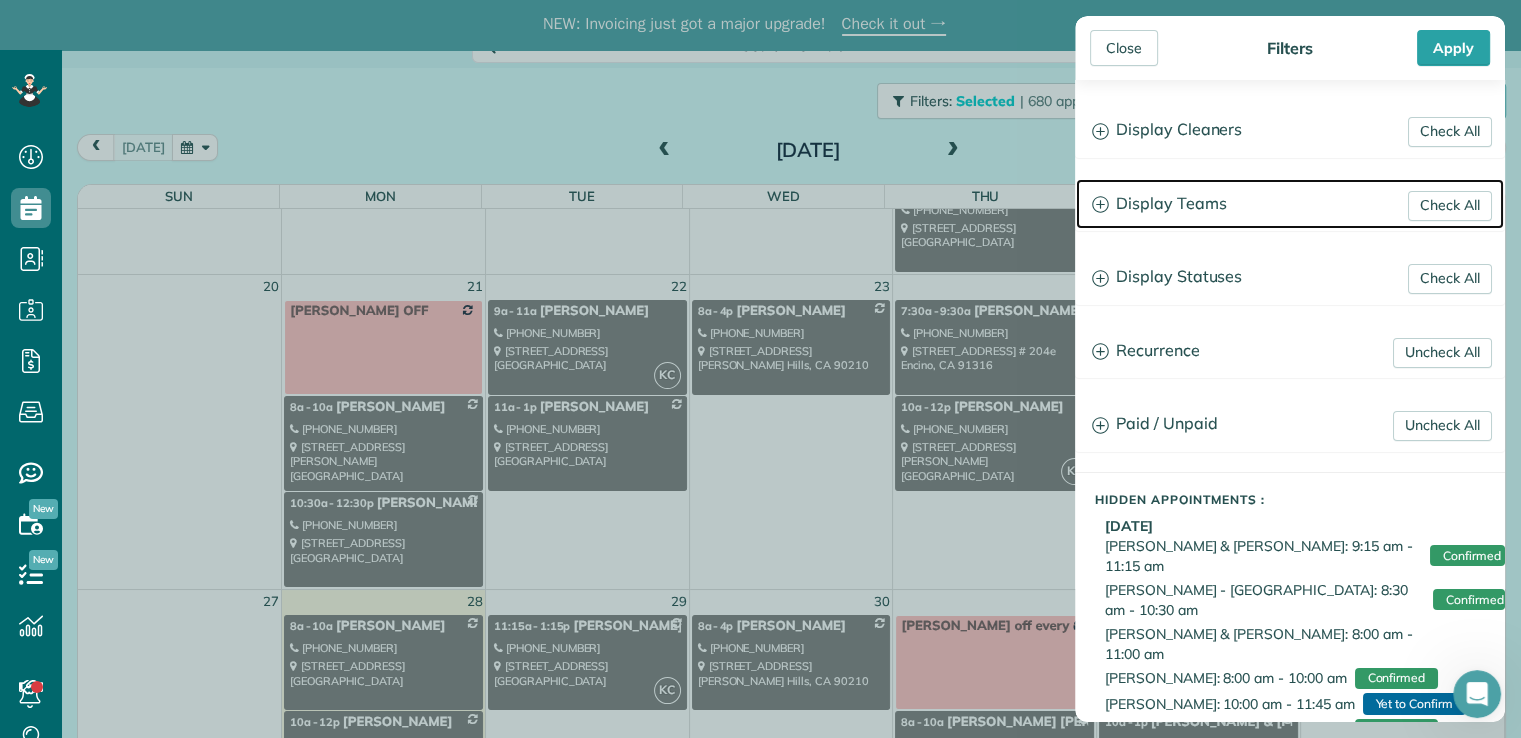 click on "Display Teams" at bounding box center (1290, 204) 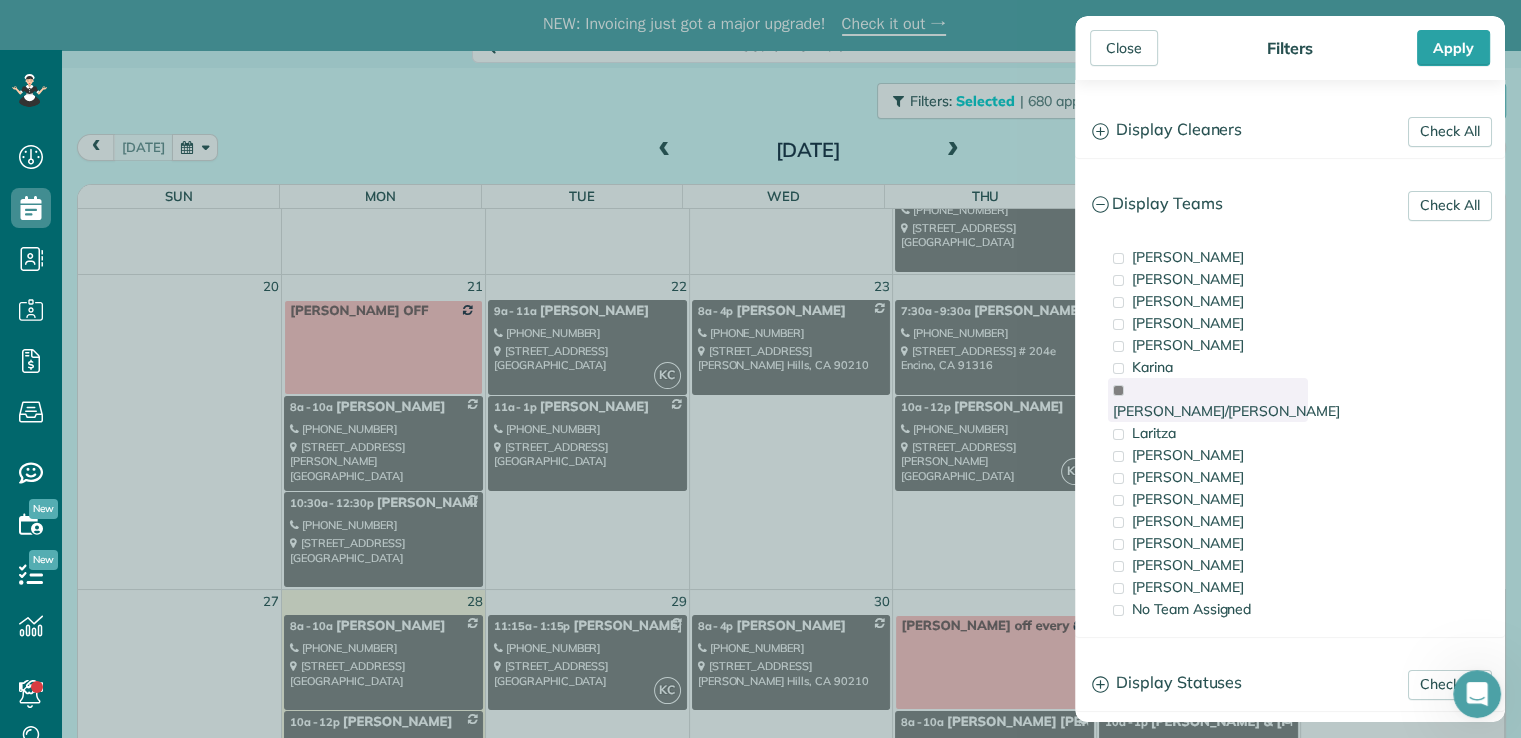 click on "[PERSON_NAME]/[PERSON_NAME]" at bounding box center (1226, 411) 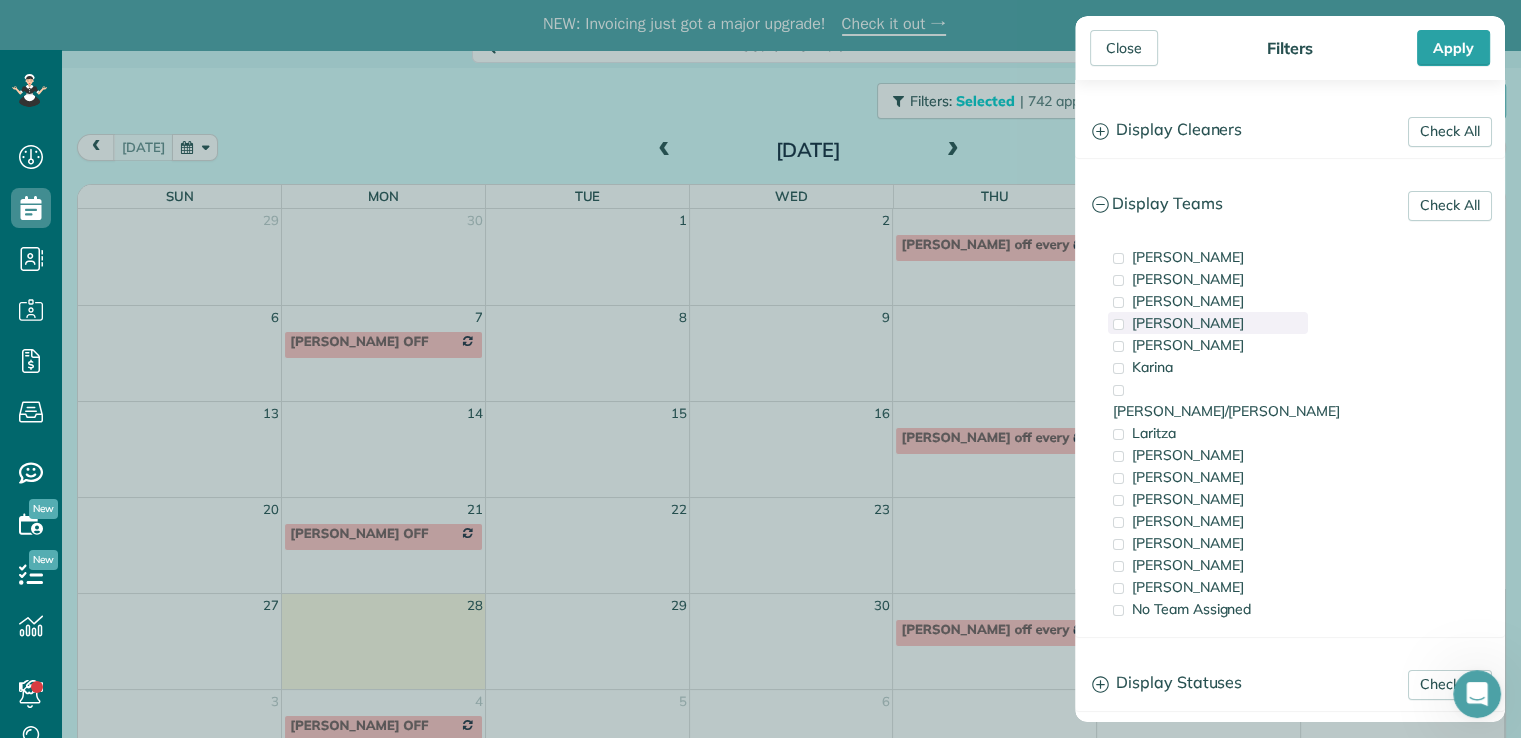scroll, scrollTop: 0, scrollLeft: 0, axis: both 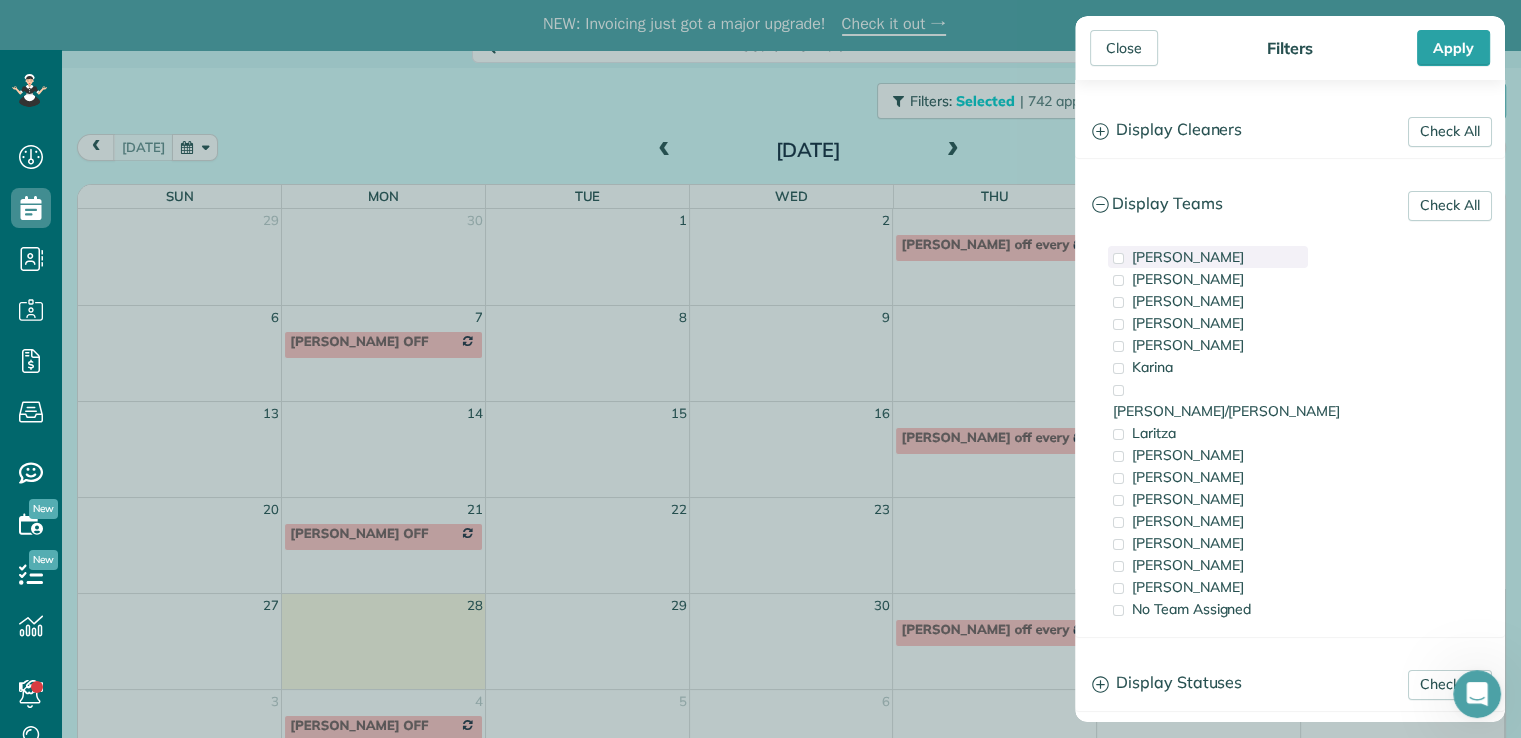 click on "[PERSON_NAME]" at bounding box center (1188, 257) 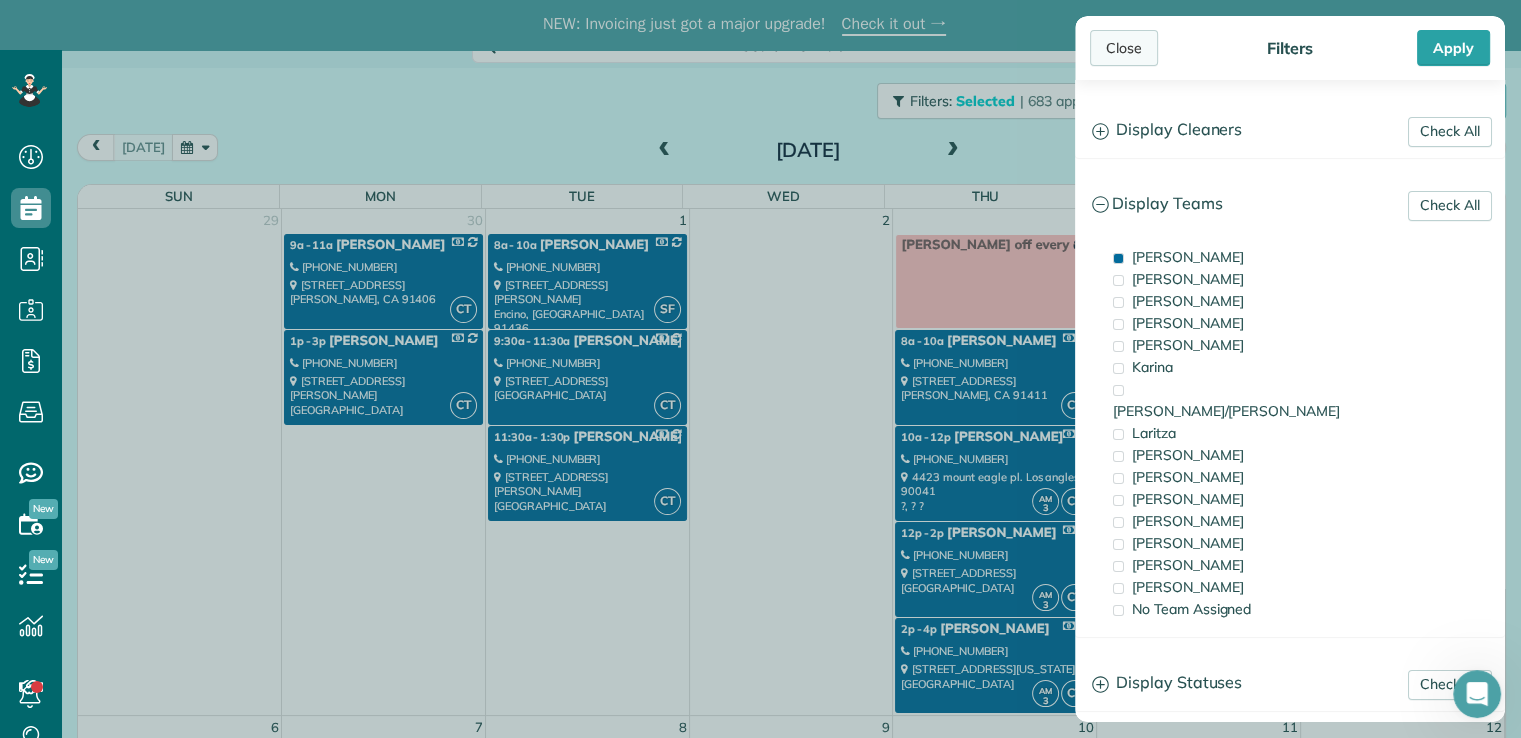 click on "Close" at bounding box center [1124, 48] 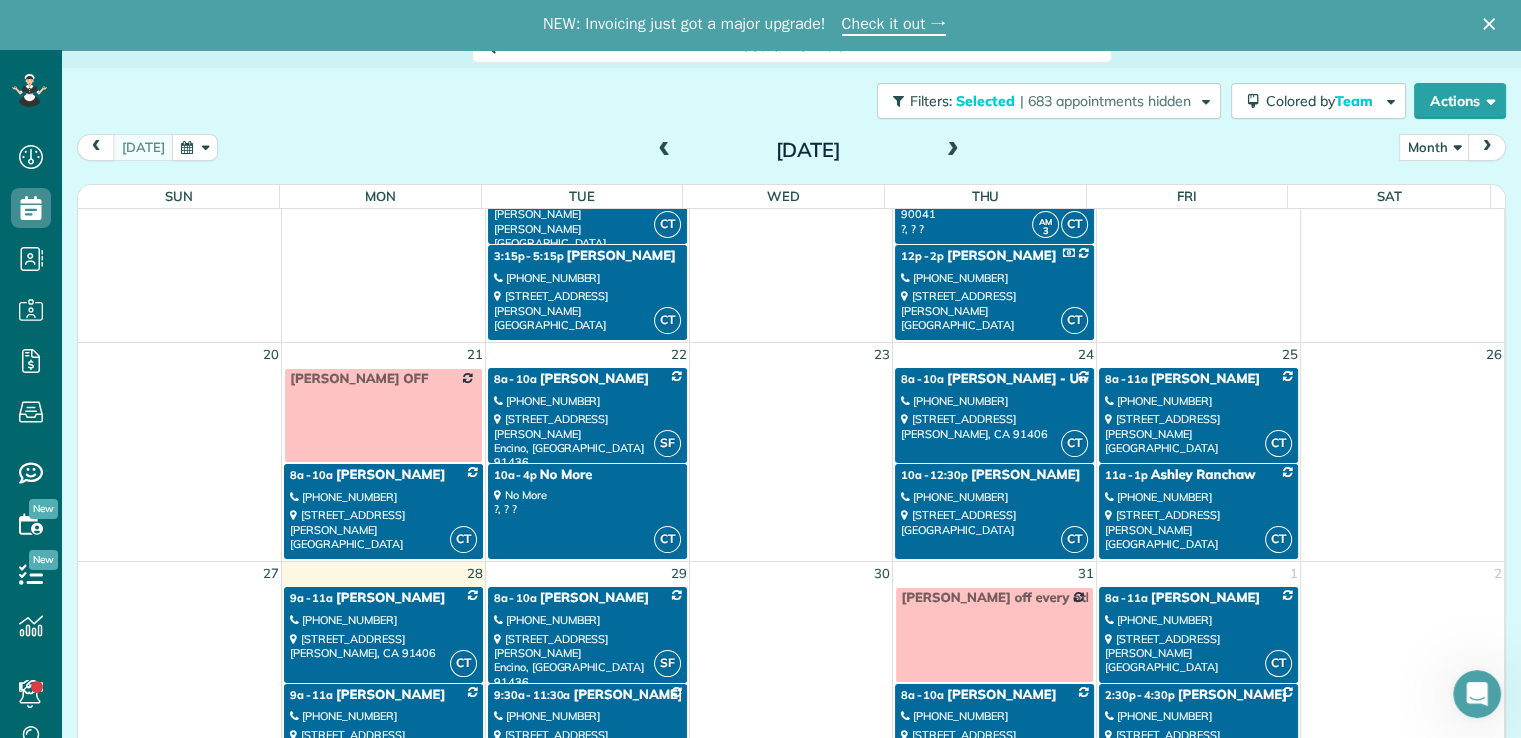 scroll, scrollTop: 1200, scrollLeft: 0, axis: vertical 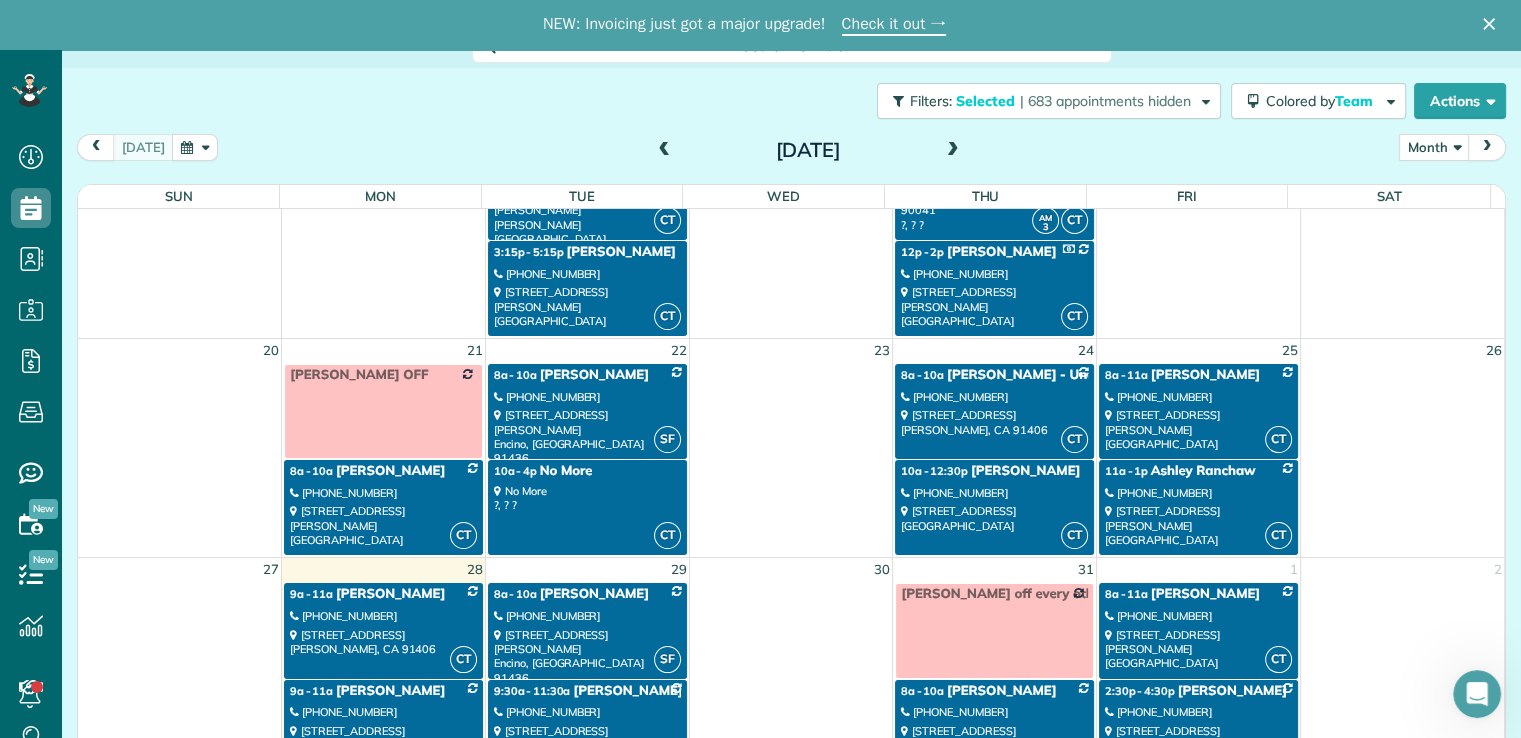 click on "[PHONE_NUMBER]" at bounding box center (383, 493) 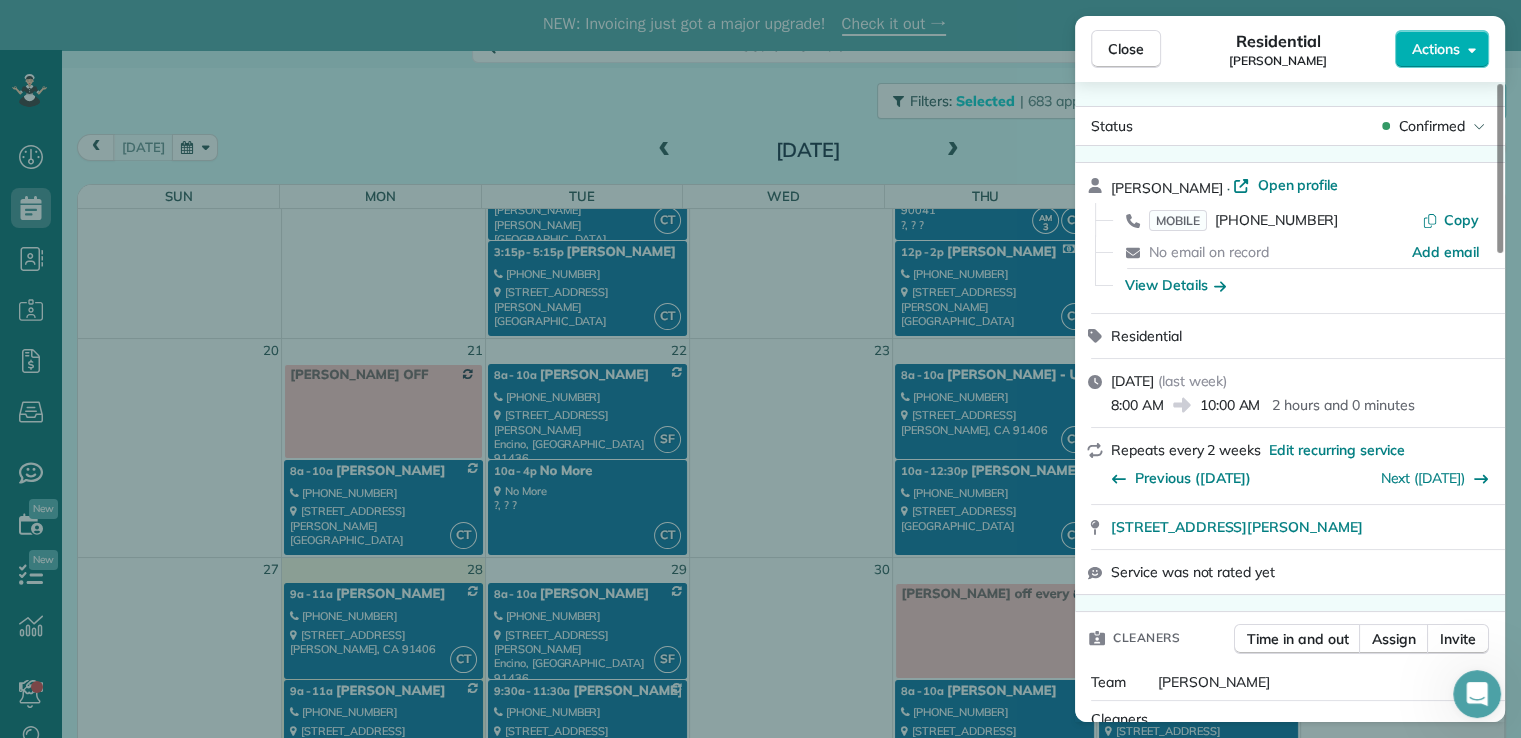 click on "Actions" at bounding box center [1442, 49] 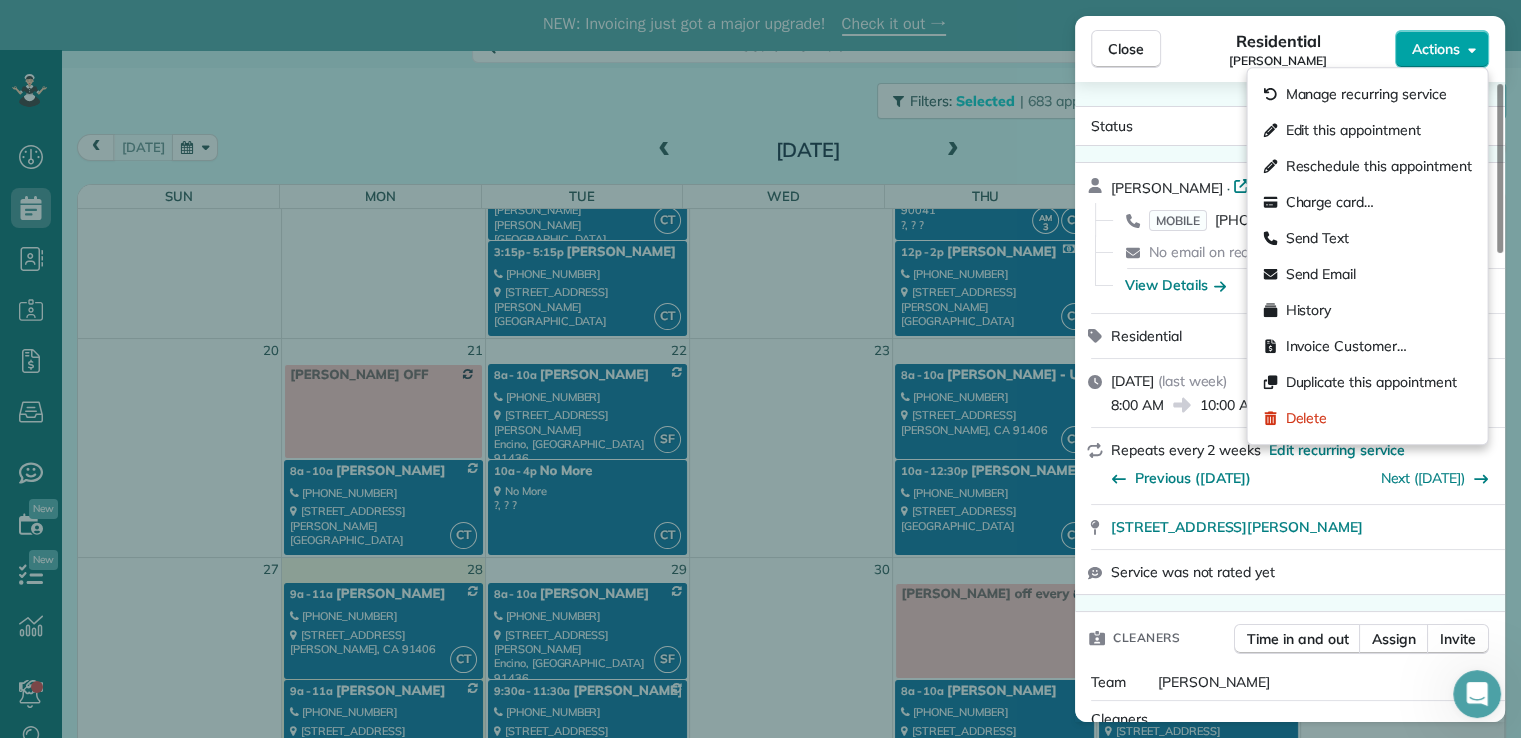 click on "Actions" at bounding box center [1436, 49] 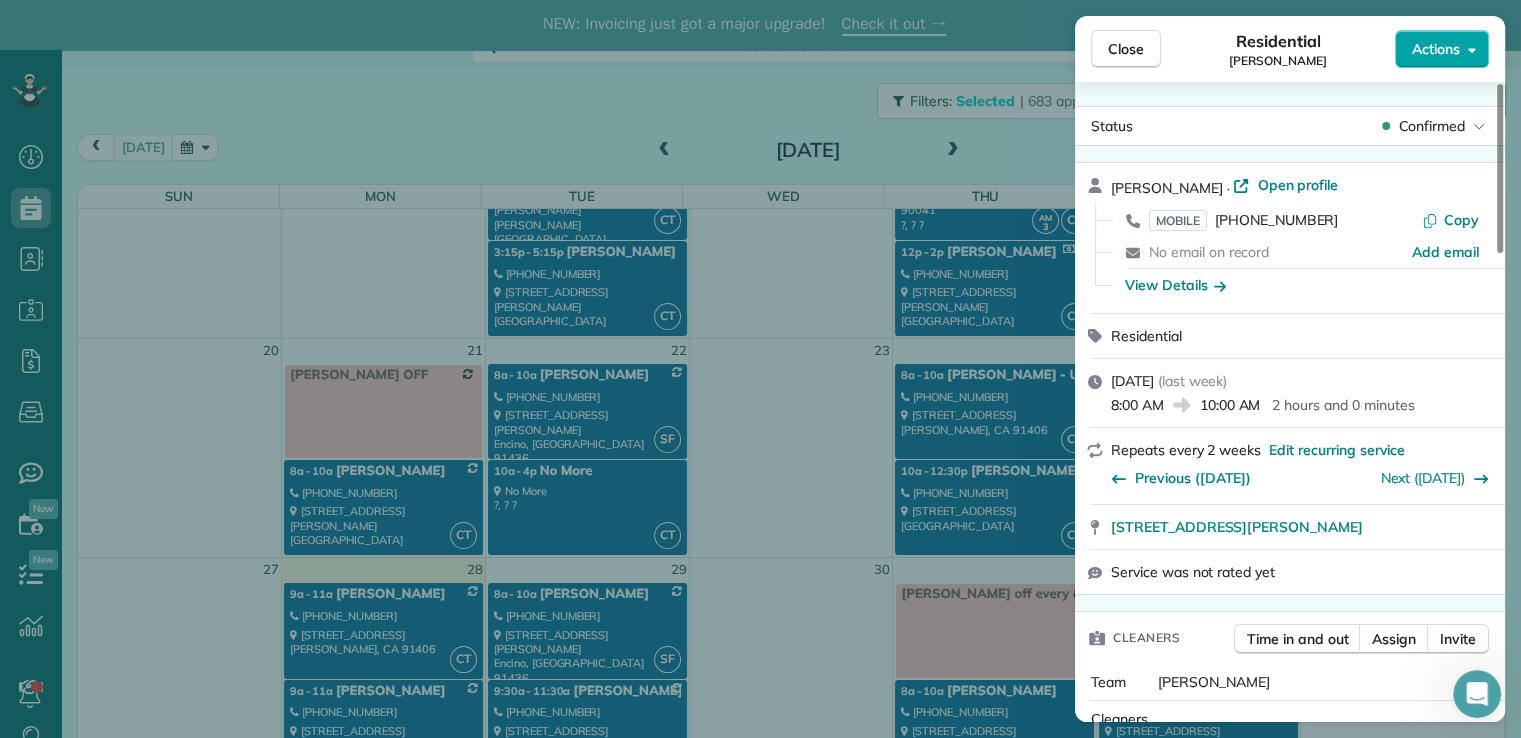 click on "Actions" at bounding box center [1436, 49] 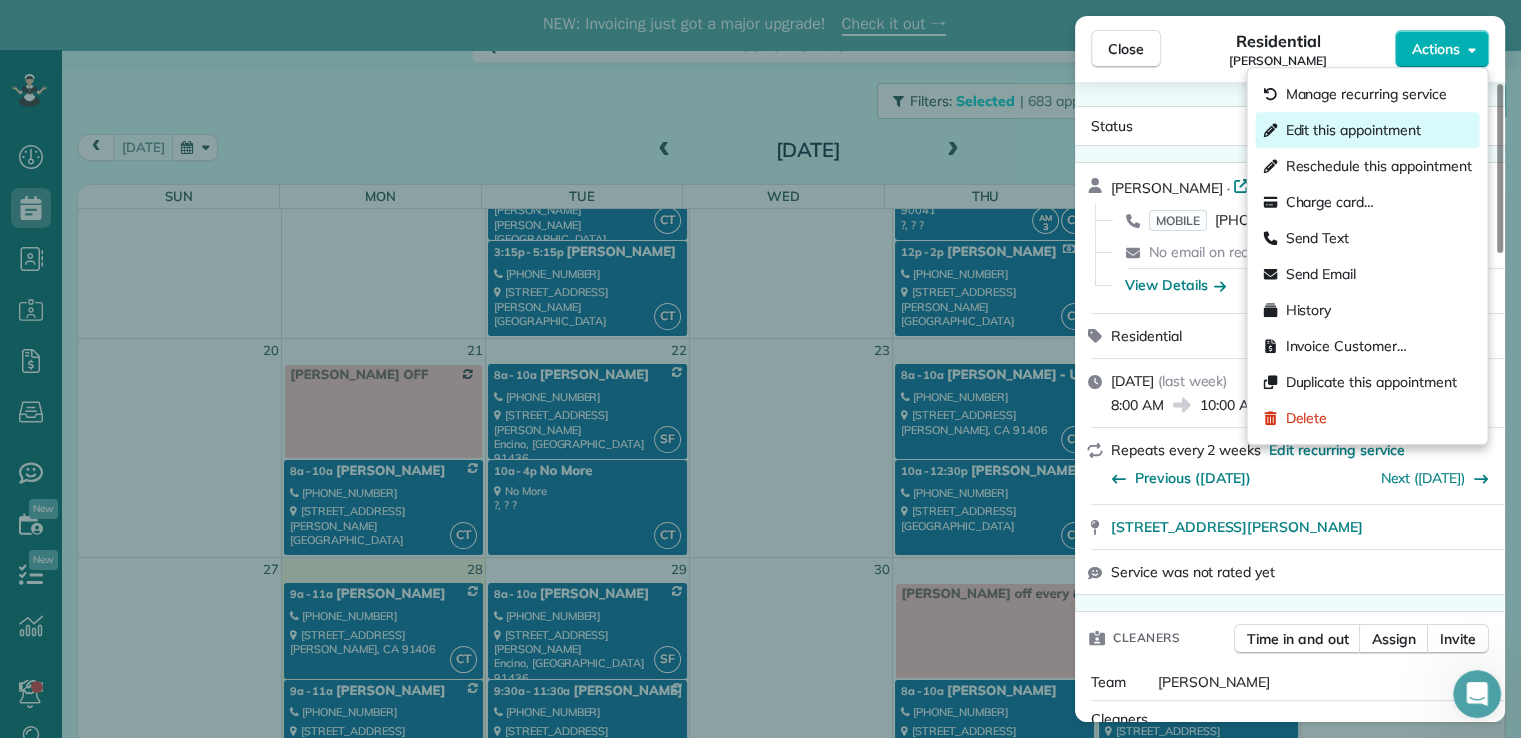click on "Edit this appointment" at bounding box center (1352, 130) 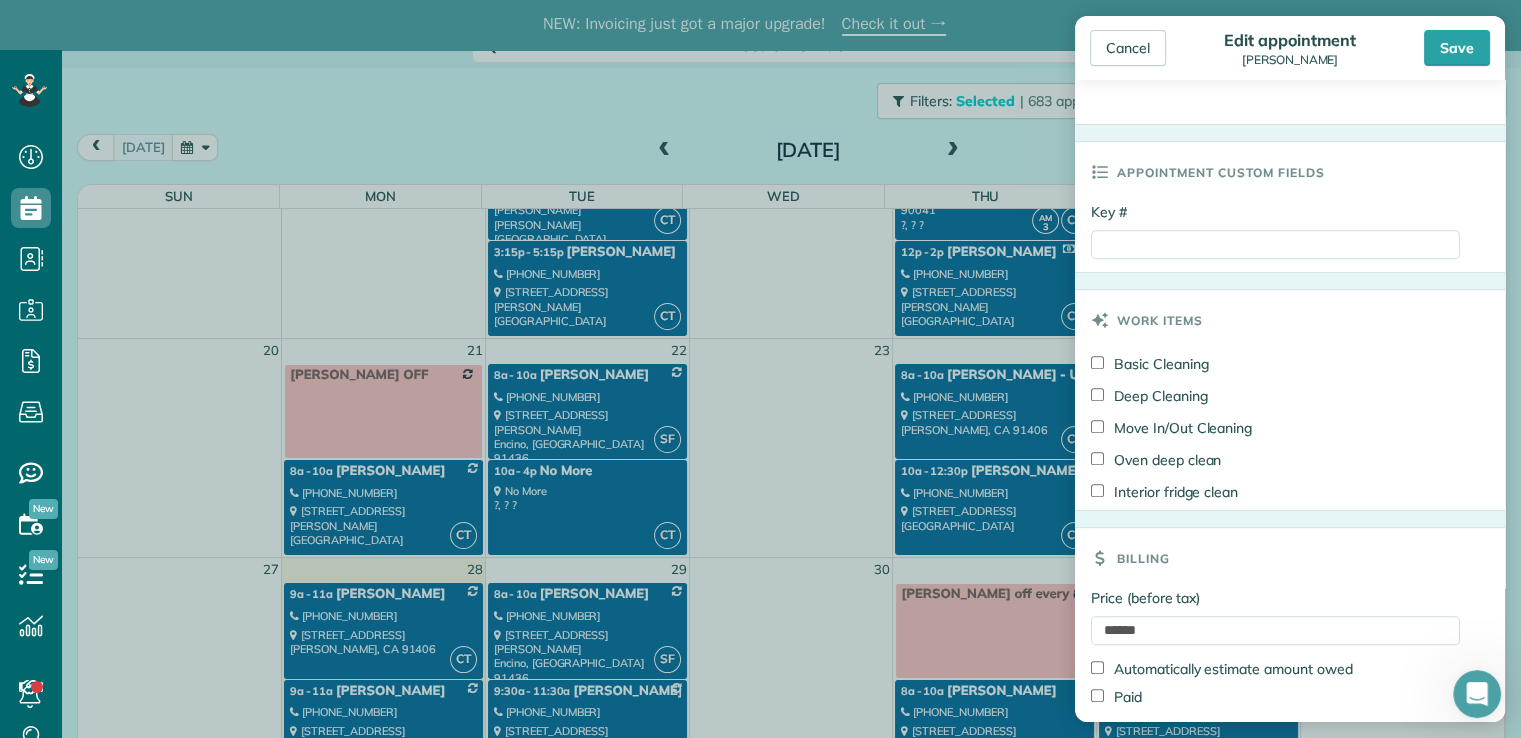 scroll, scrollTop: 866, scrollLeft: 0, axis: vertical 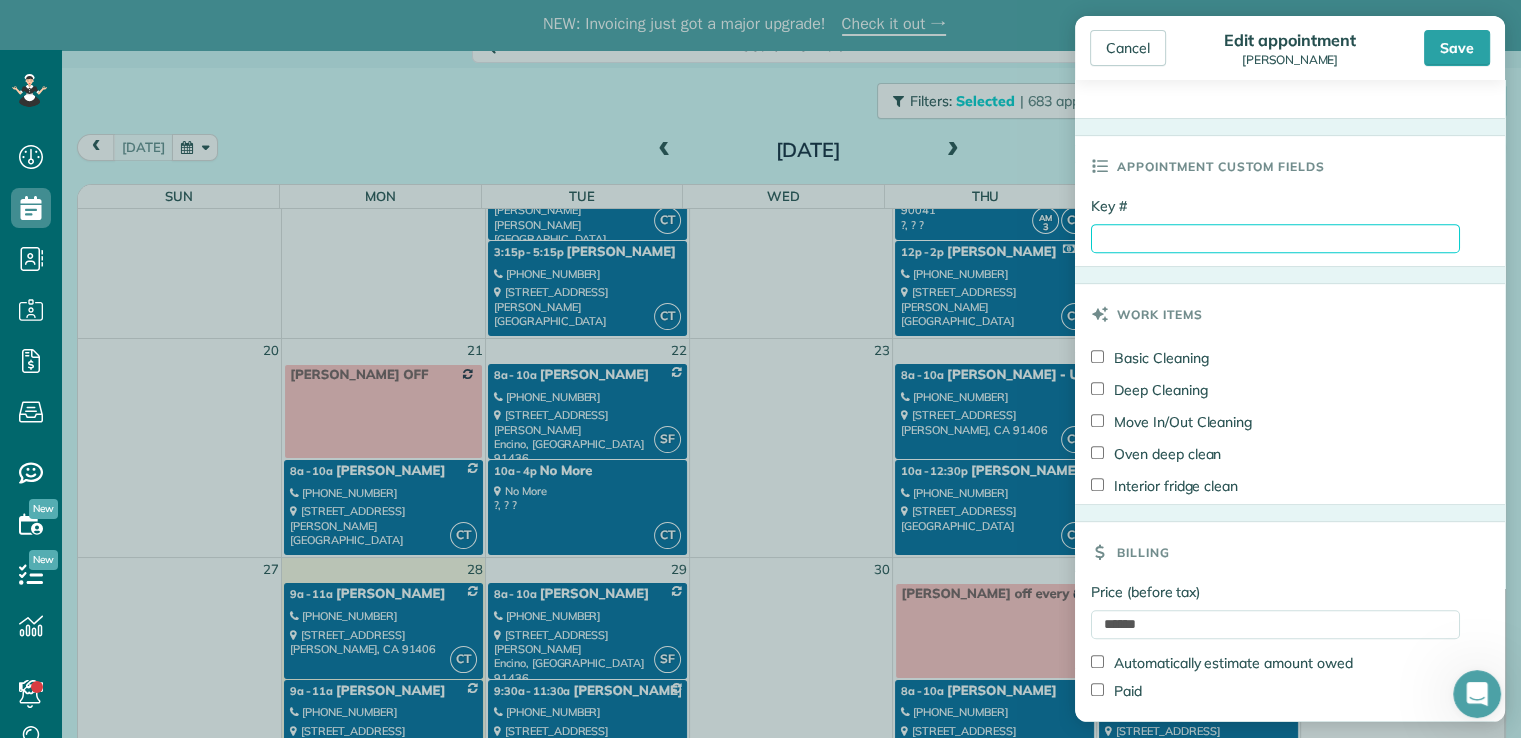click on "Key #" at bounding box center (1275, 238) 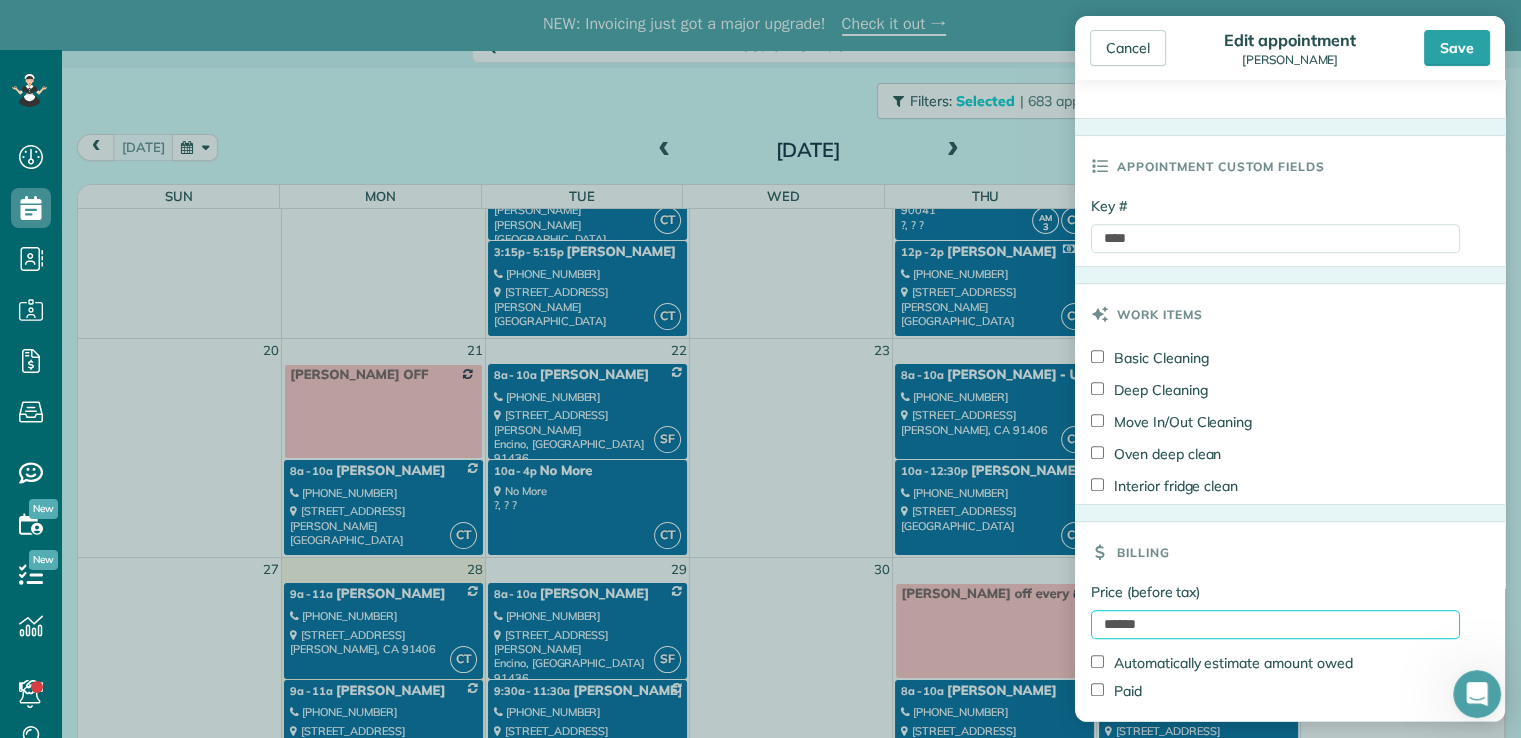 click on "******" at bounding box center (1275, 624) 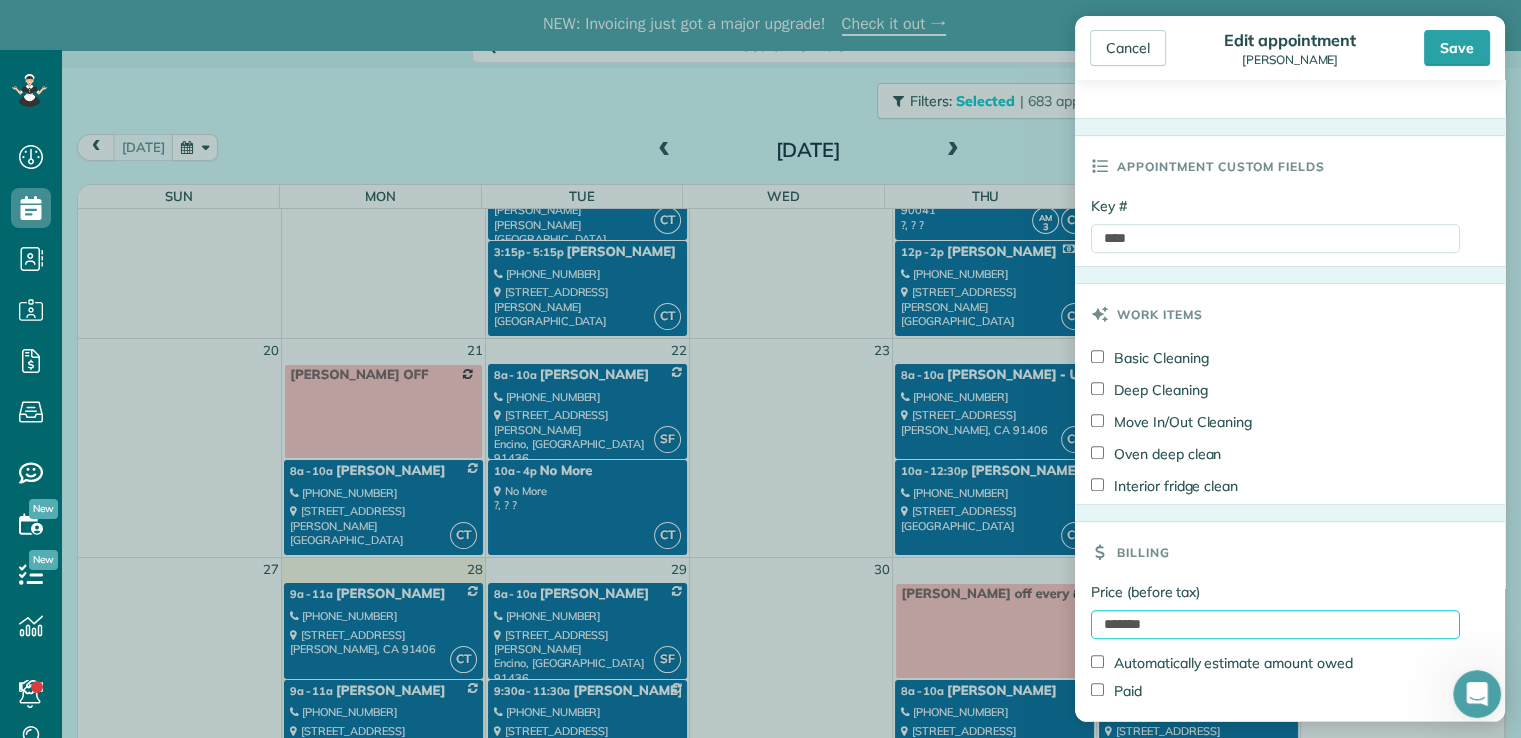 scroll, scrollTop: 934, scrollLeft: 0, axis: vertical 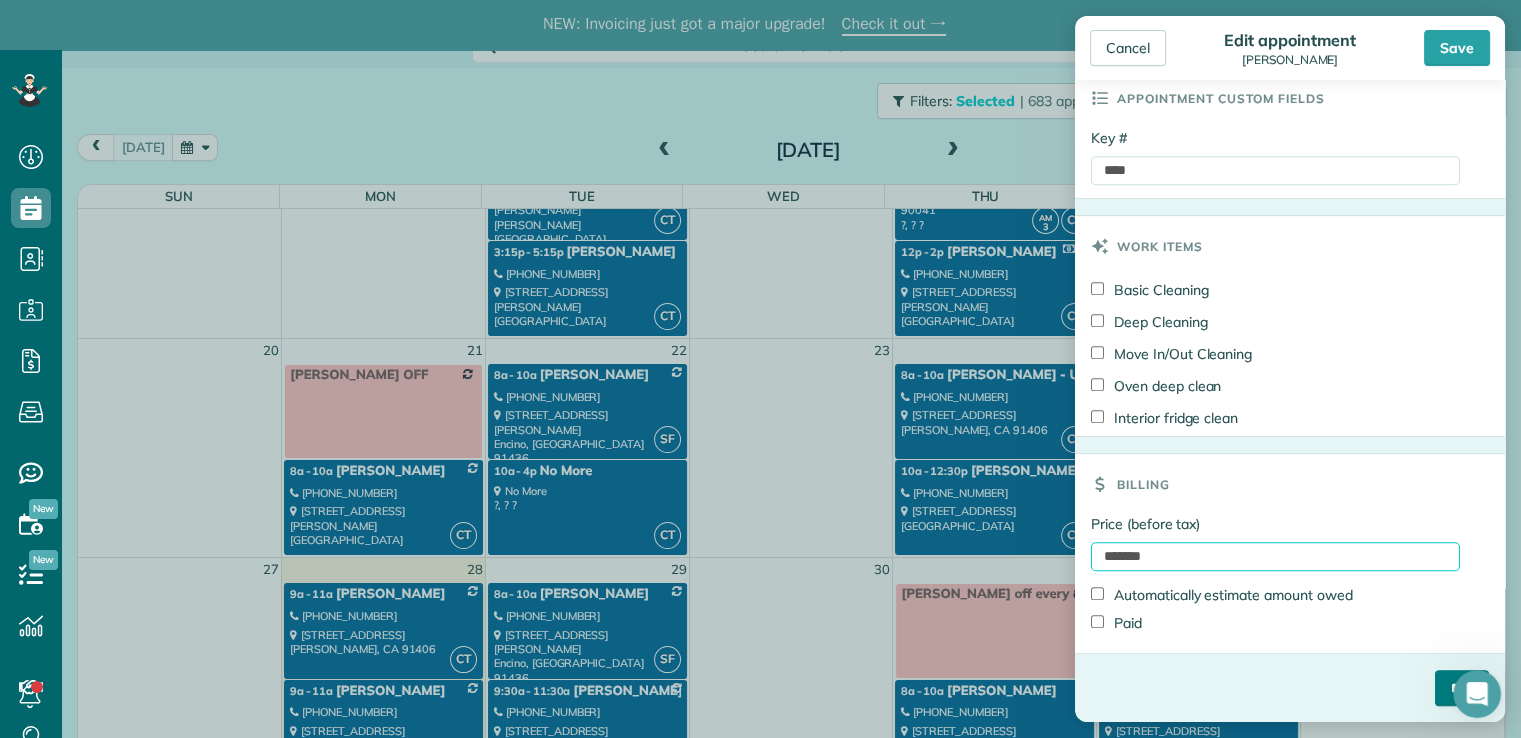 type on "*******" 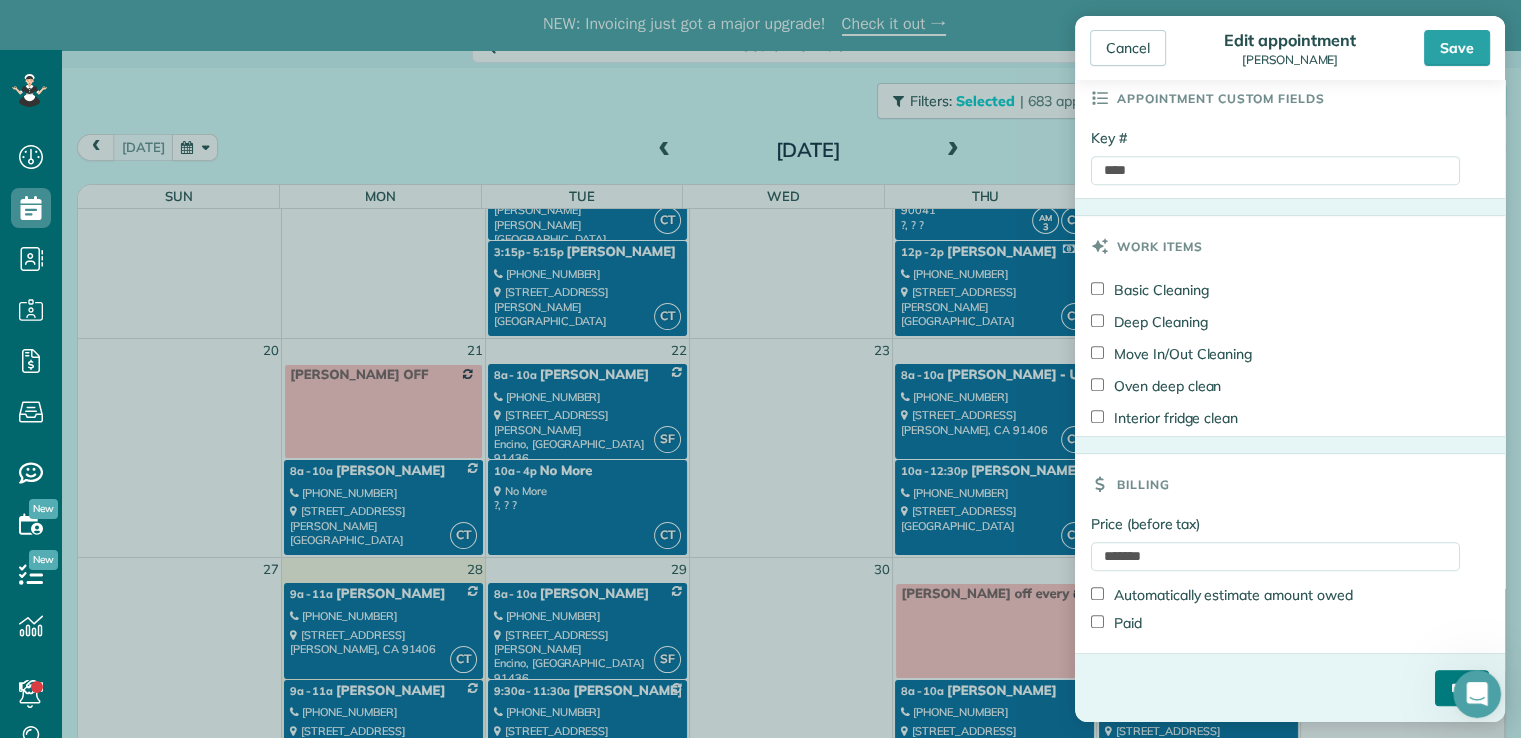 click on "****" at bounding box center (1462, 688) 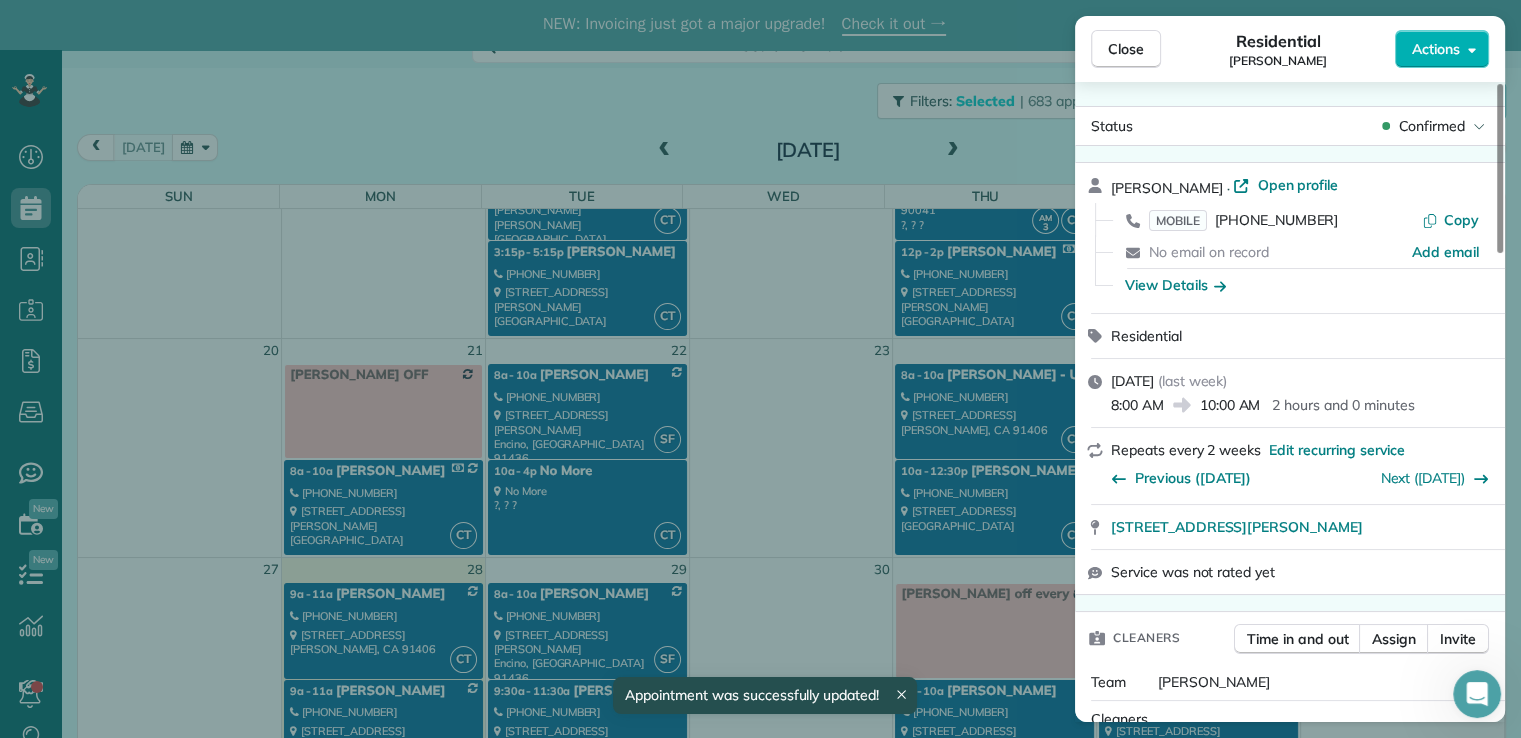 scroll, scrollTop: 1200, scrollLeft: 0, axis: vertical 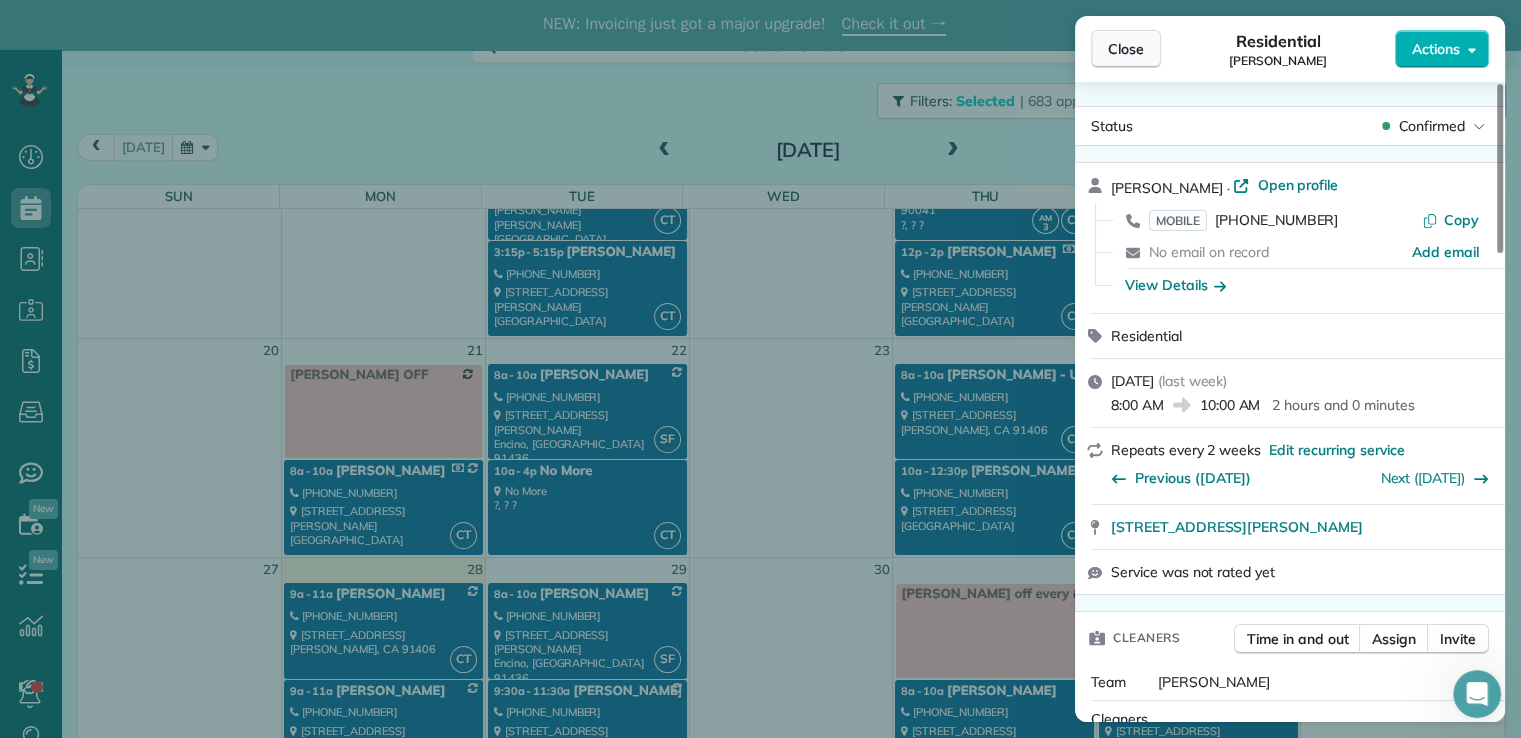 click on "Close" at bounding box center (1126, 49) 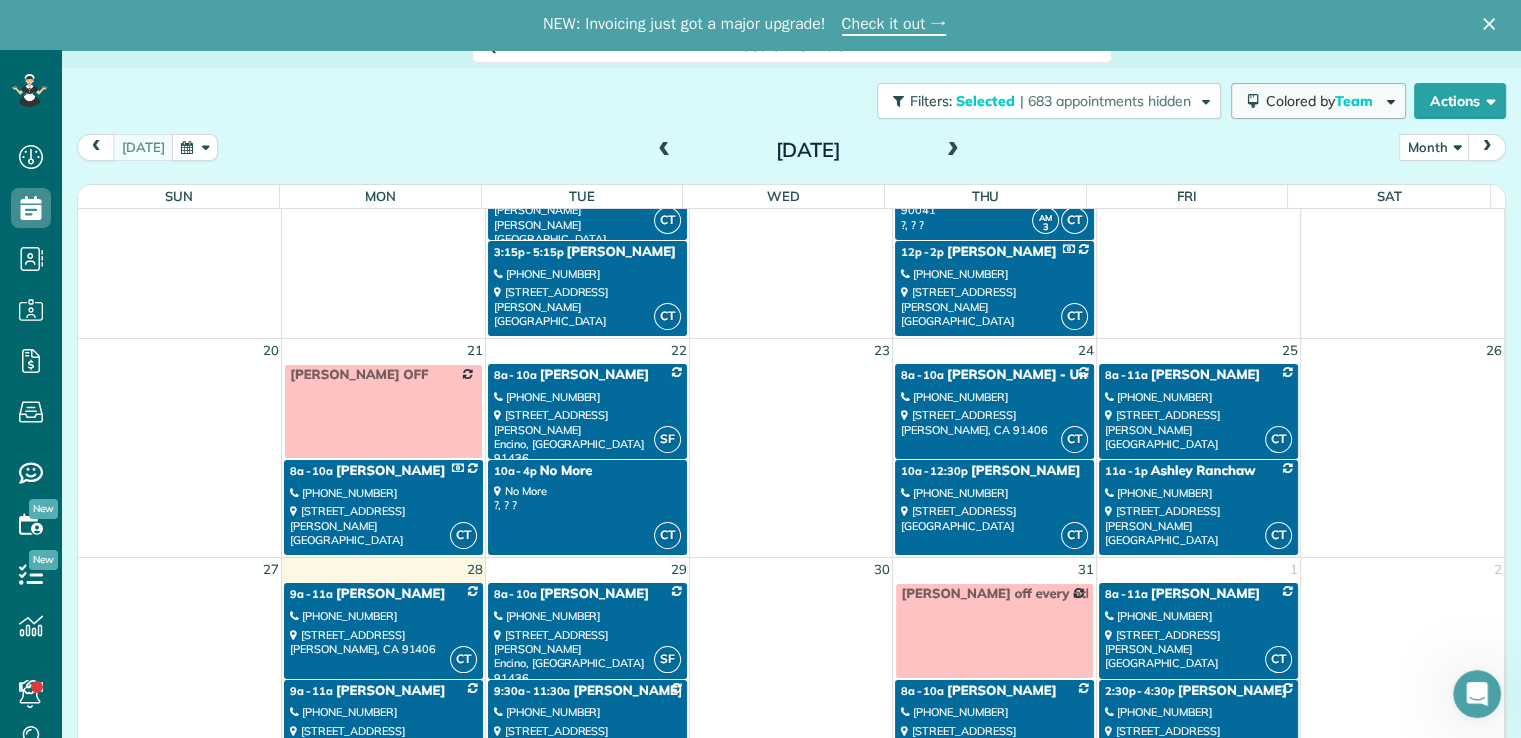 click on "Colored by  Team" at bounding box center [1323, 101] 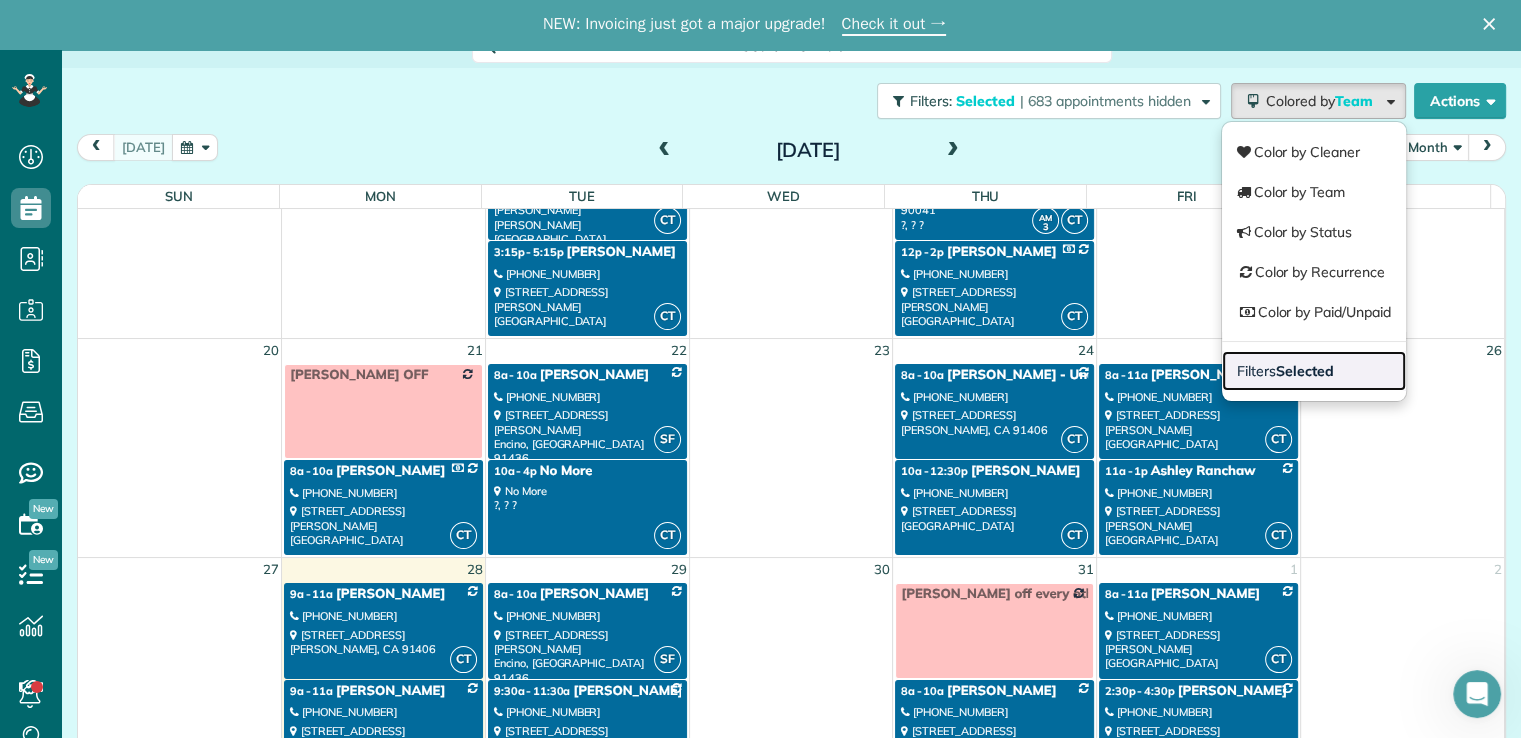 click on "Selected" at bounding box center (1305, 371) 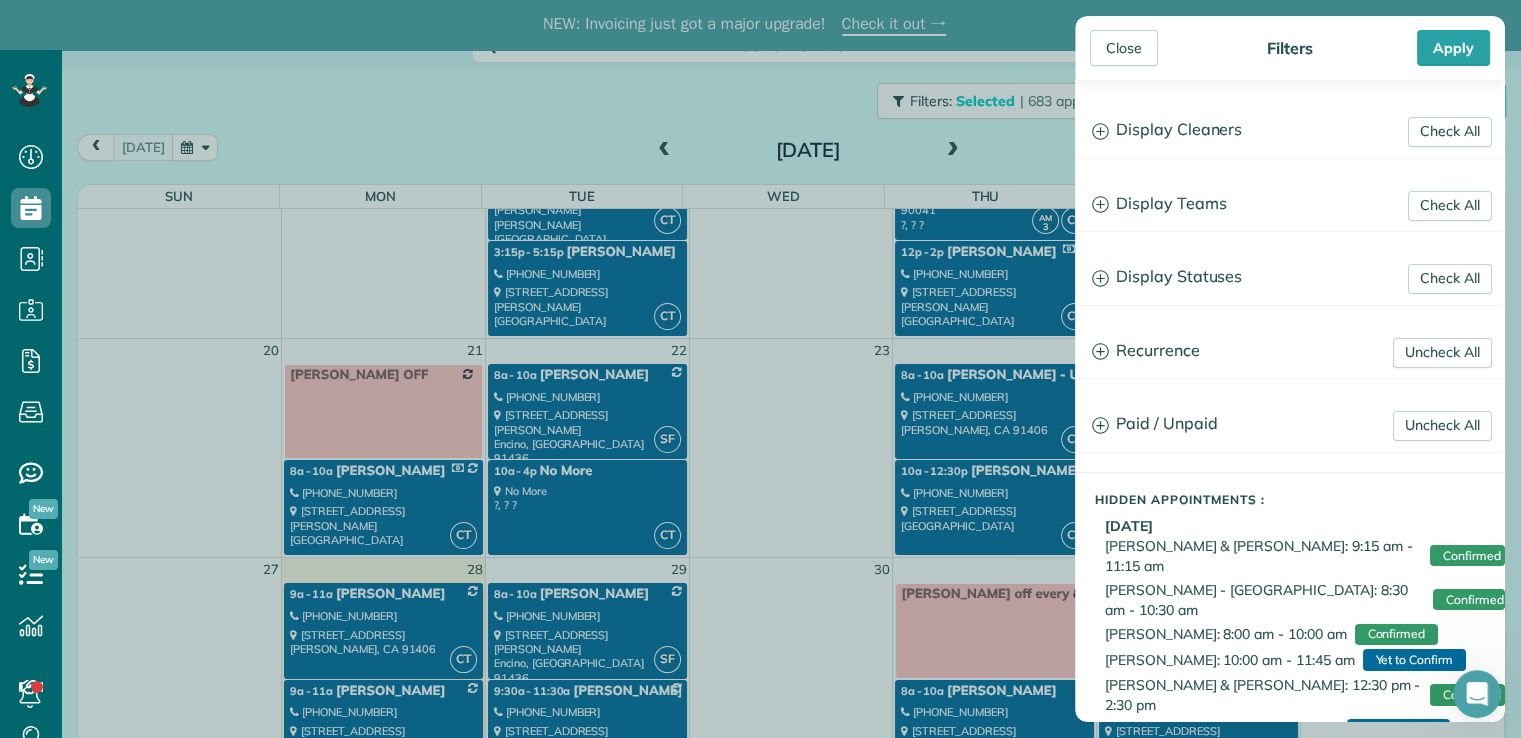 click on "Close
Filters
Apply
Check All
Display Cleaners
[PERSON_NAME]
[PERSON_NAME]
[PERSON_NAME]
[PERSON_NAME]
[PERSON_NAME]
[PERSON_NAME]
[PERSON_NAME]
[PERSON_NAME]" at bounding box center (760, 369) 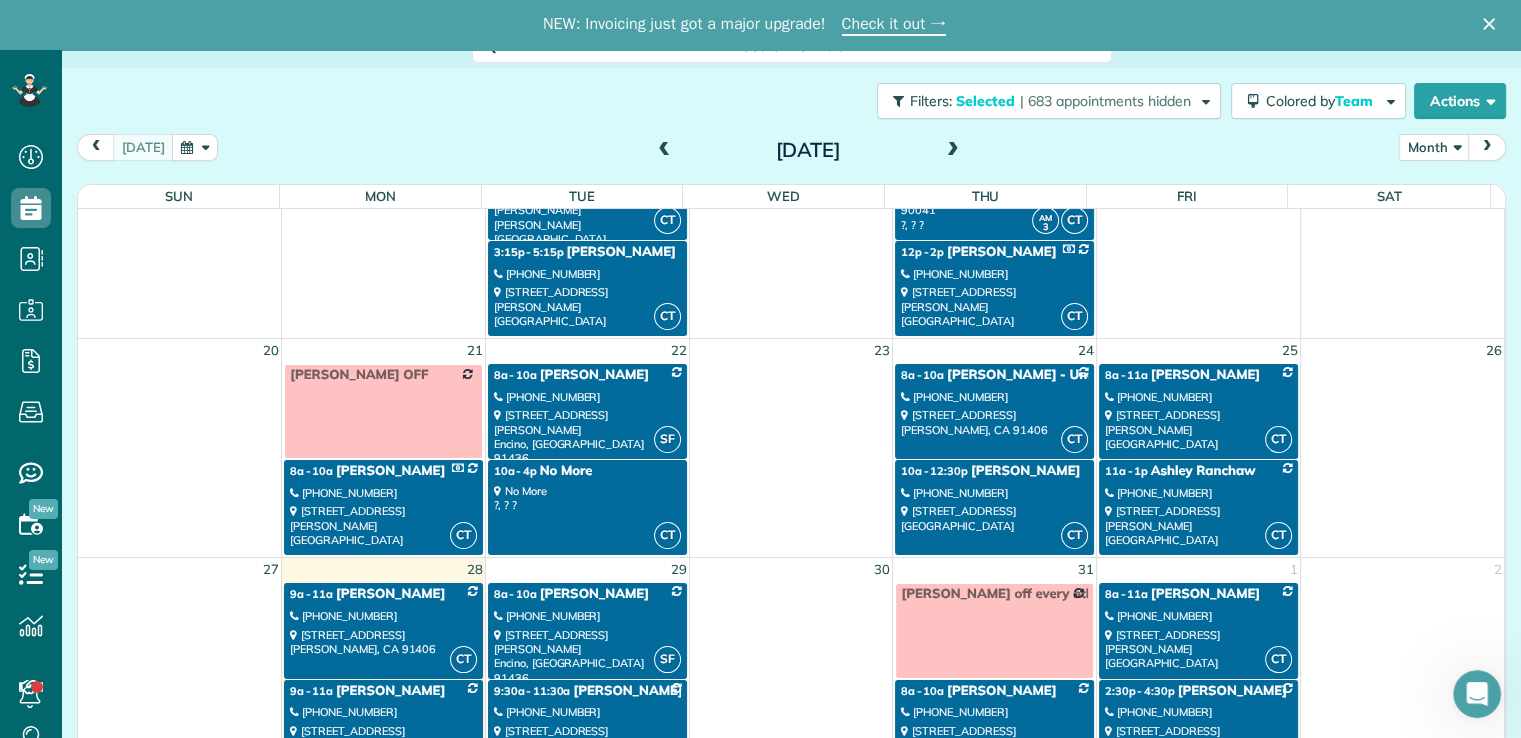 click on "[STREET_ADDRESS][PERSON_NAME]" at bounding box center [1198, 429] 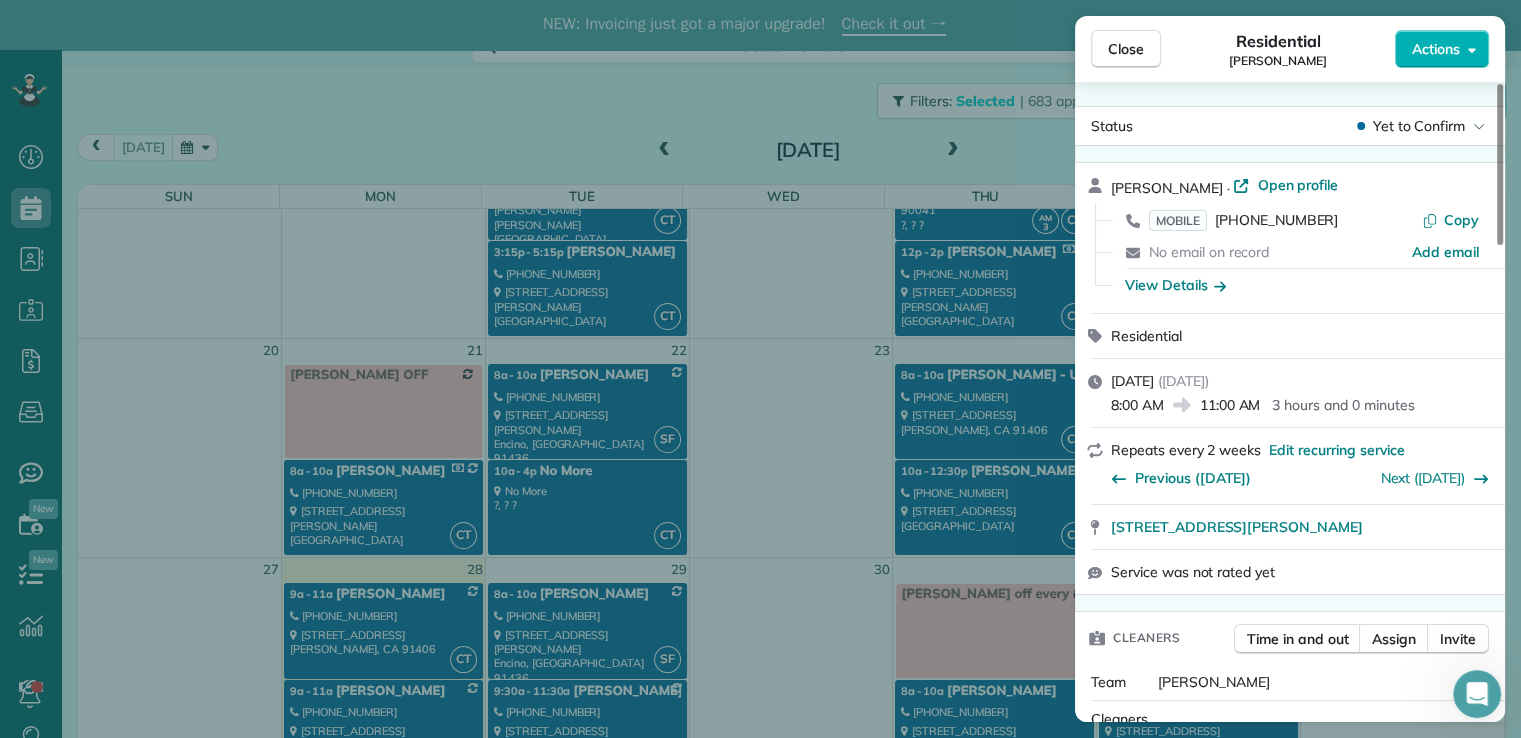 click on "Actions" at bounding box center (1436, 49) 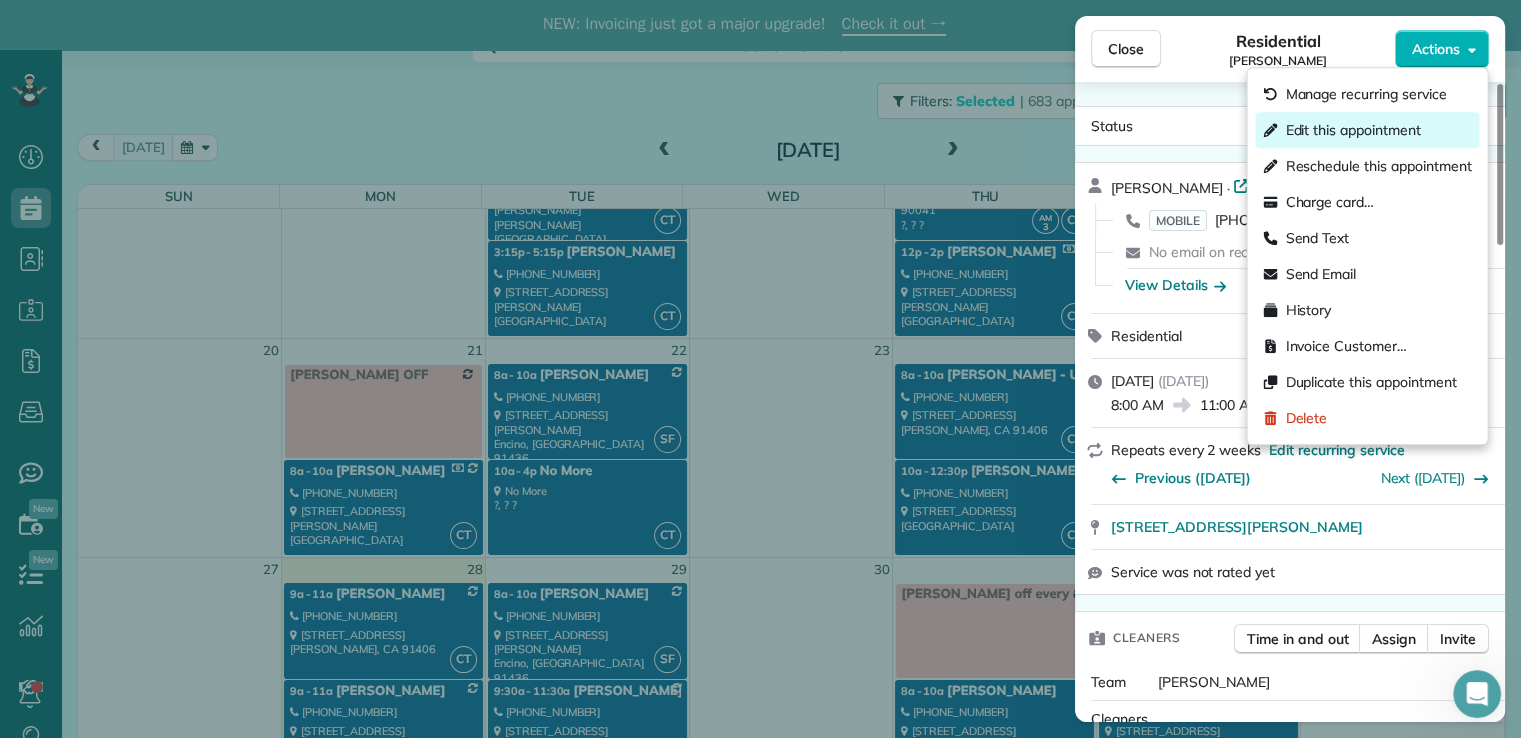click on "Edit this appointment" at bounding box center [1352, 130] 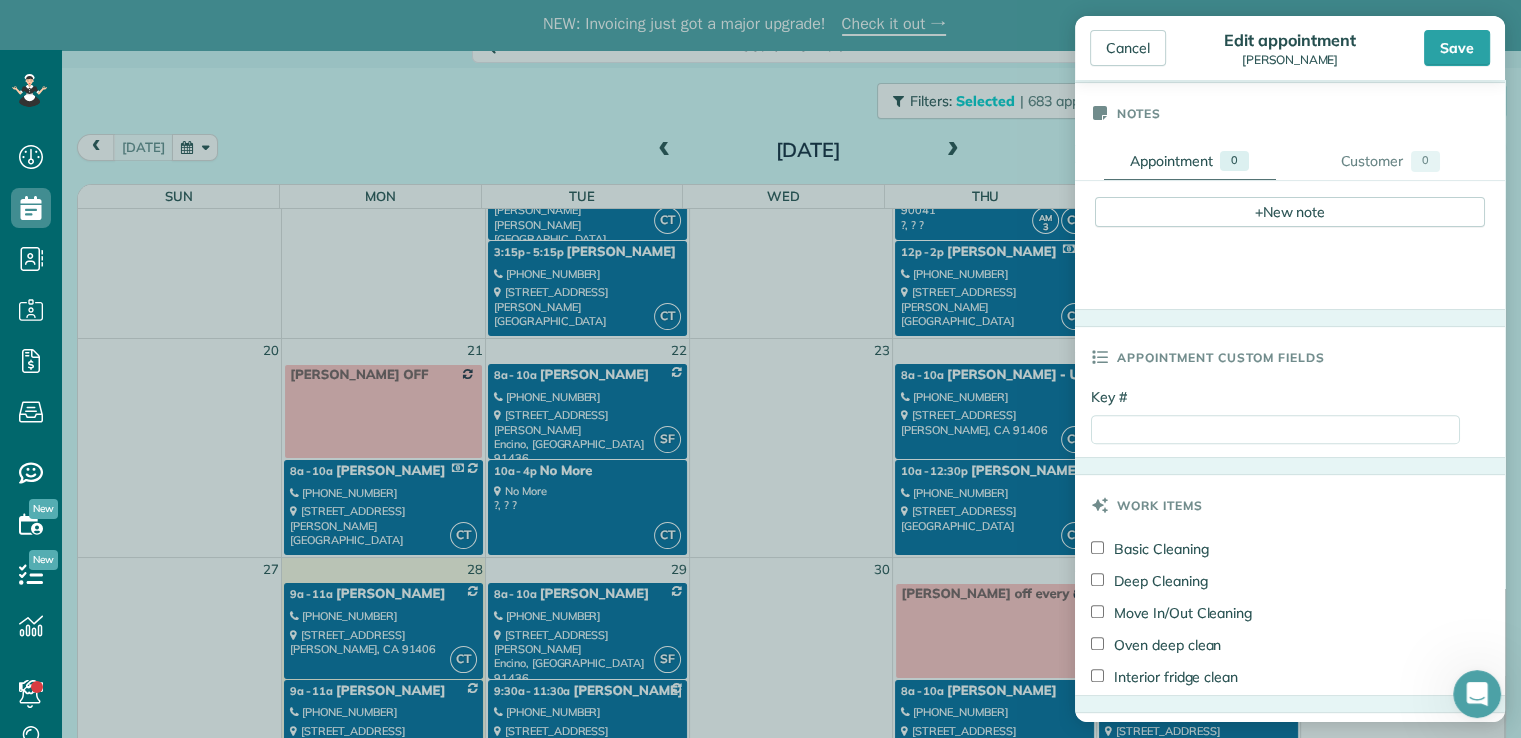 scroll, scrollTop: 688, scrollLeft: 0, axis: vertical 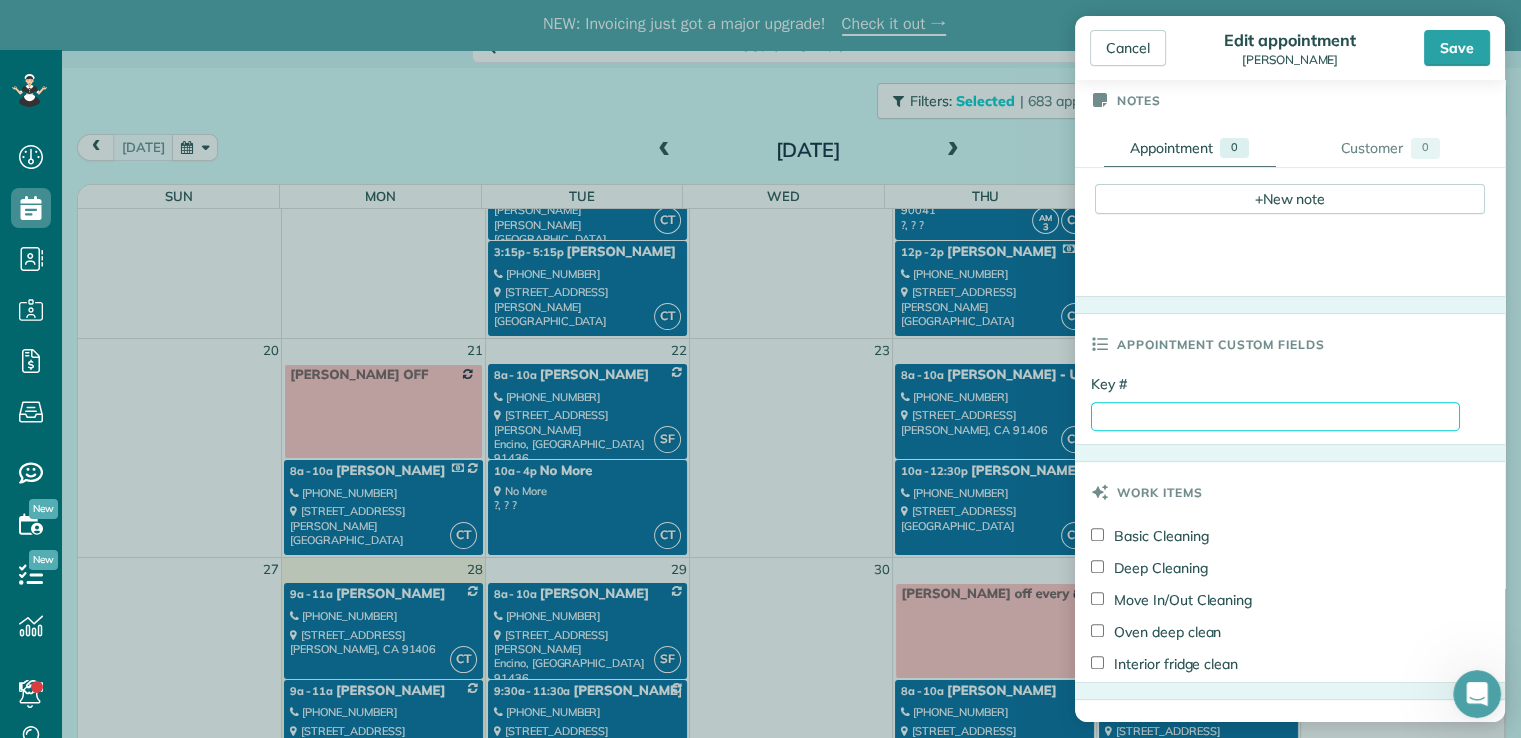 click on "Key #" at bounding box center [1275, 416] 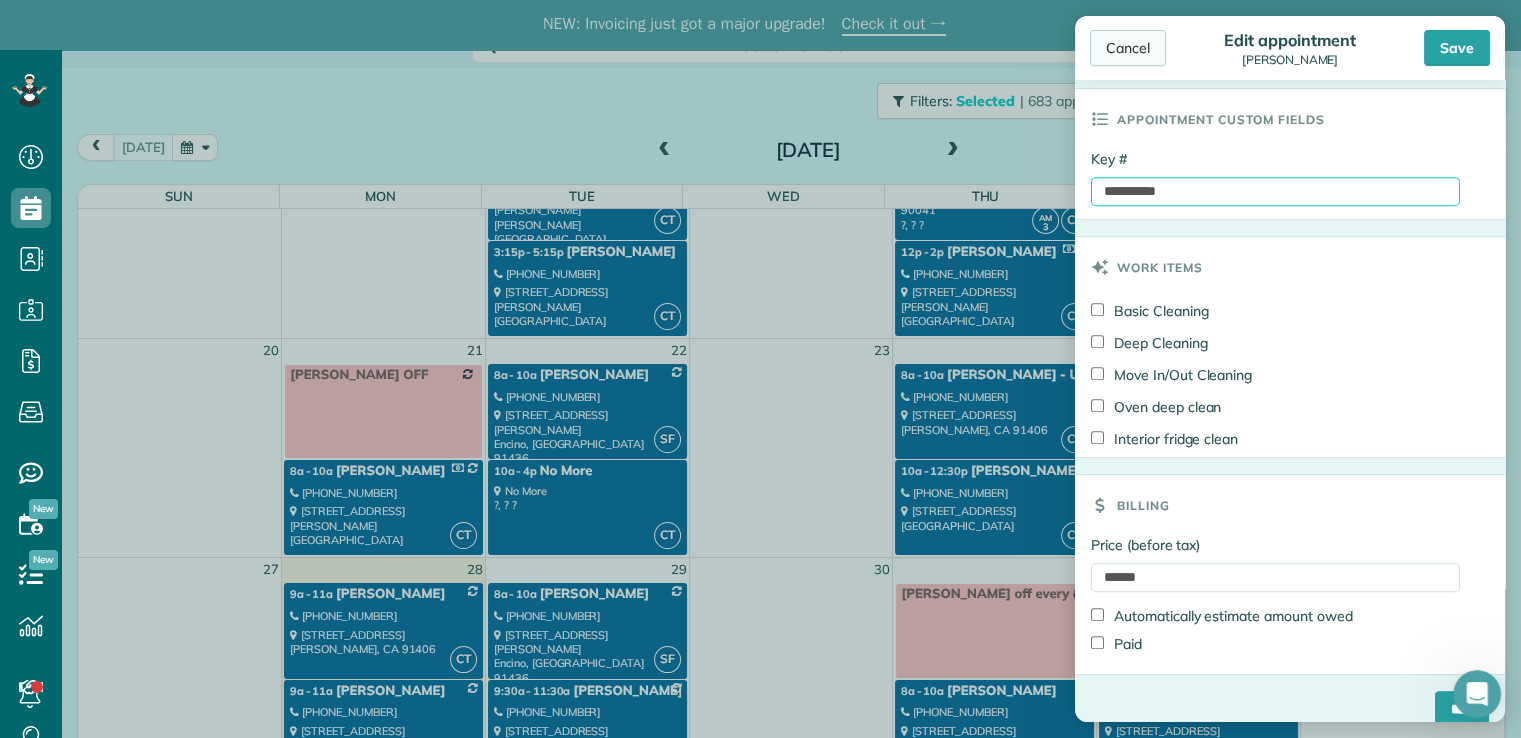 scroll, scrollTop: 934, scrollLeft: 0, axis: vertical 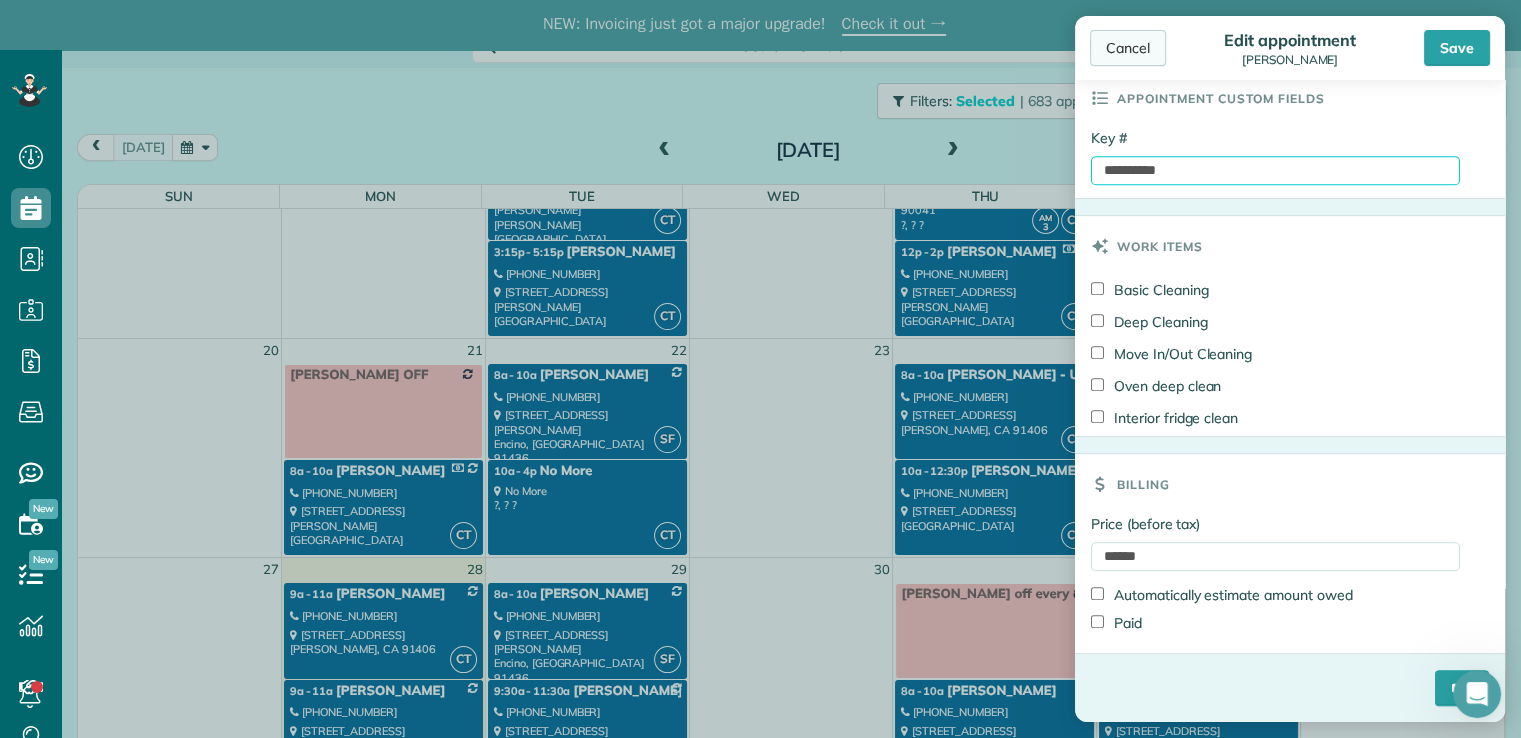 type on "**********" 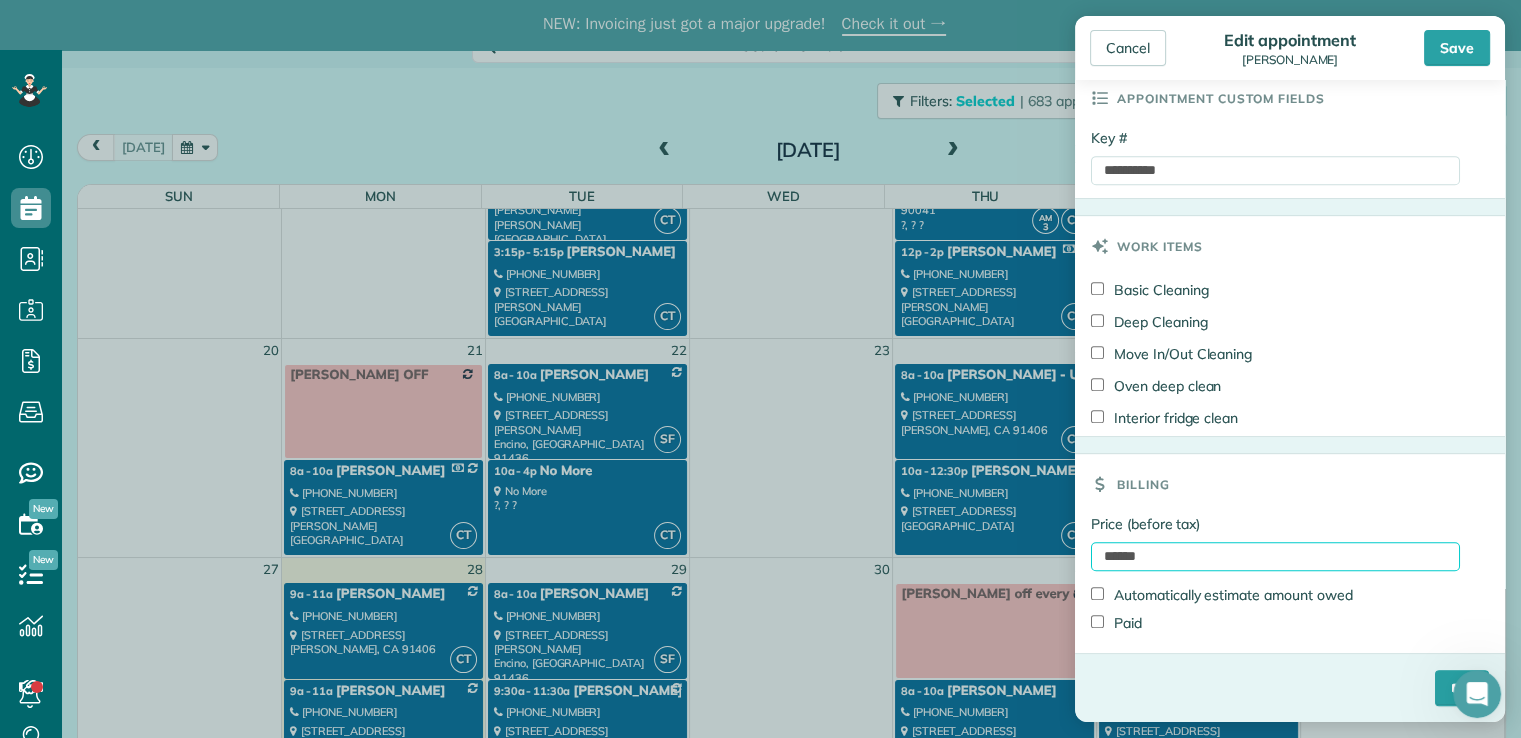 click on "******" at bounding box center [1275, 556] 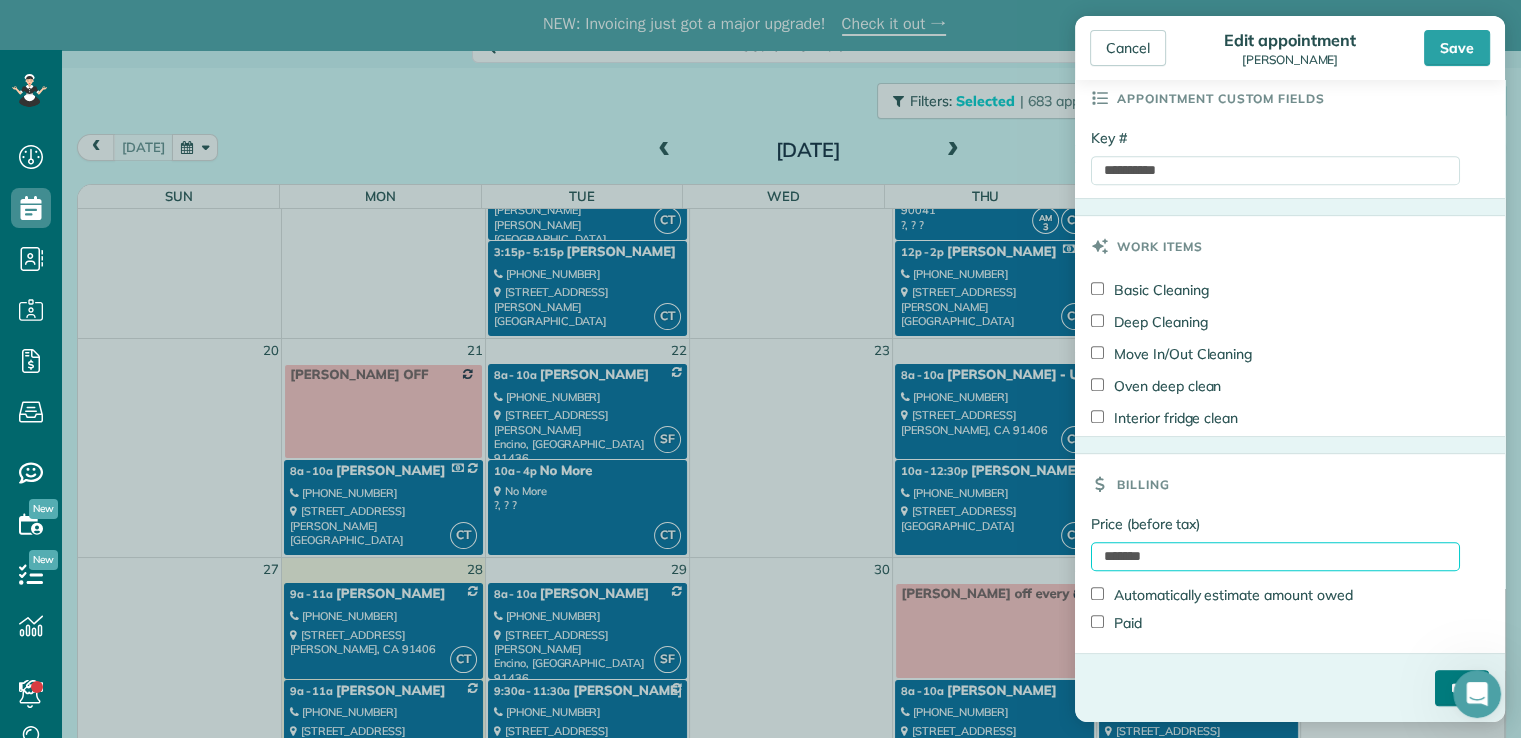 type on "*******" 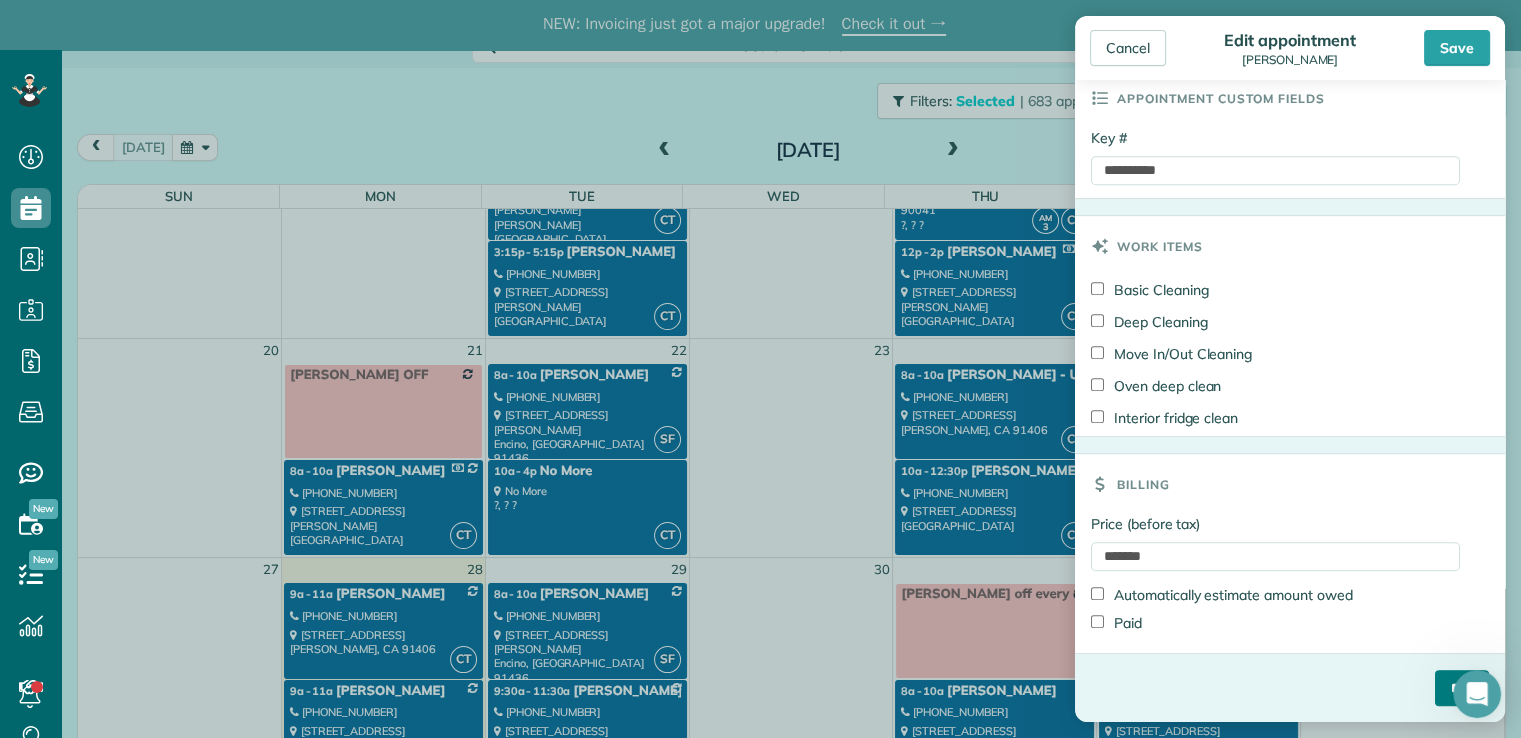 click on "****" at bounding box center [1462, 688] 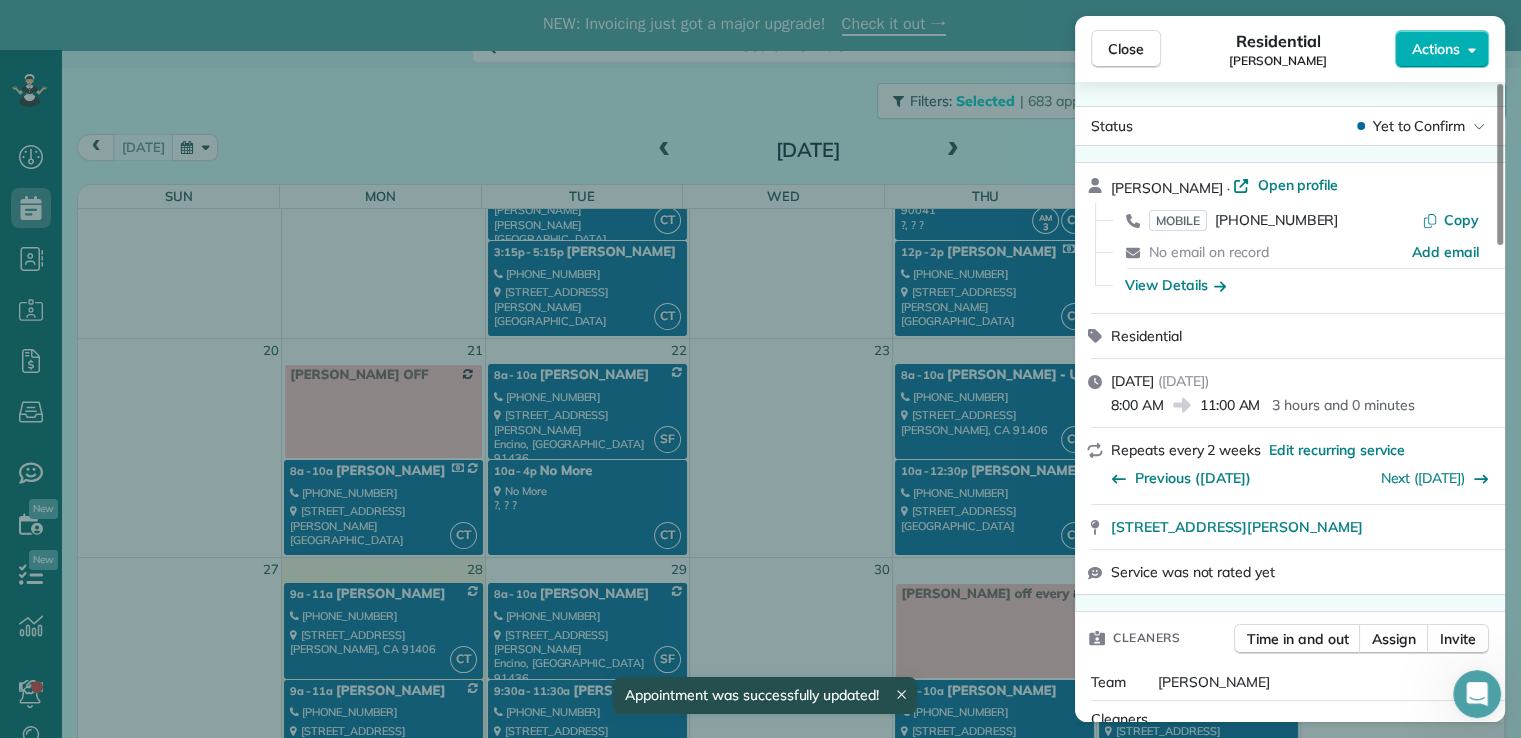 scroll, scrollTop: 1200, scrollLeft: 0, axis: vertical 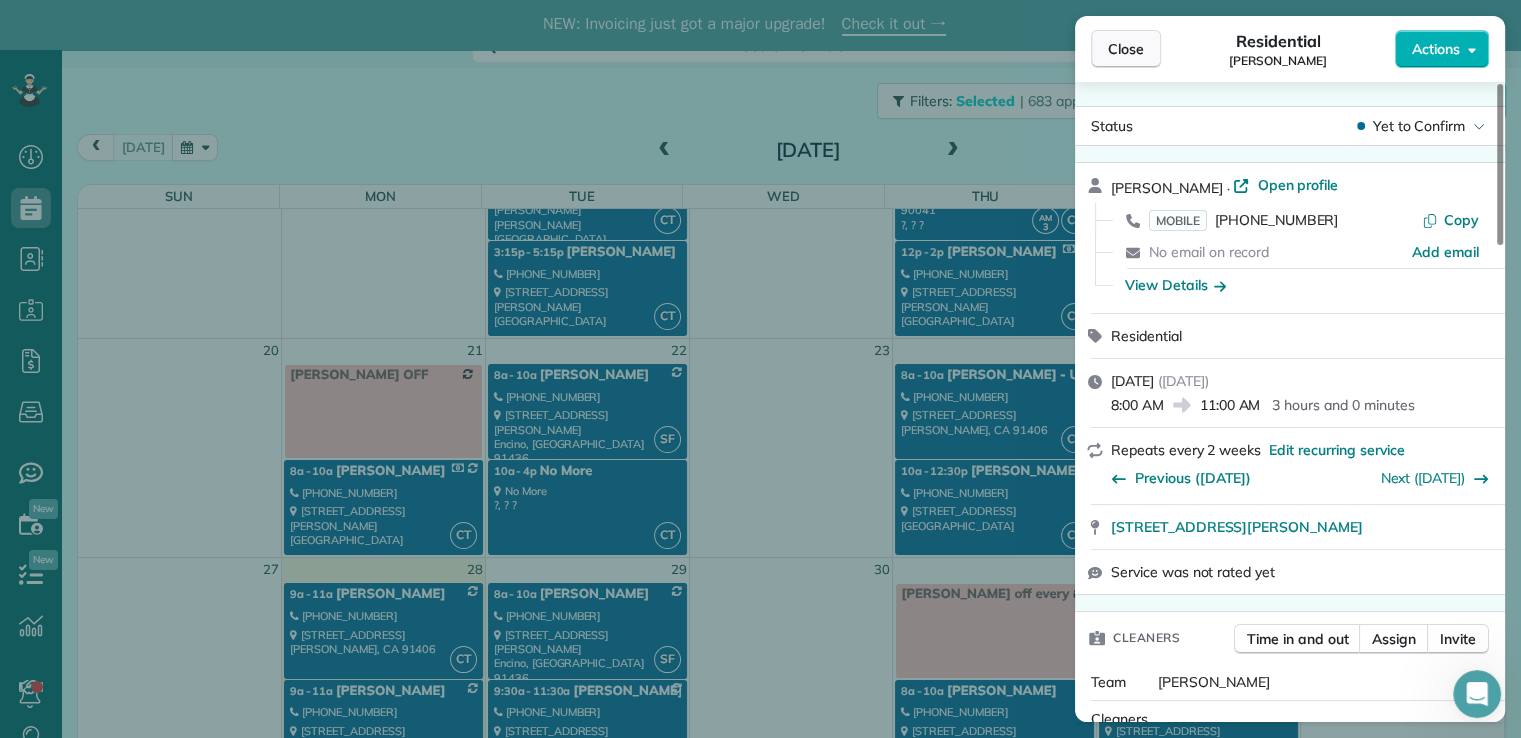 click on "Close" at bounding box center [1126, 49] 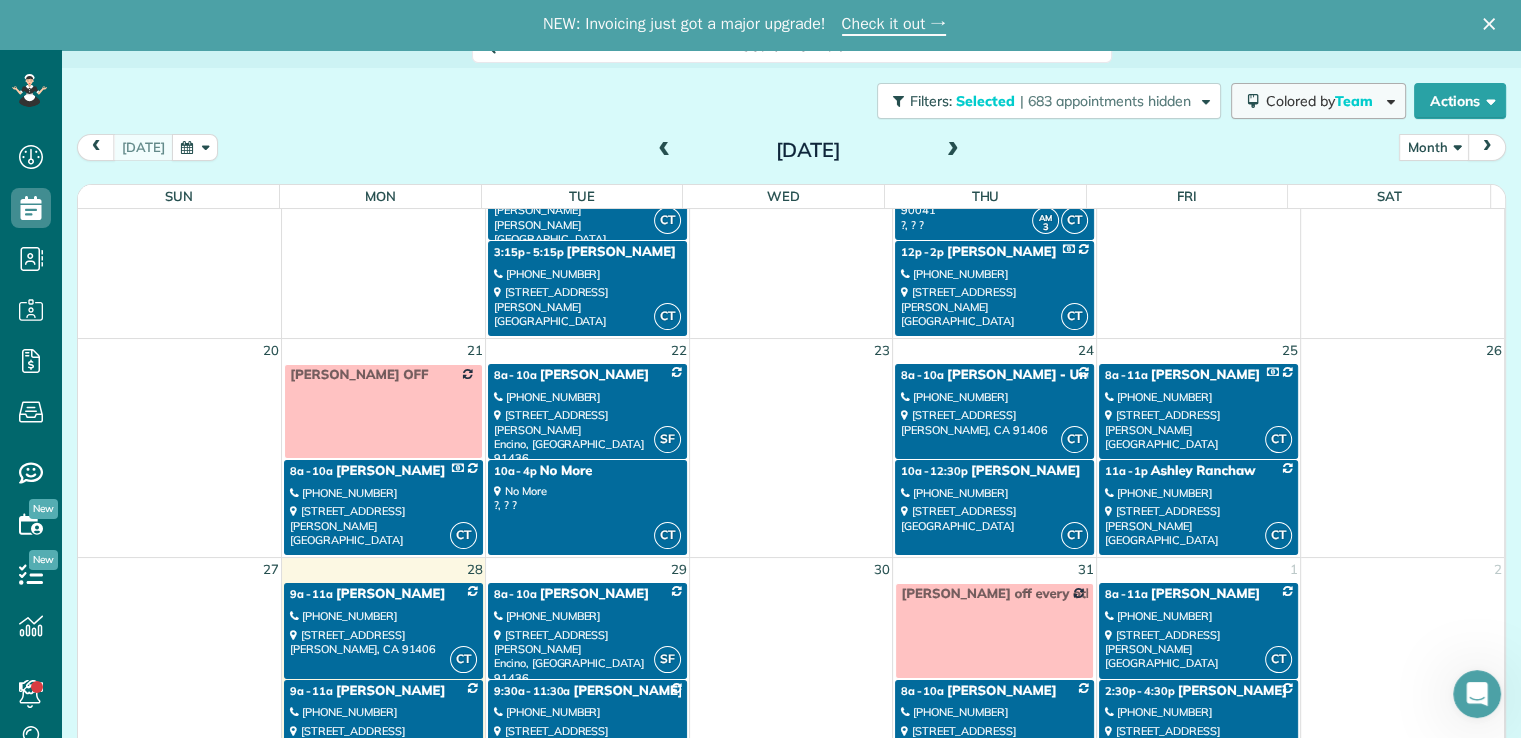 click on "Colored by  Team" at bounding box center [1323, 101] 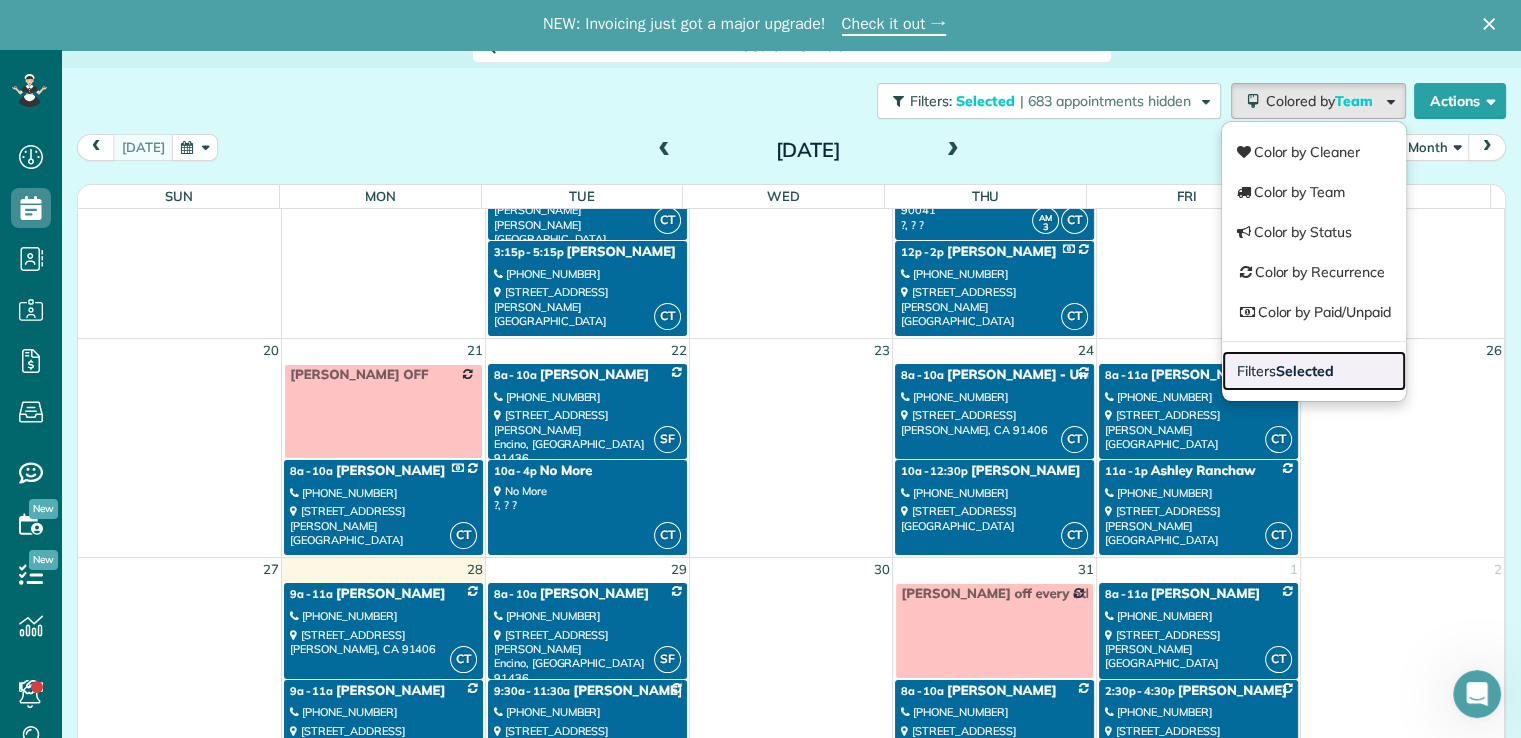 click on "Filters  Selected" at bounding box center [1314, 371] 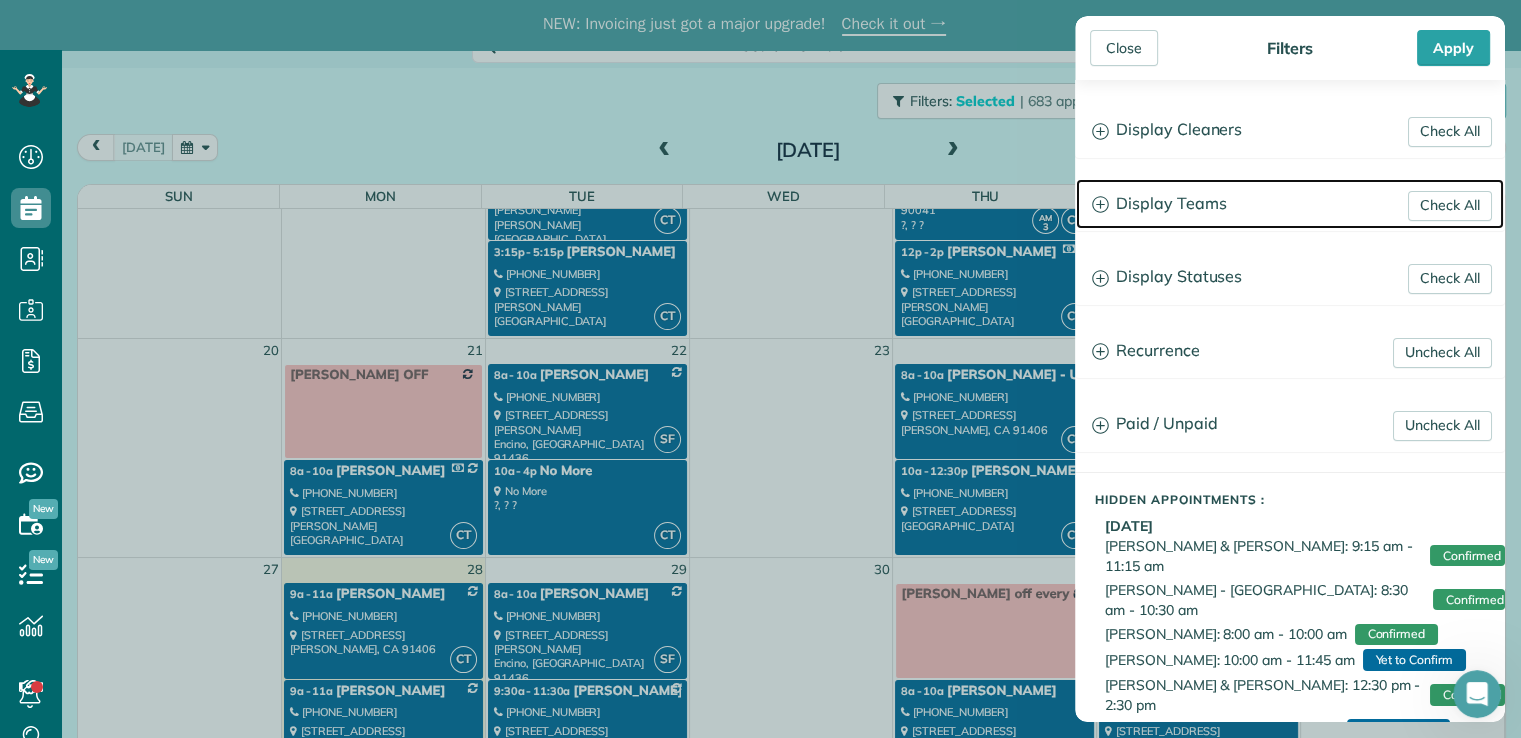 click on "Display Teams" at bounding box center (1290, 204) 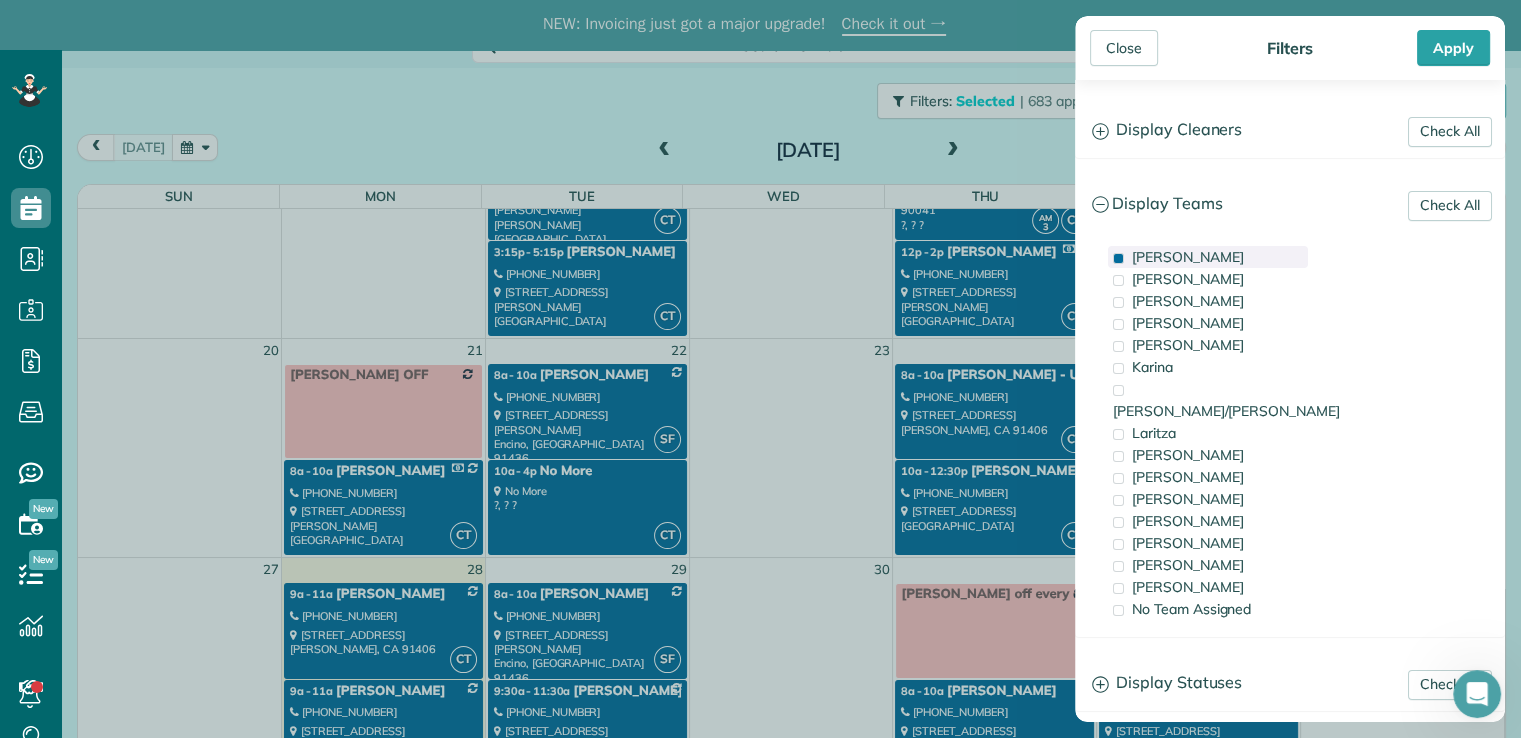 click on "[PERSON_NAME]" at bounding box center (1188, 257) 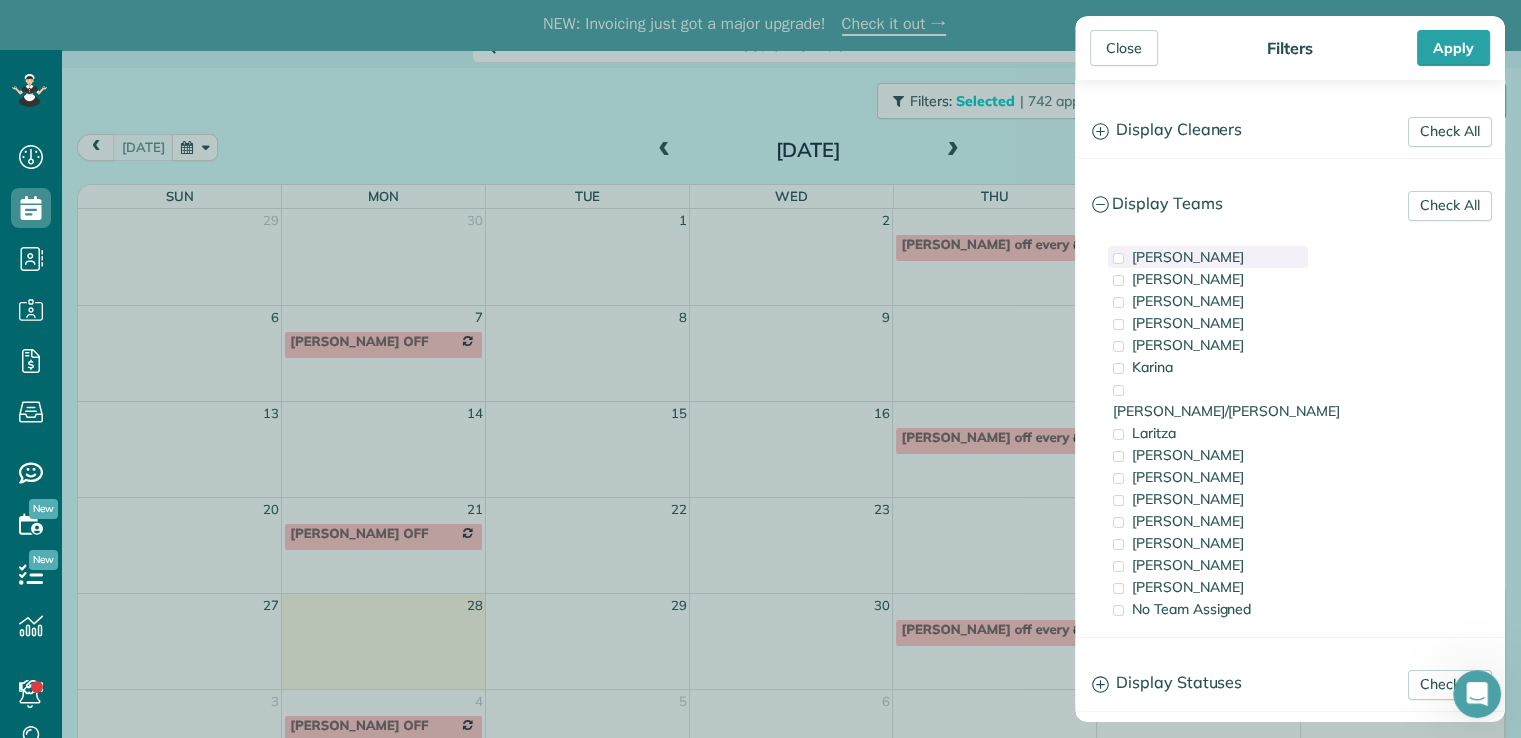 scroll, scrollTop: 0, scrollLeft: 0, axis: both 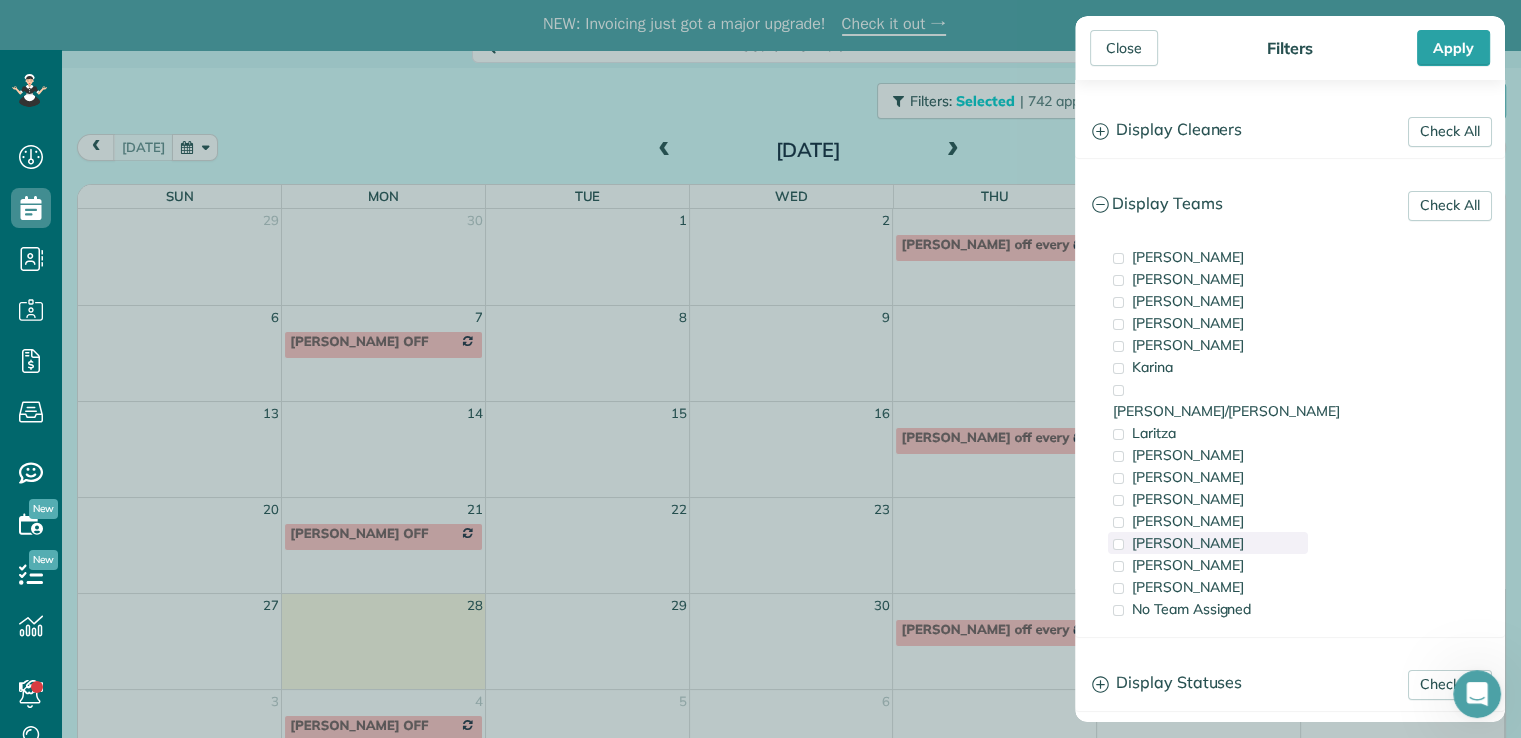 click on "[PERSON_NAME]" at bounding box center [1188, 543] 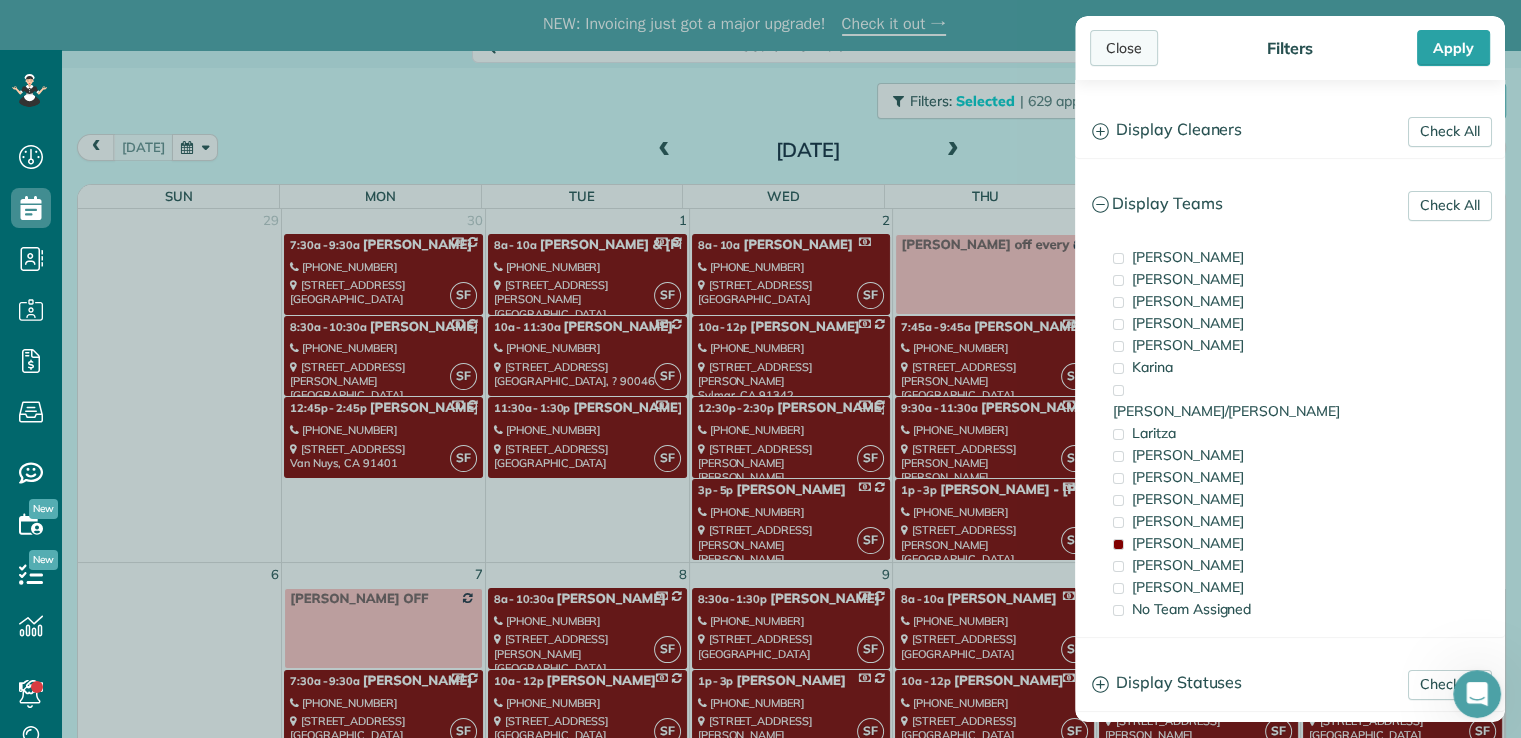 click on "Close" at bounding box center [1124, 48] 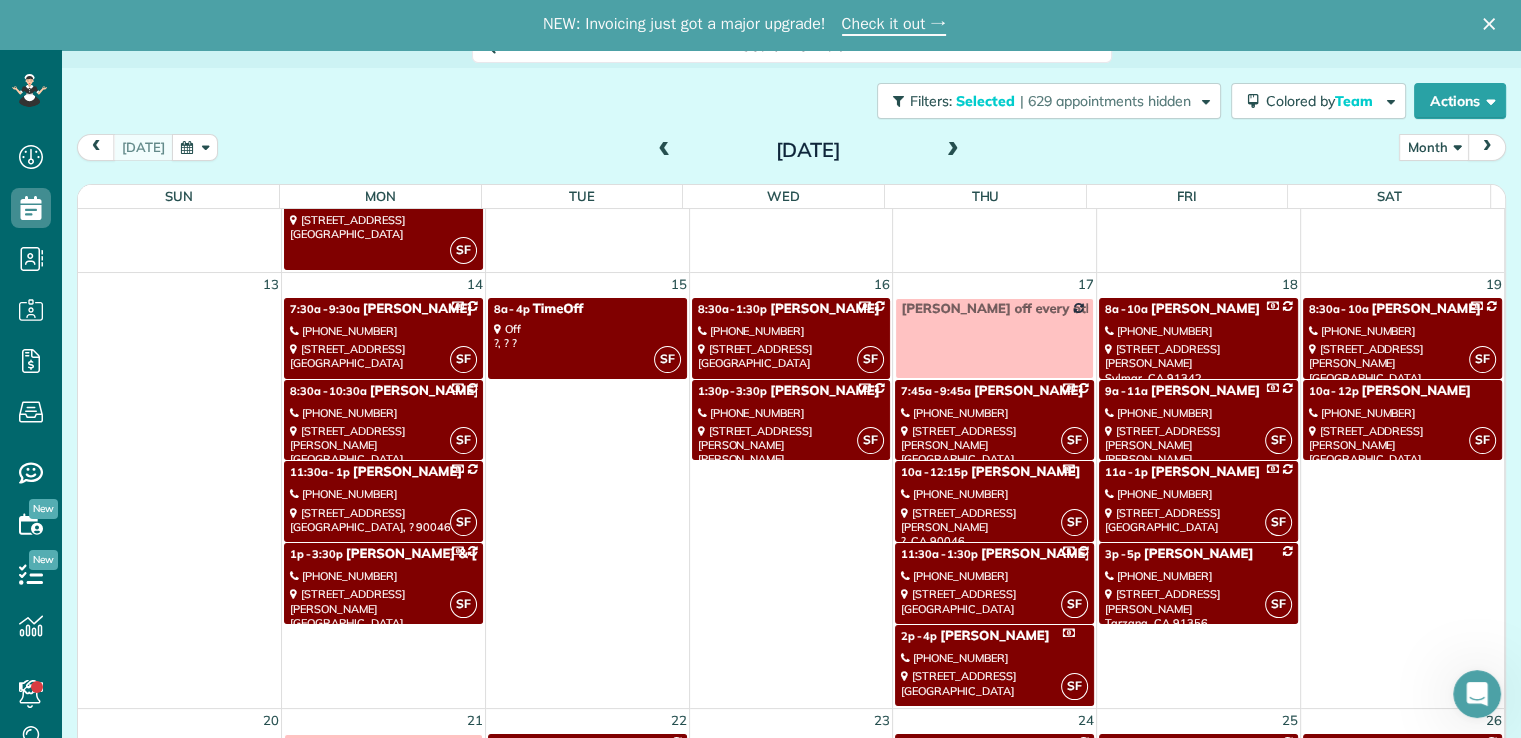scroll, scrollTop: 813, scrollLeft: 0, axis: vertical 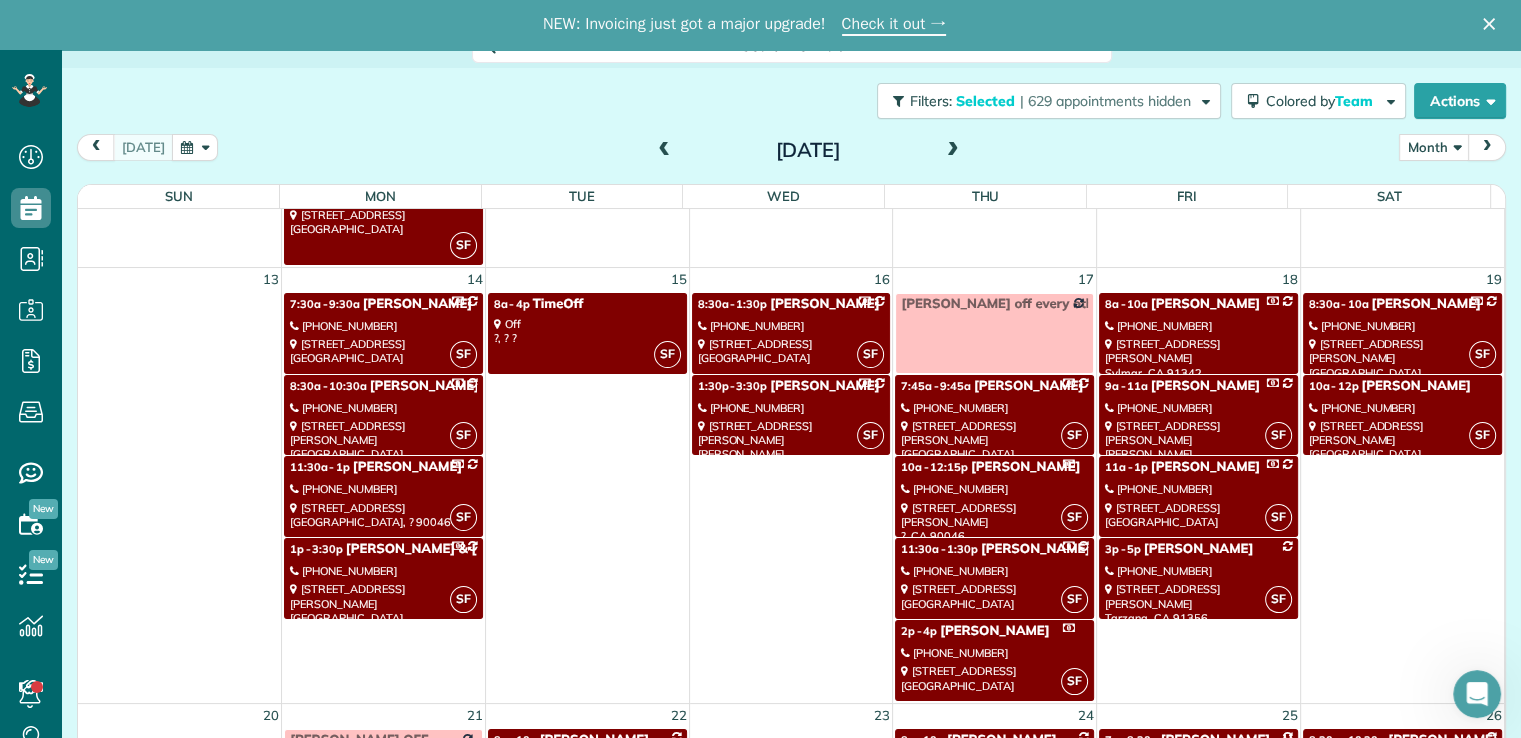 click on "[PHONE_NUMBER]" at bounding box center (383, 326) 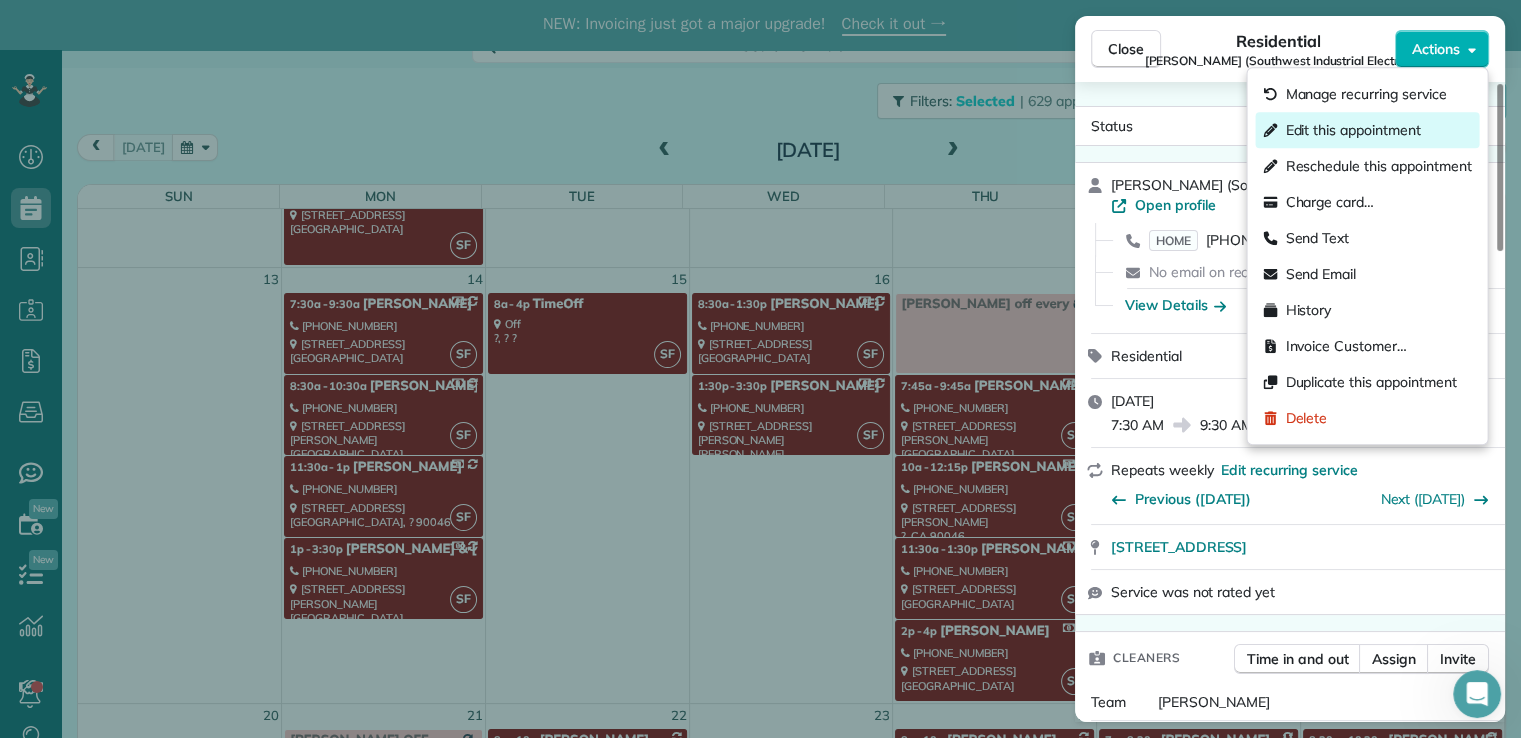 click on "Edit this appointment" at bounding box center [1352, 130] 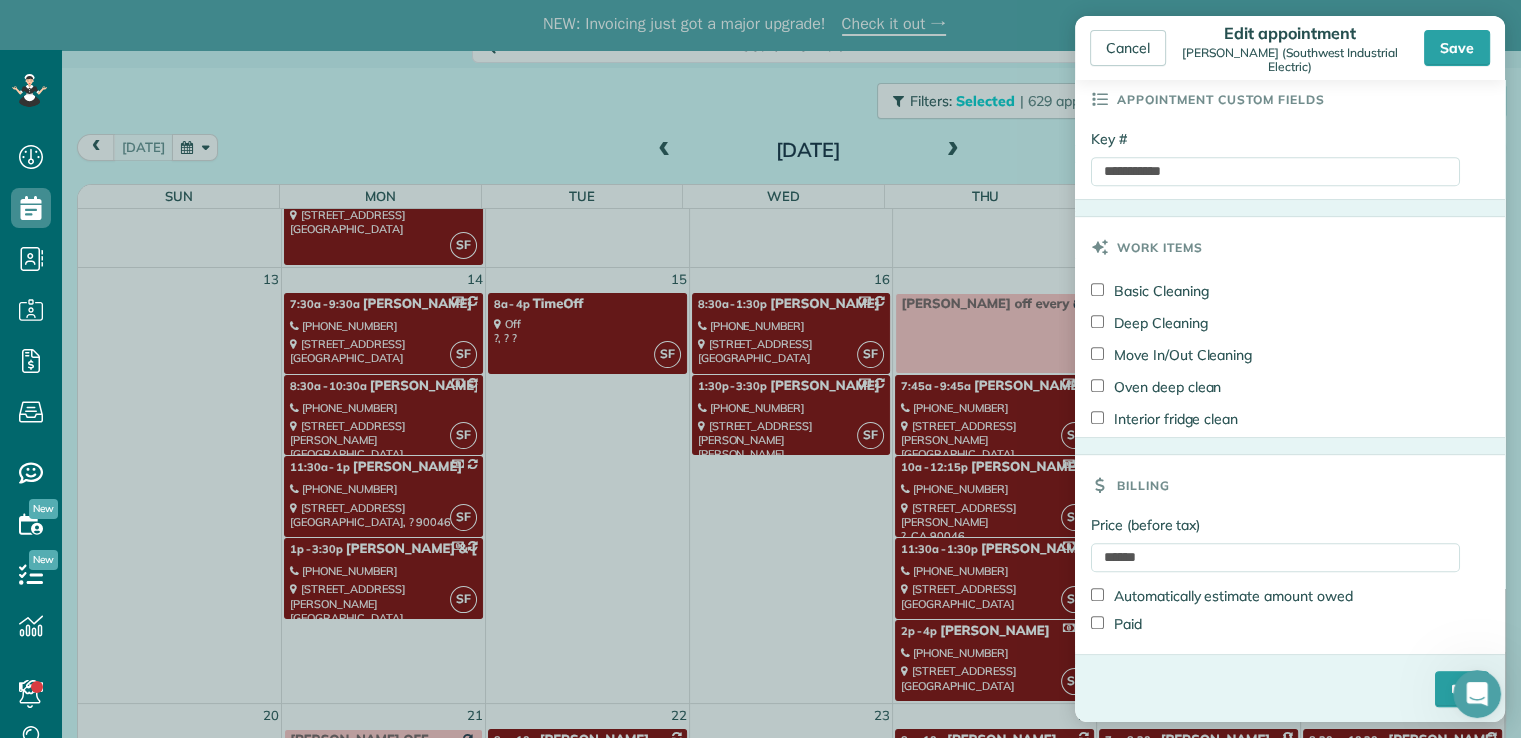 scroll, scrollTop: 954, scrollLeft: 0, axis: vertical 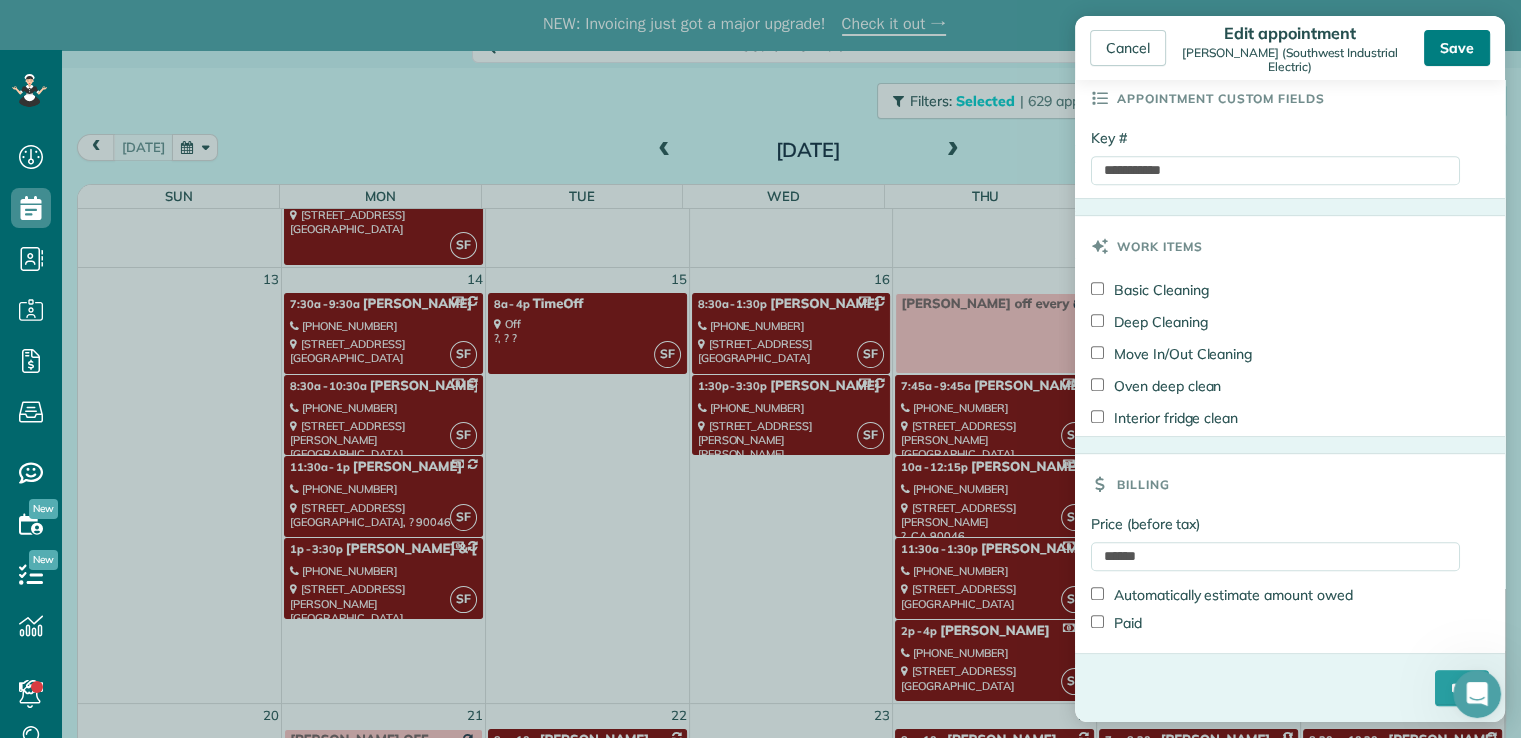 click on "Save" at bounding box center (1457, 48) 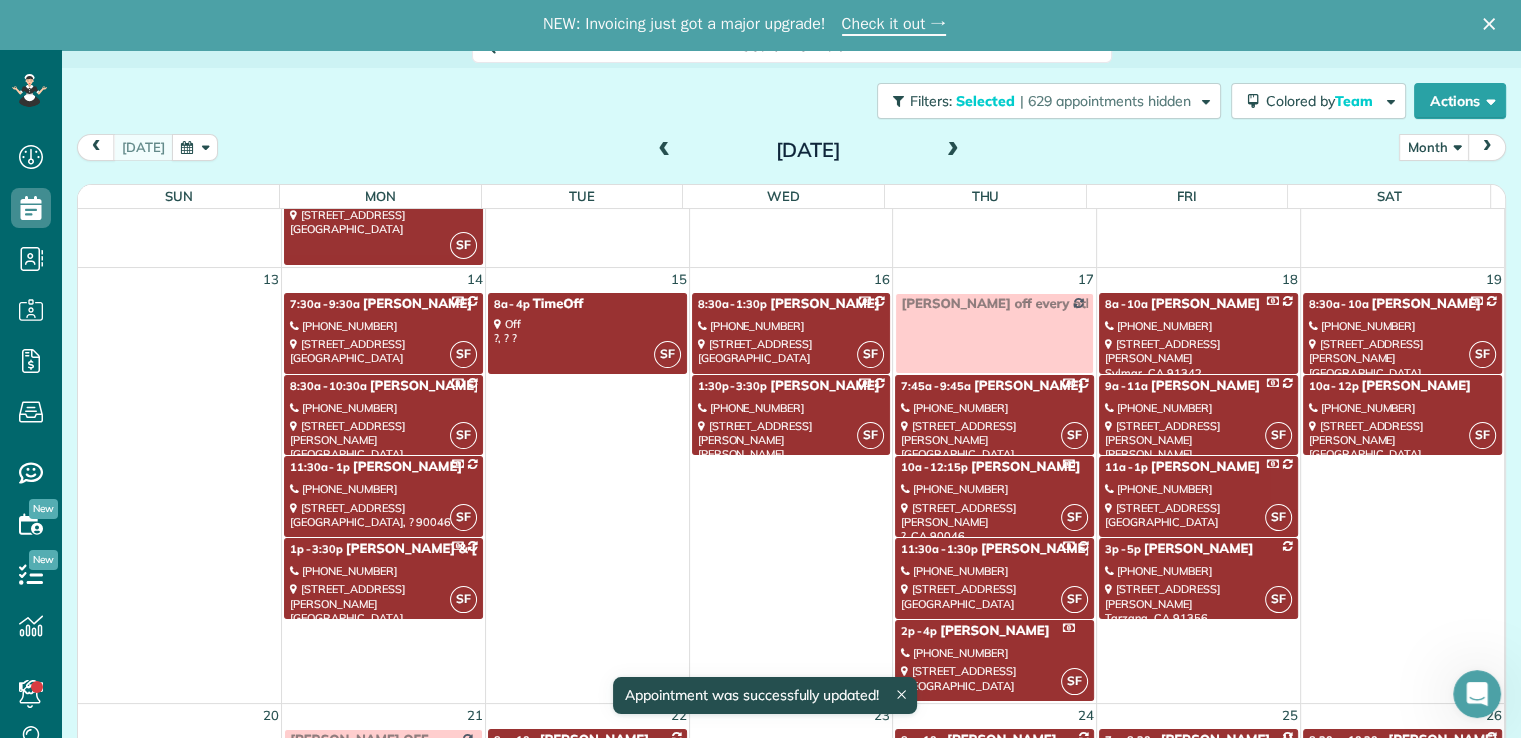 scroll, scrollTop: 49, scrollLeft: 0, axis: vertical 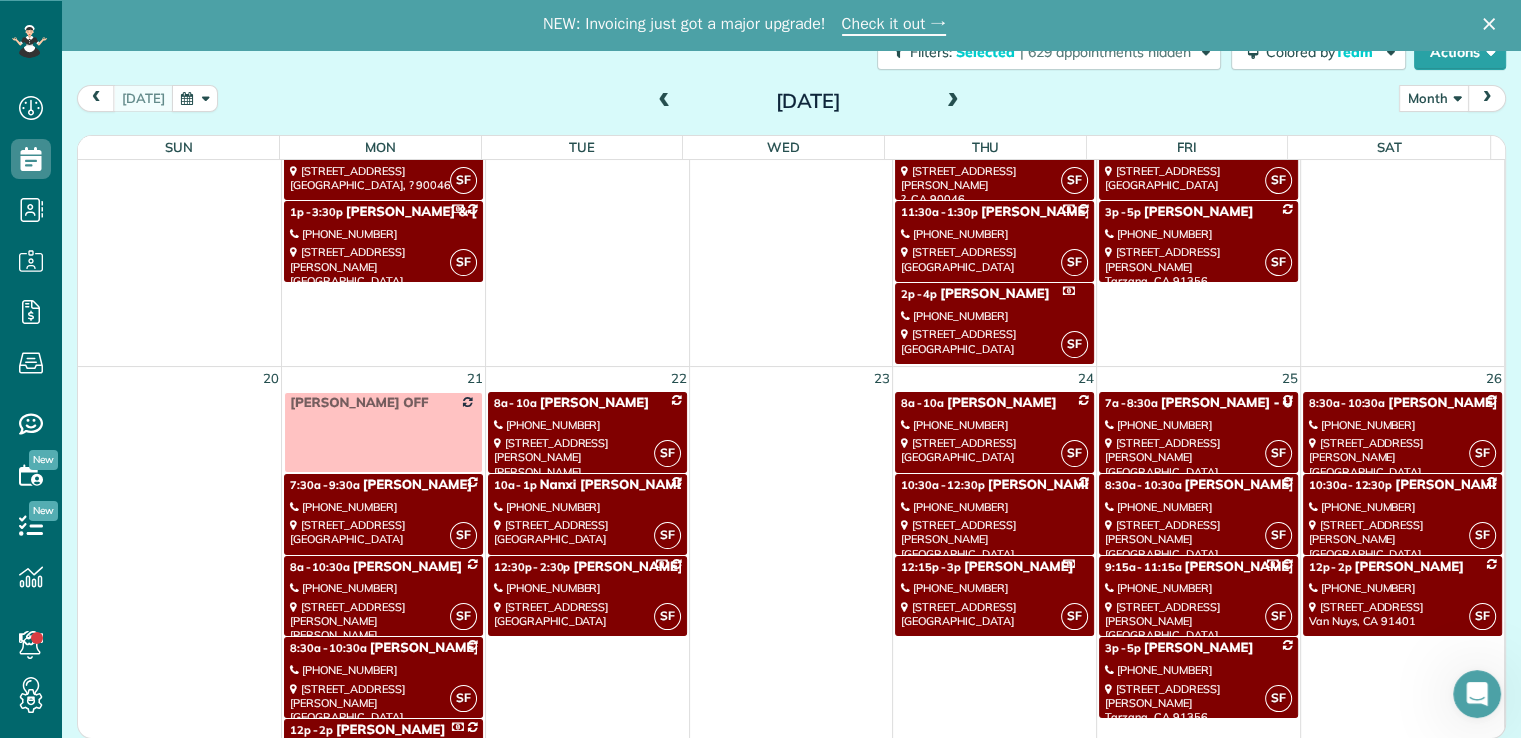 click on "[STREET_ADDRESS]" at bounding box center (383, 532) 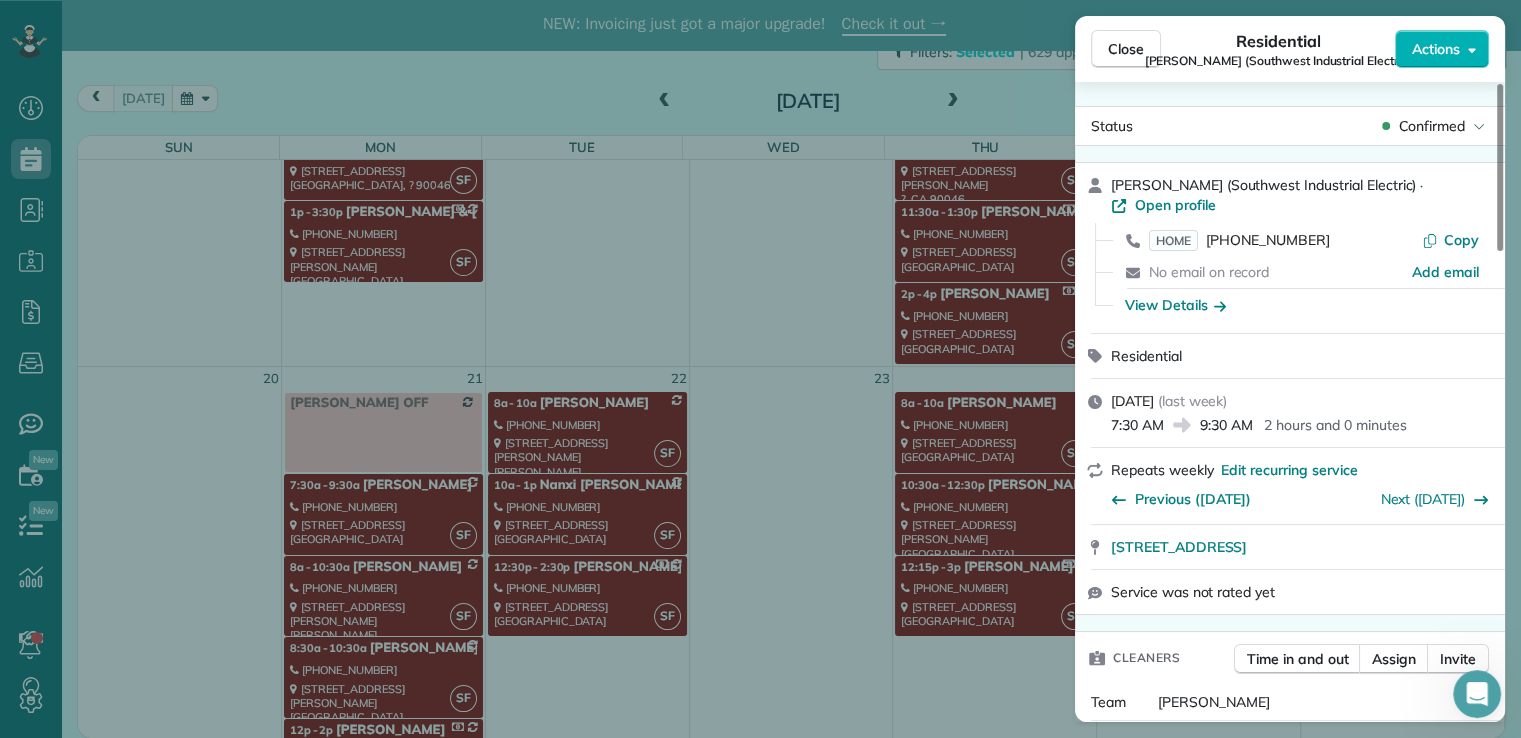 click on "Actions" at bounding box center (1436, 49) 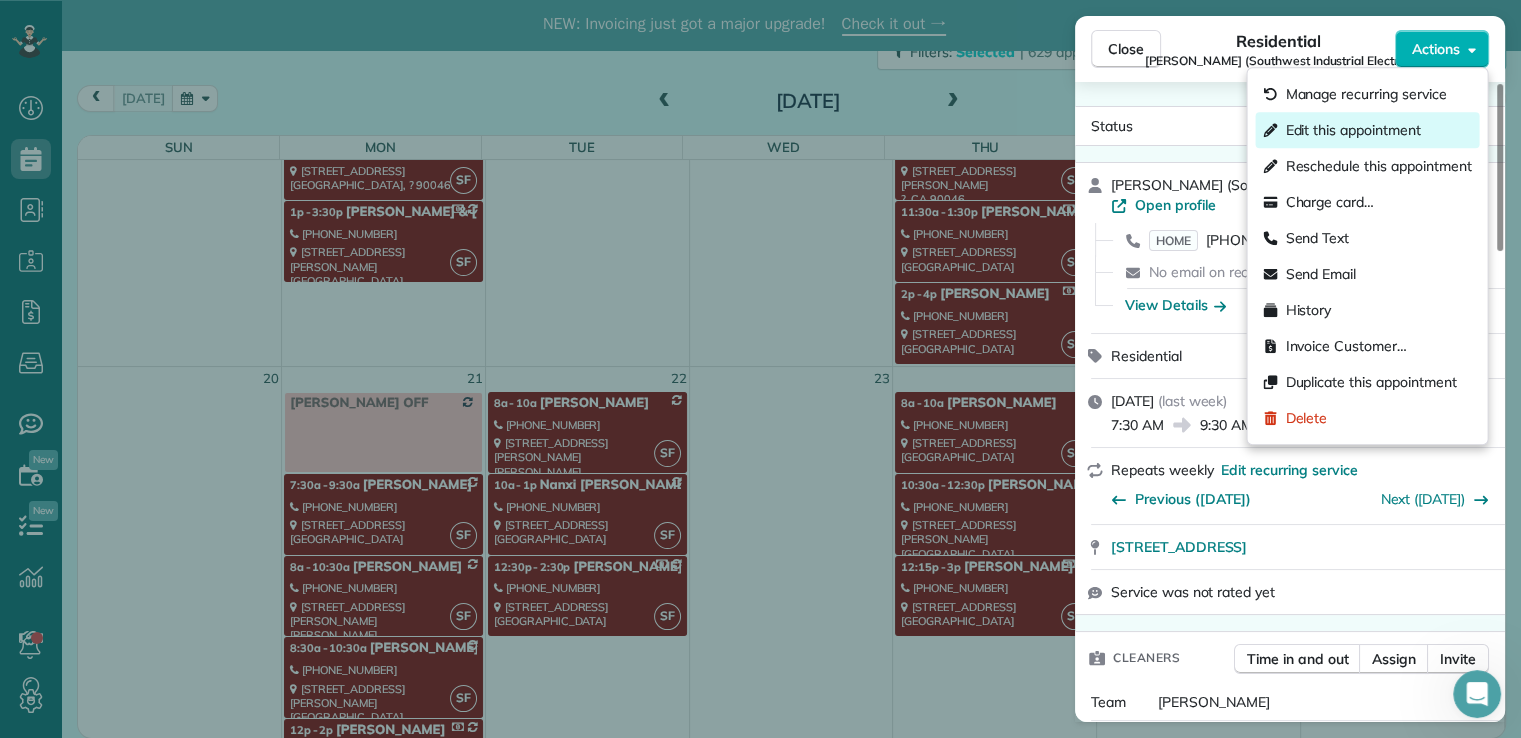 click on "Edit this appointment" at bounding box center (1352, 130) 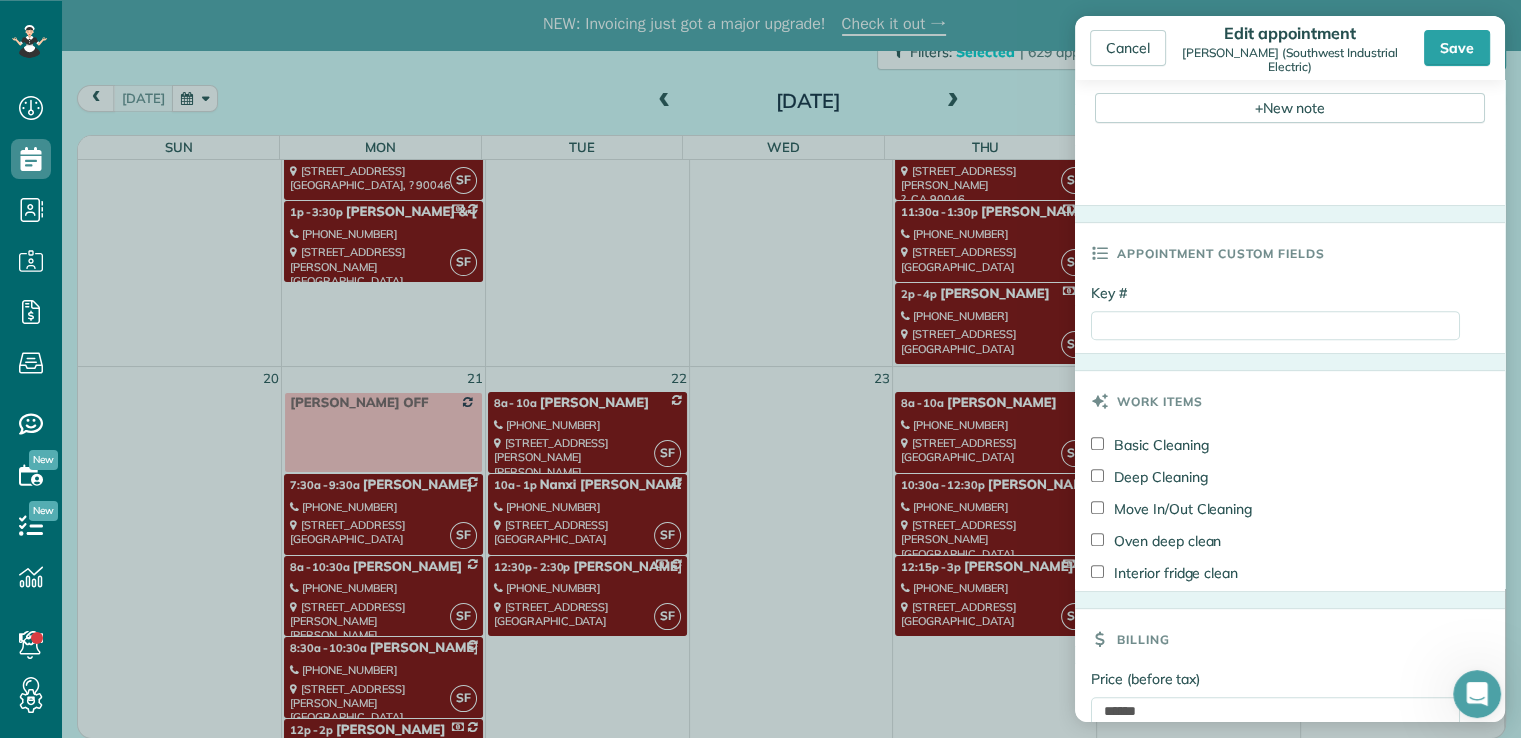 scroll, scrollTop: 800, scrollLeft: 0, axis: vertical 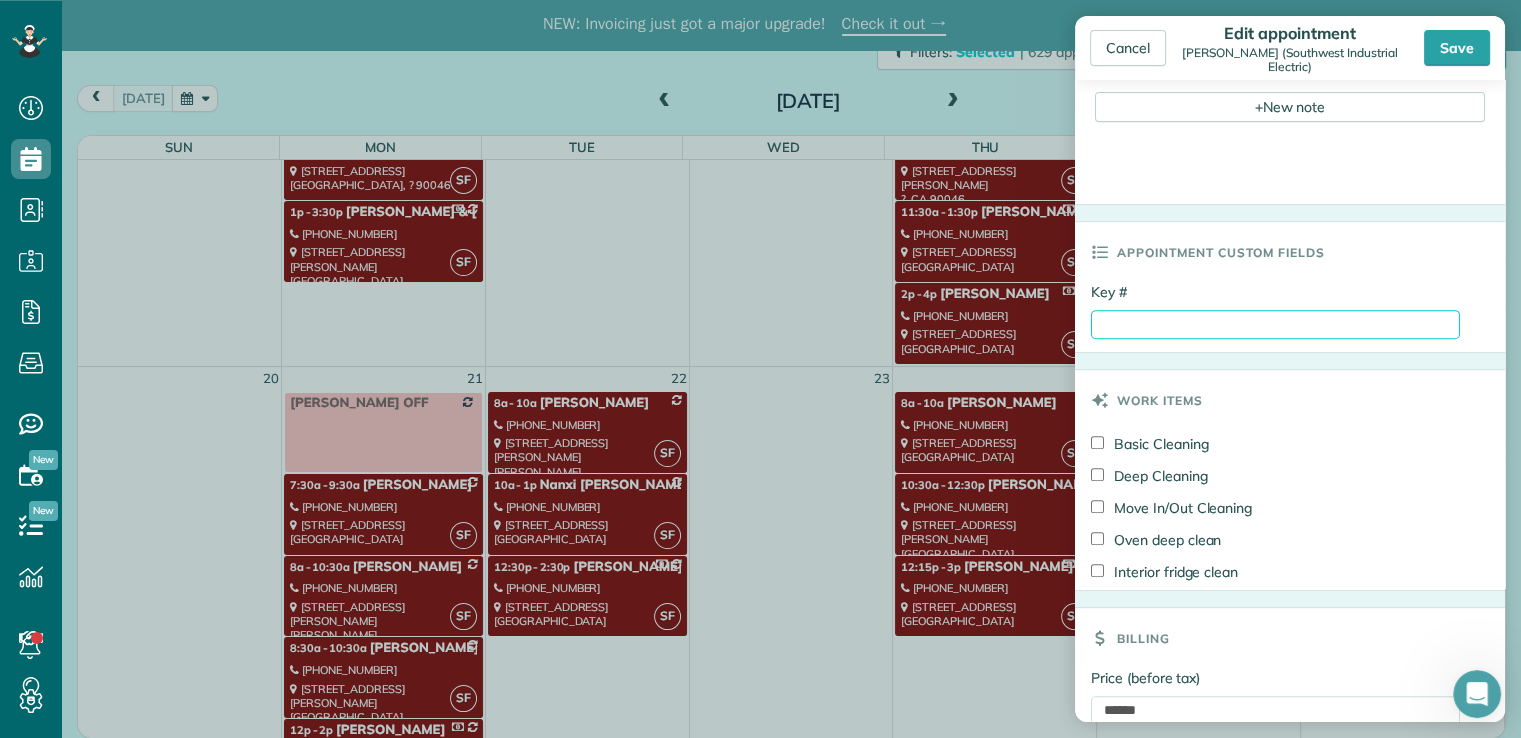 click on "Key #" at bounding box center [1275, 324] 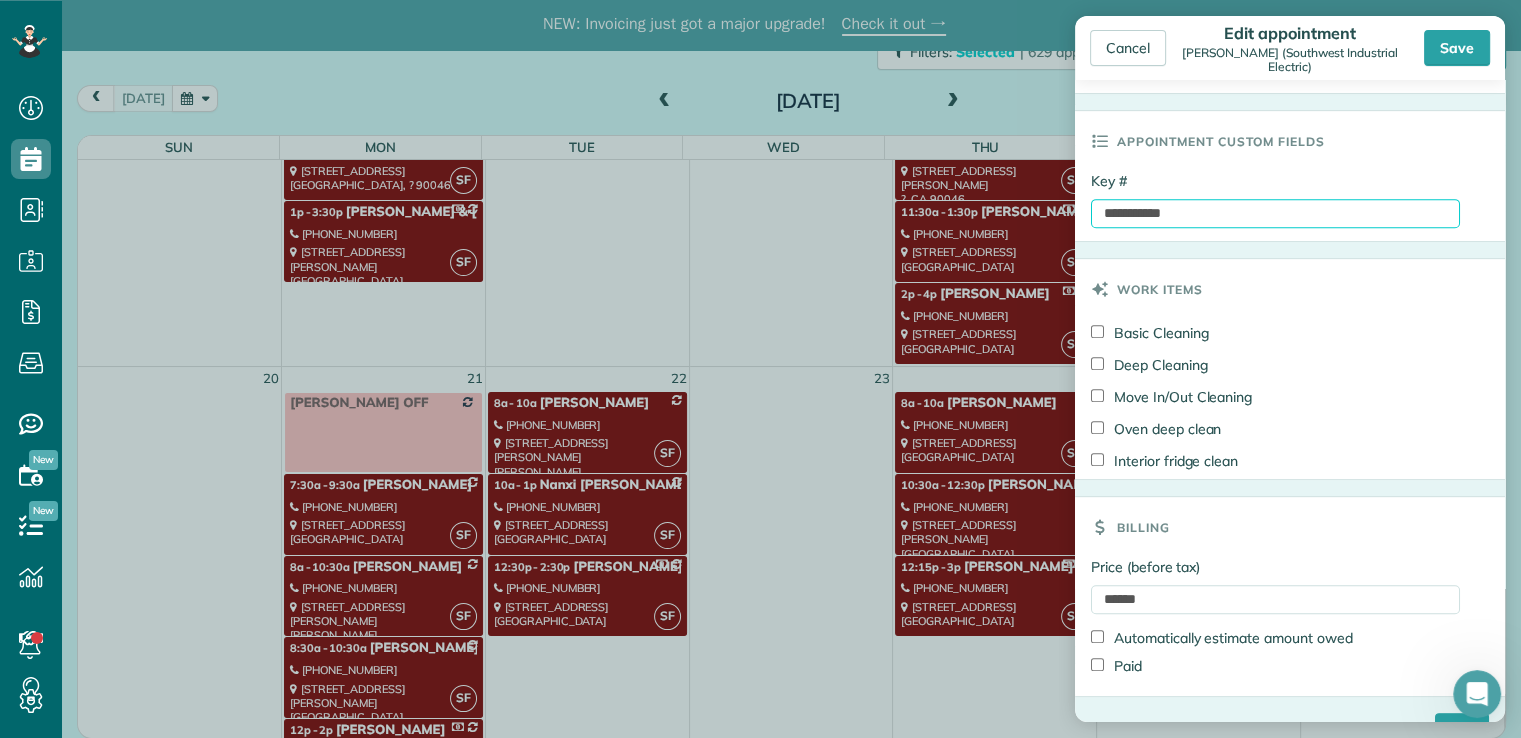 scroll, scrollTop: 954, scrollLeft: 0, axis: vertical 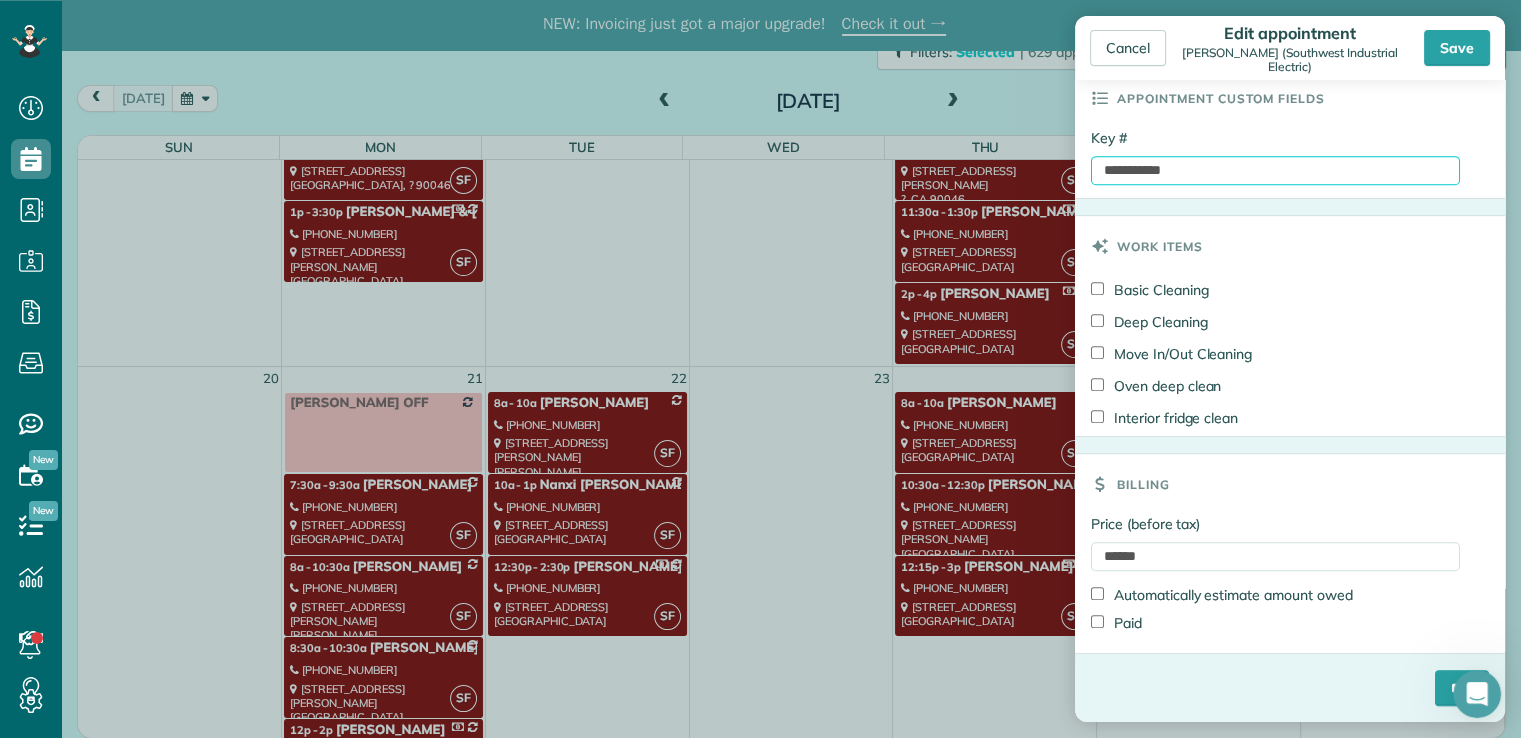 type on "**********" 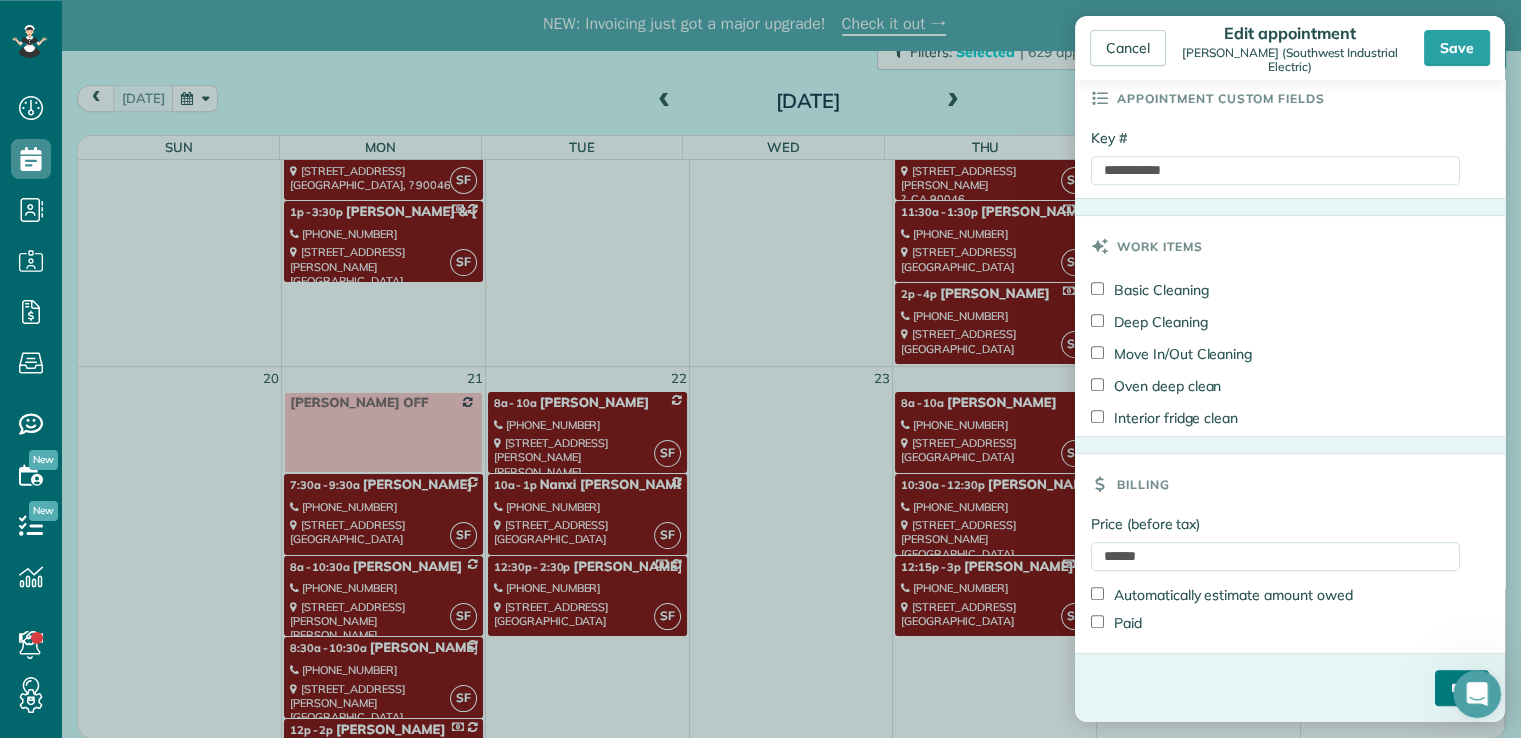 click on "****" at bounding box center [1462, 688] 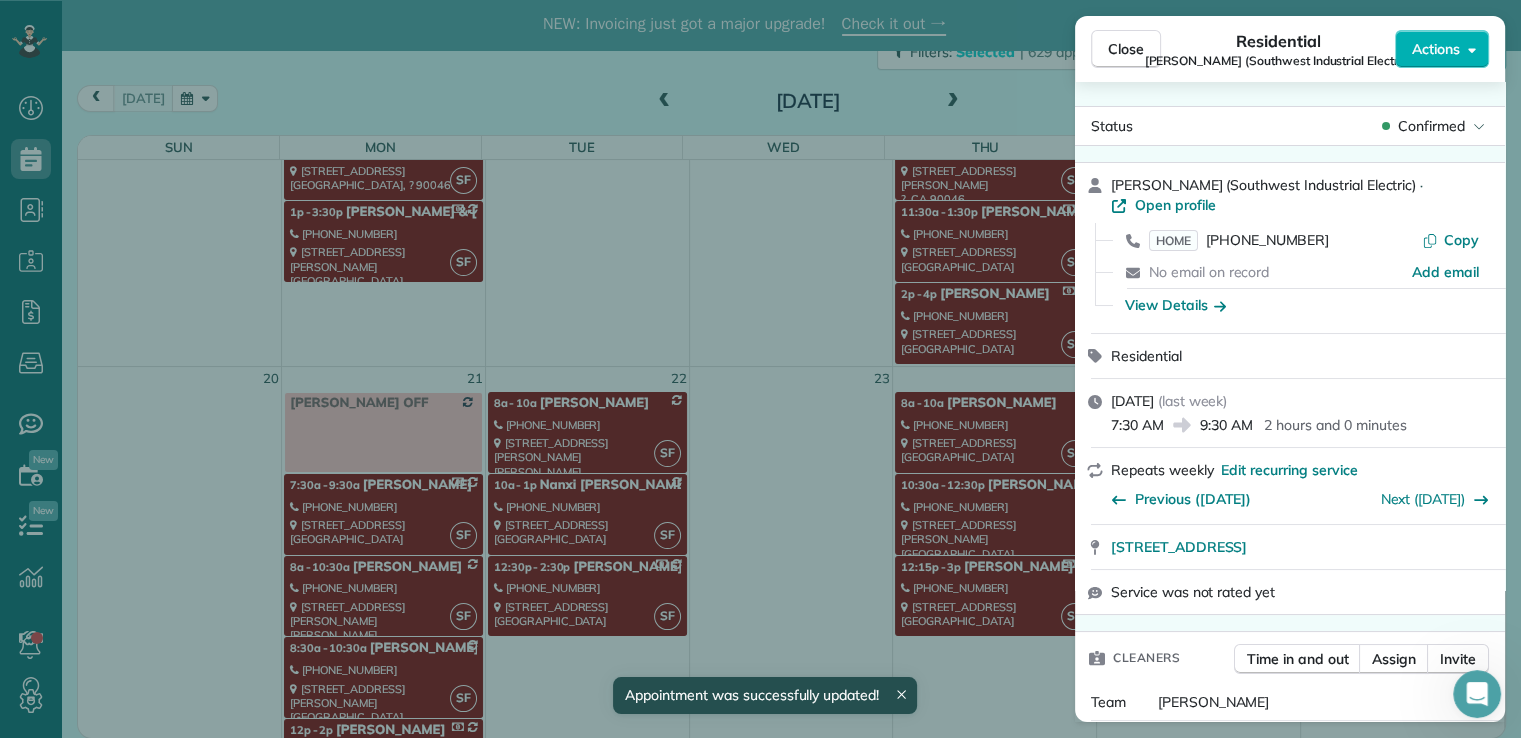 scroll, scrollTop: 1101, scrollLeft: 0, axis: vertical 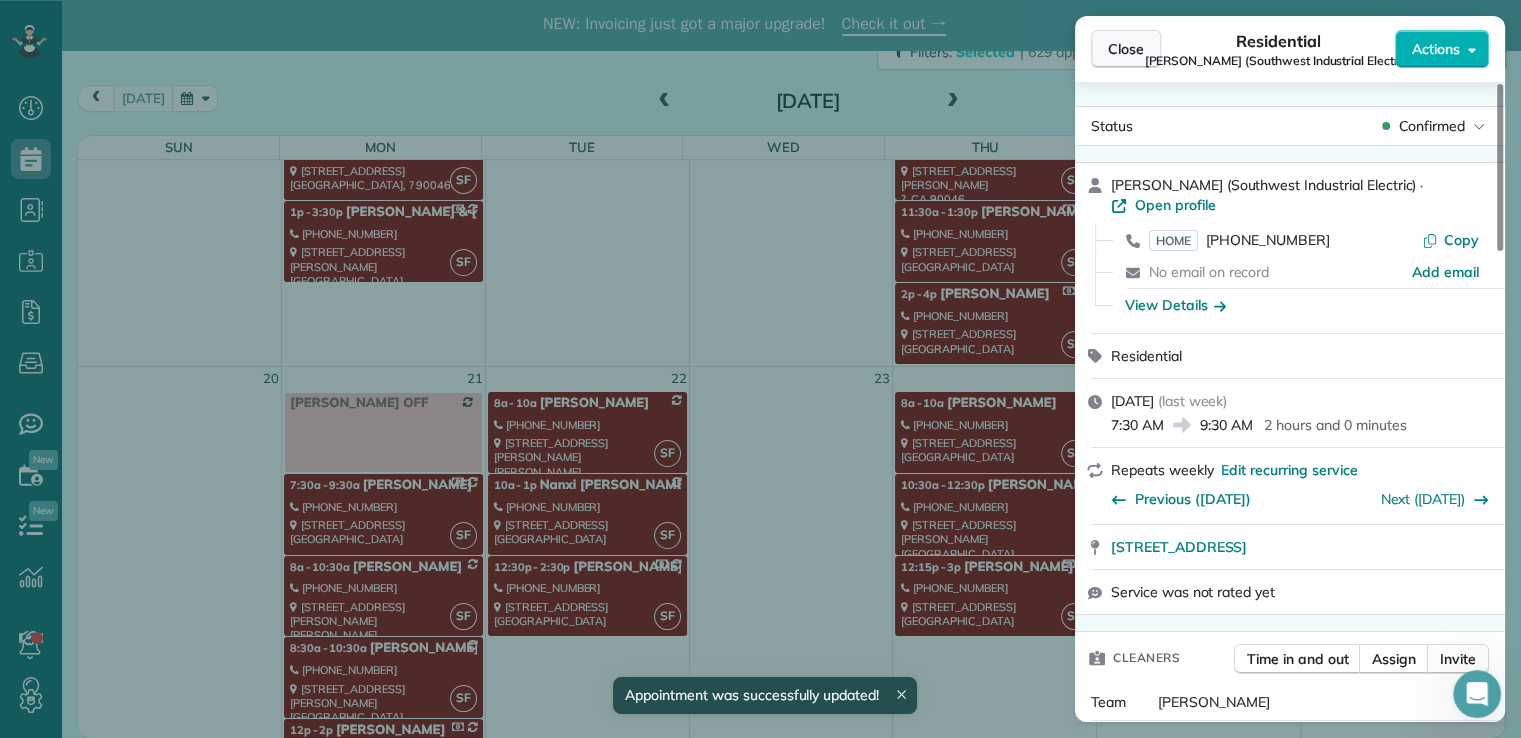 click on "Close" at bounding box center (1126, 49) 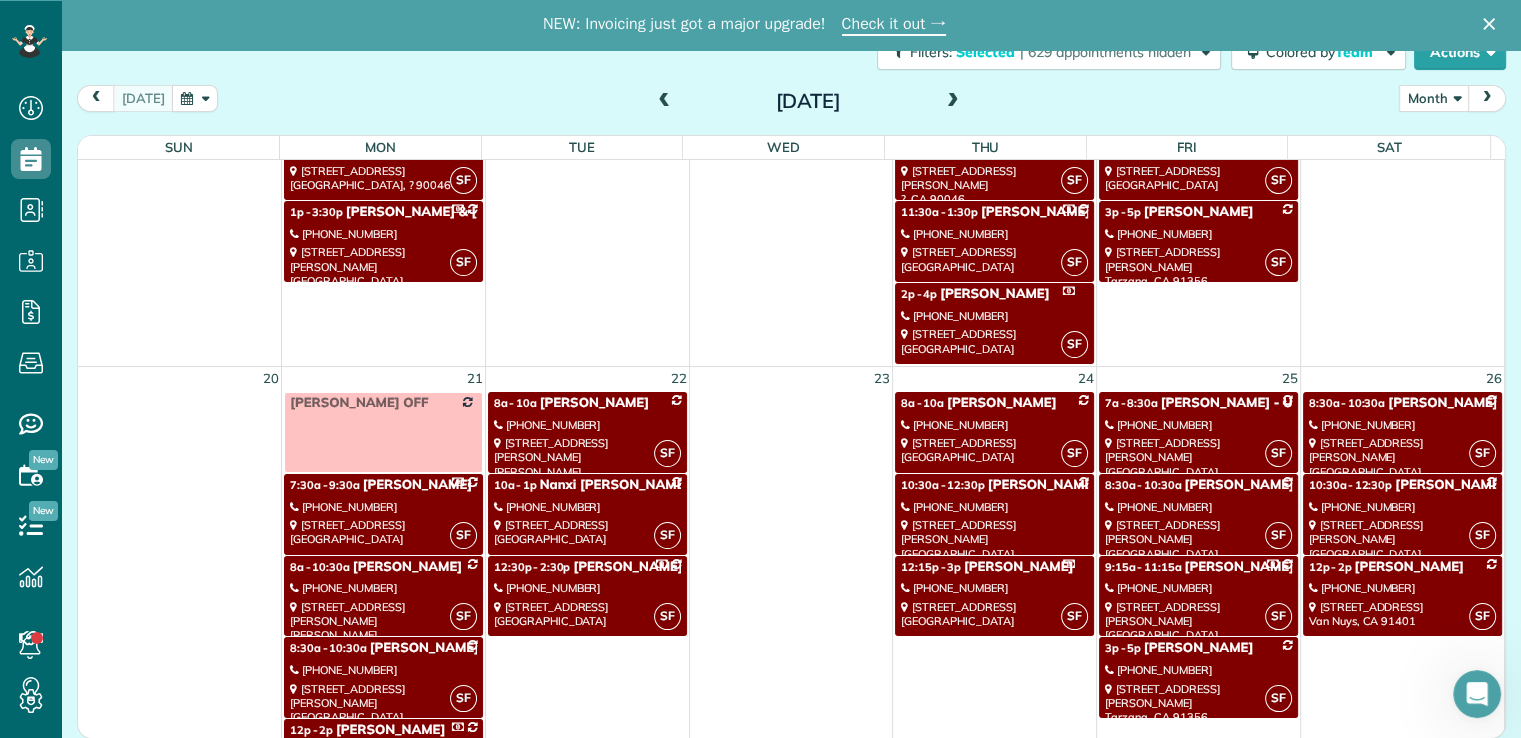 click on "[PHONE_NUMBER]" at bounding box center (994, 425) 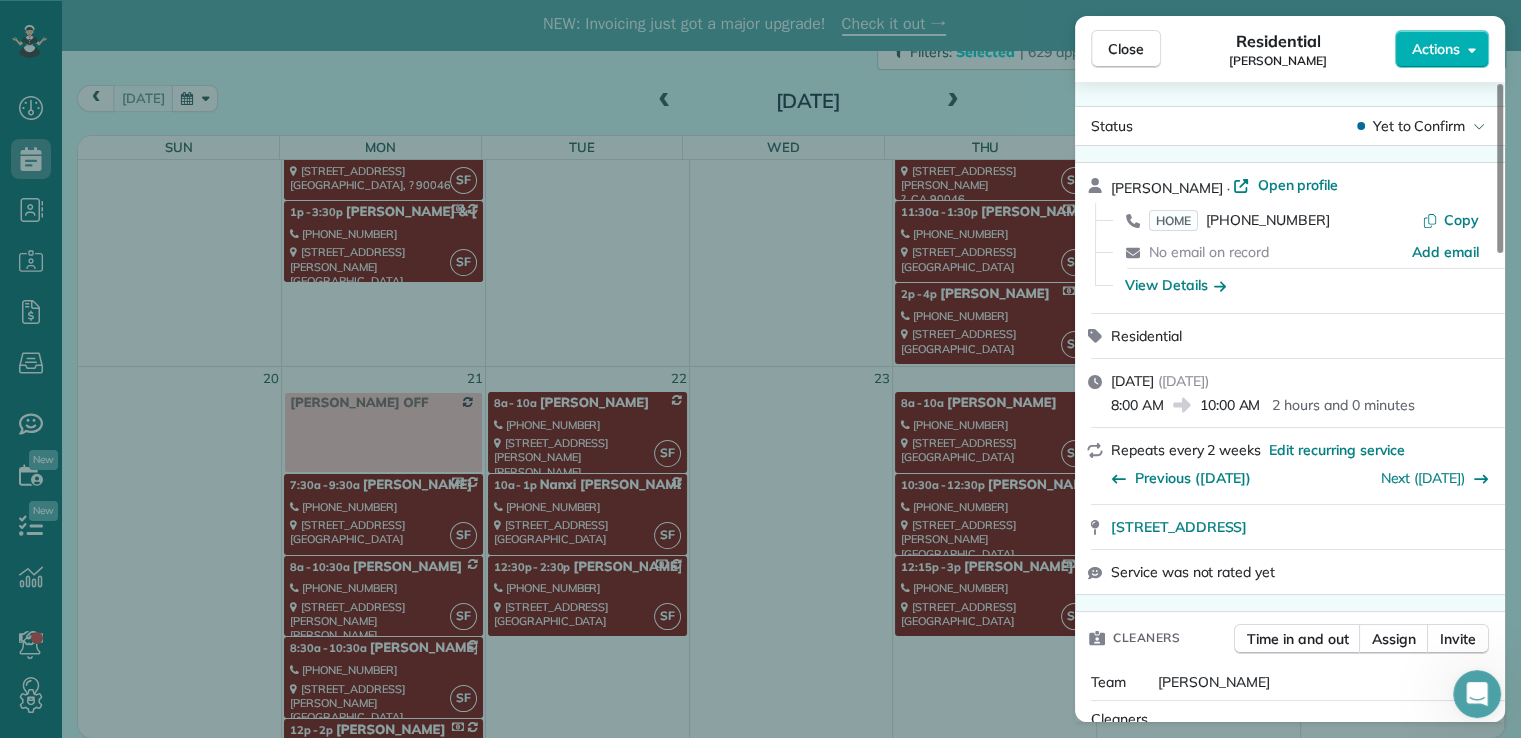 click on "Actions" at bounding box center [1436, 49] 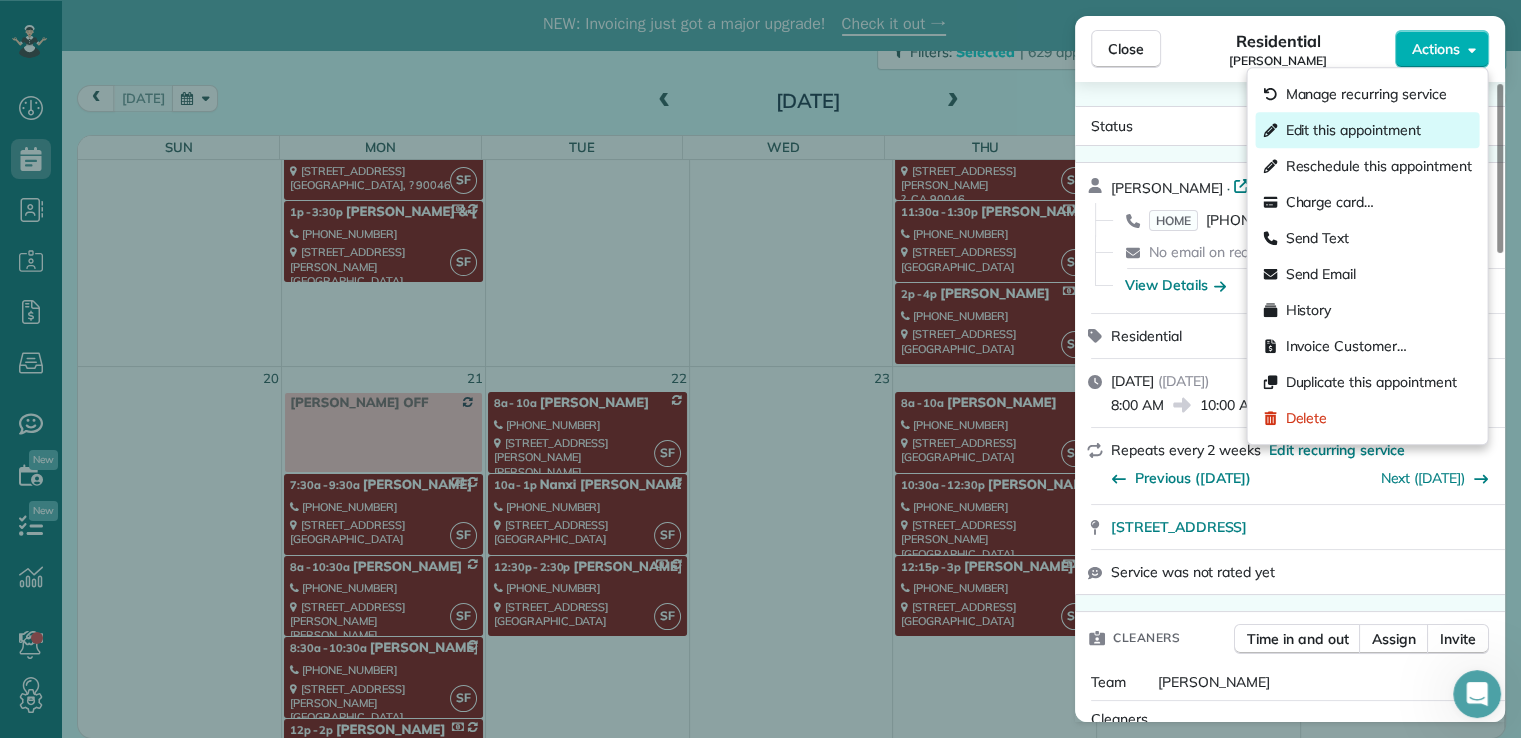 click on "Edit this appointment" at bounding box center (1352, 130) 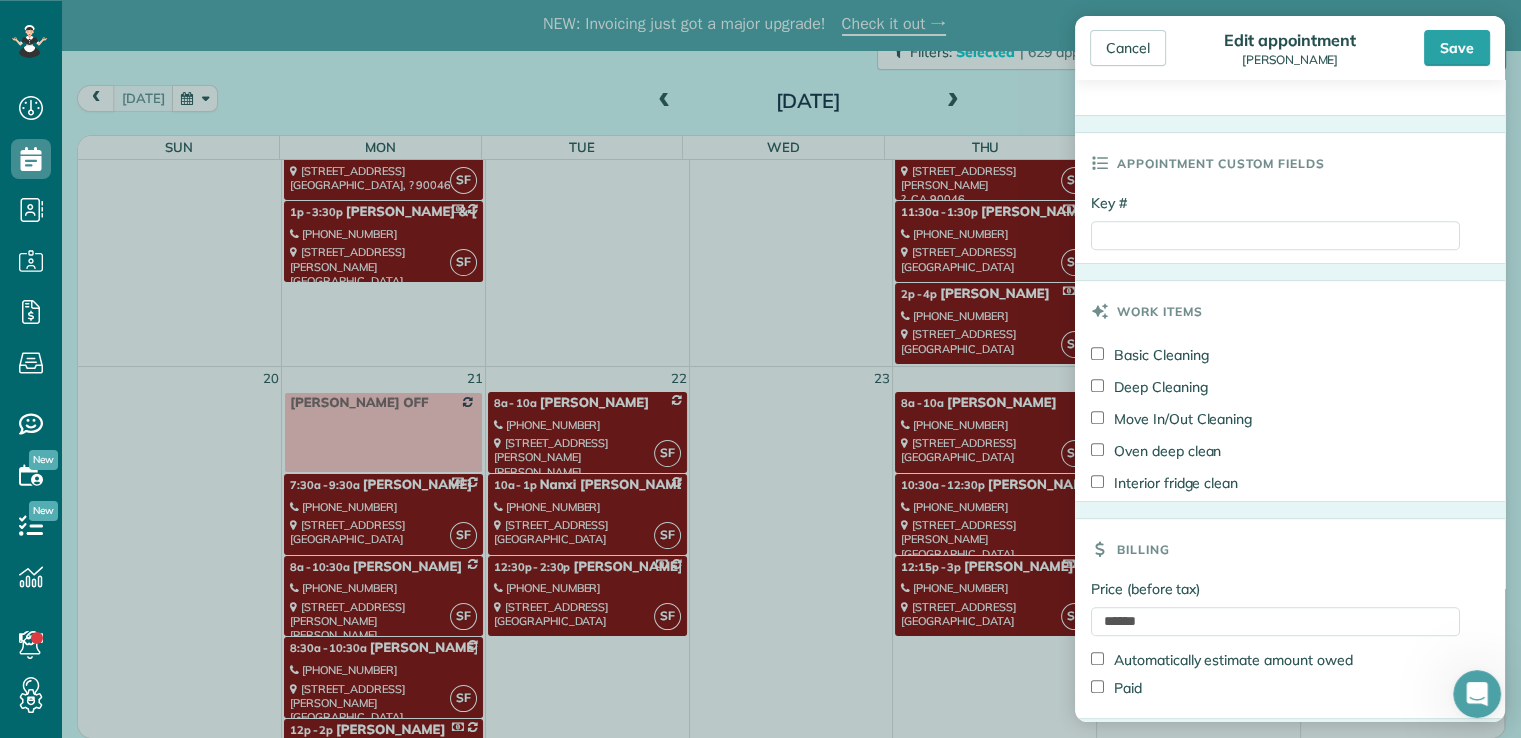 scroll, scrollTop: 878, scrollLeft: 0, axis: vertical 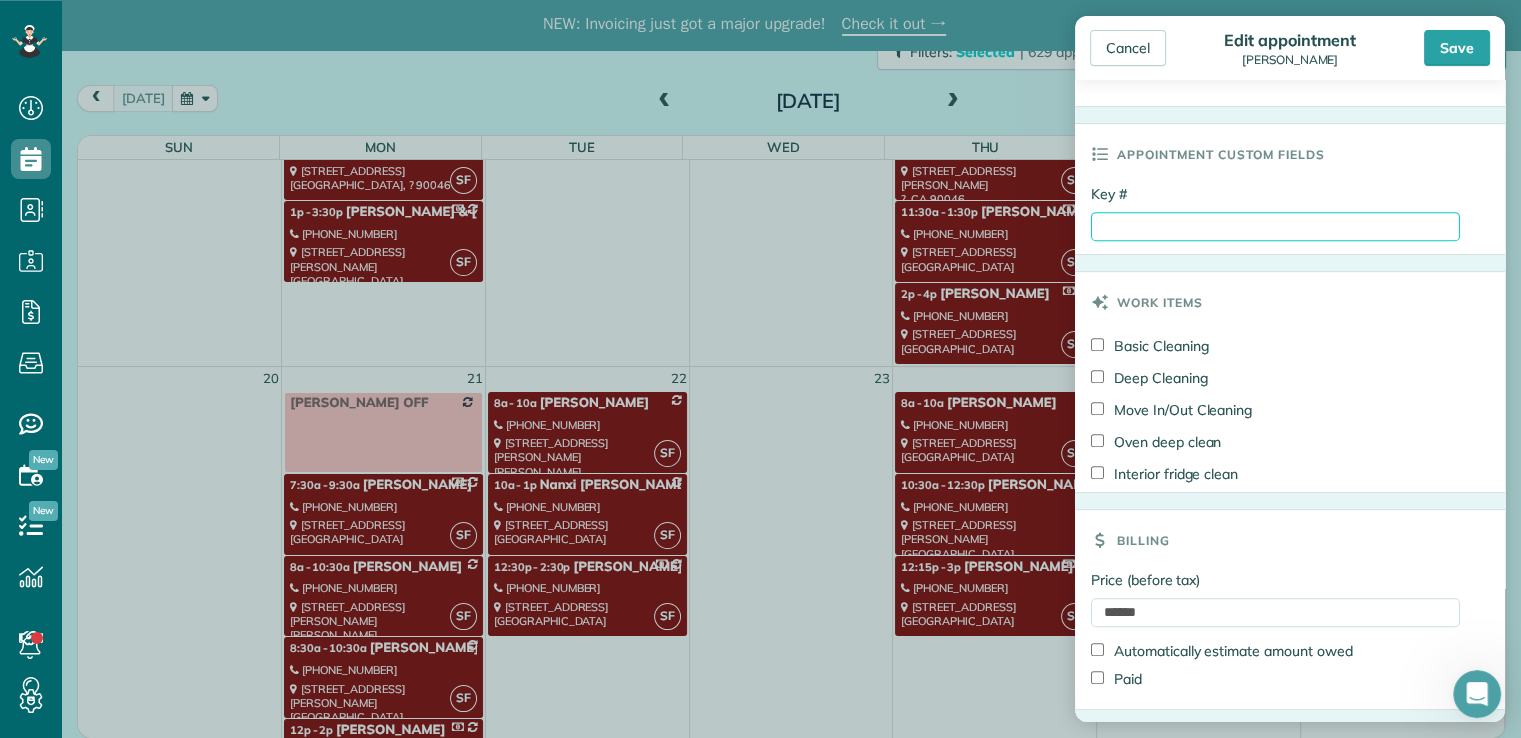 click on "Key #" at bounding box center (1275, 226) 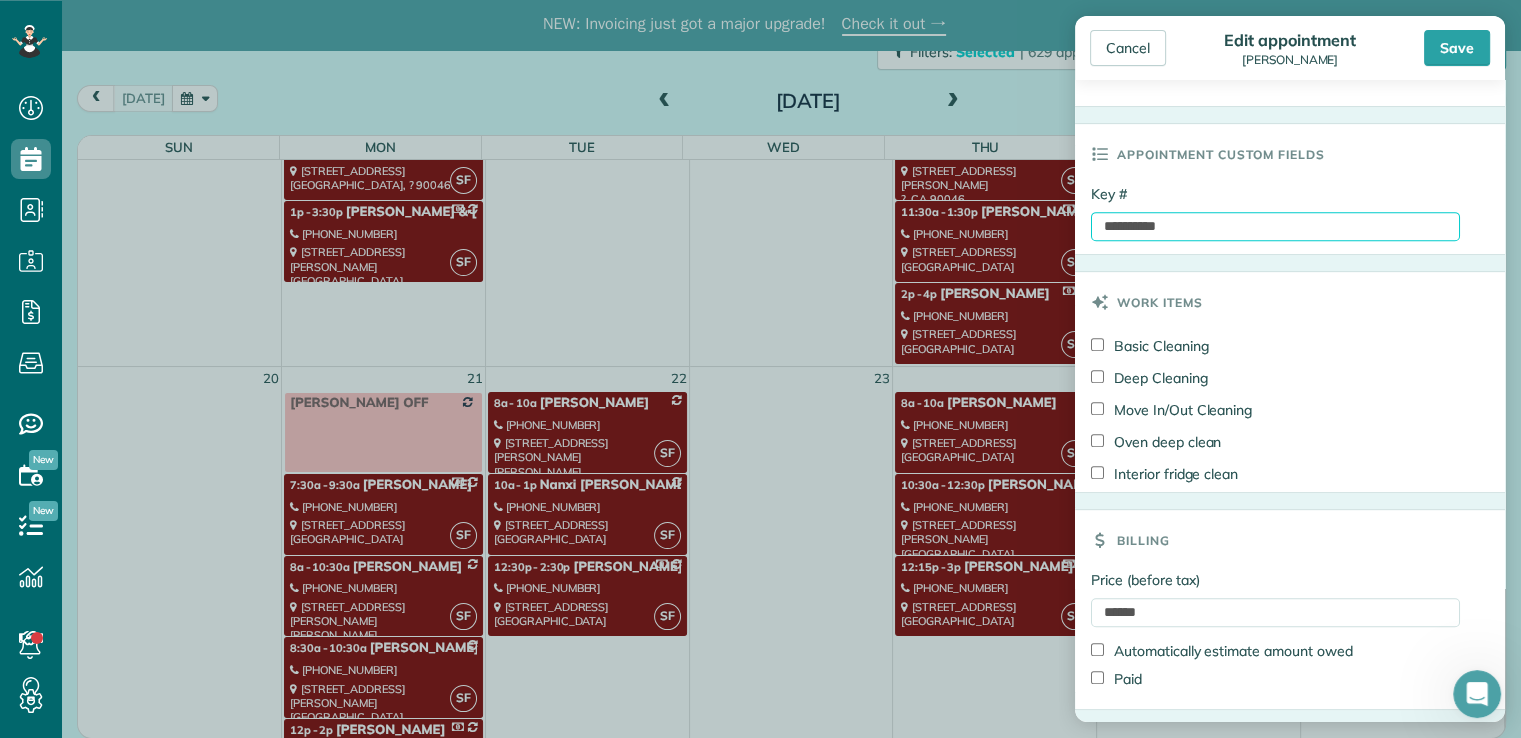 type on "**********" 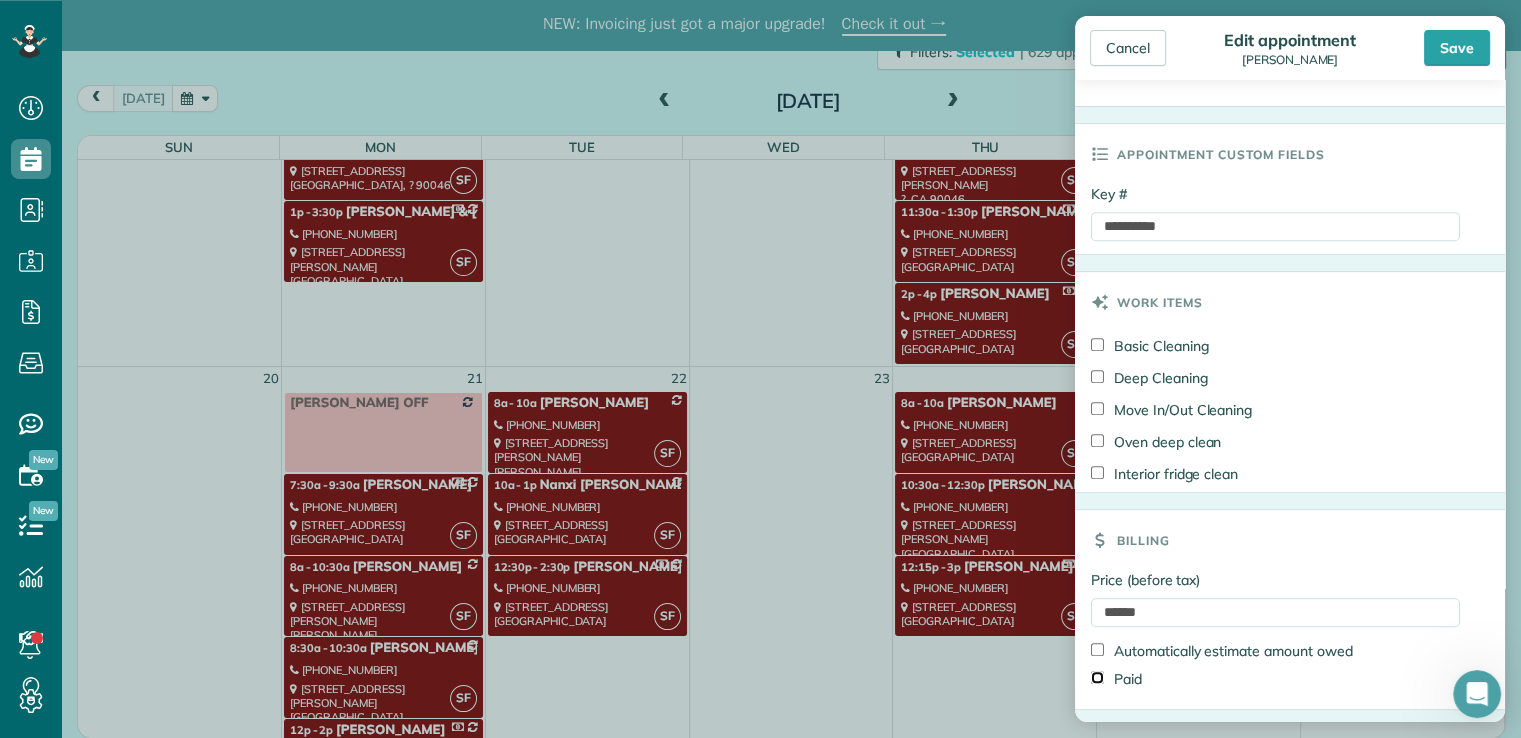 scroll, scrollTop: 934, scrollLeft: 0, axis: vertical 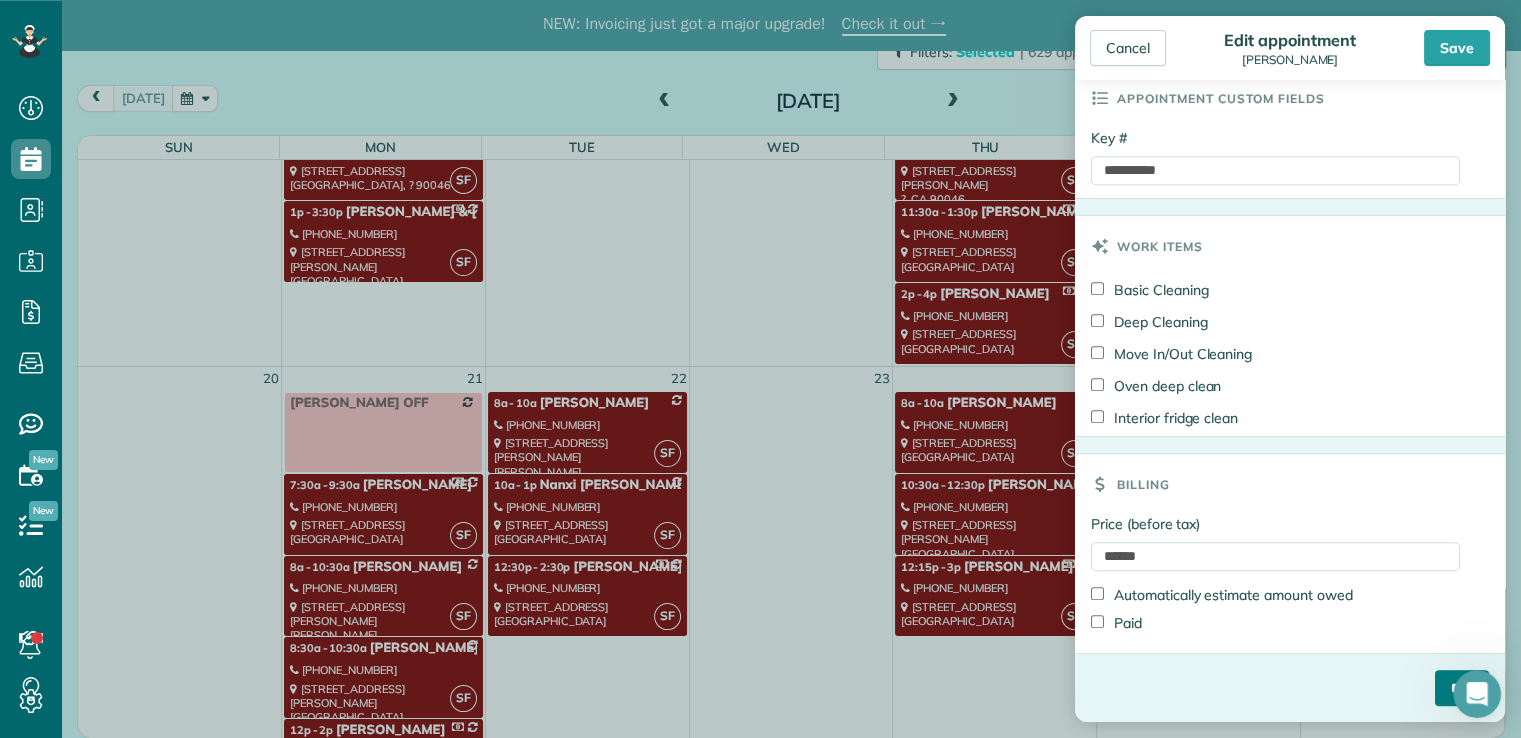 click on "****" at bounding box center [1462, 688] 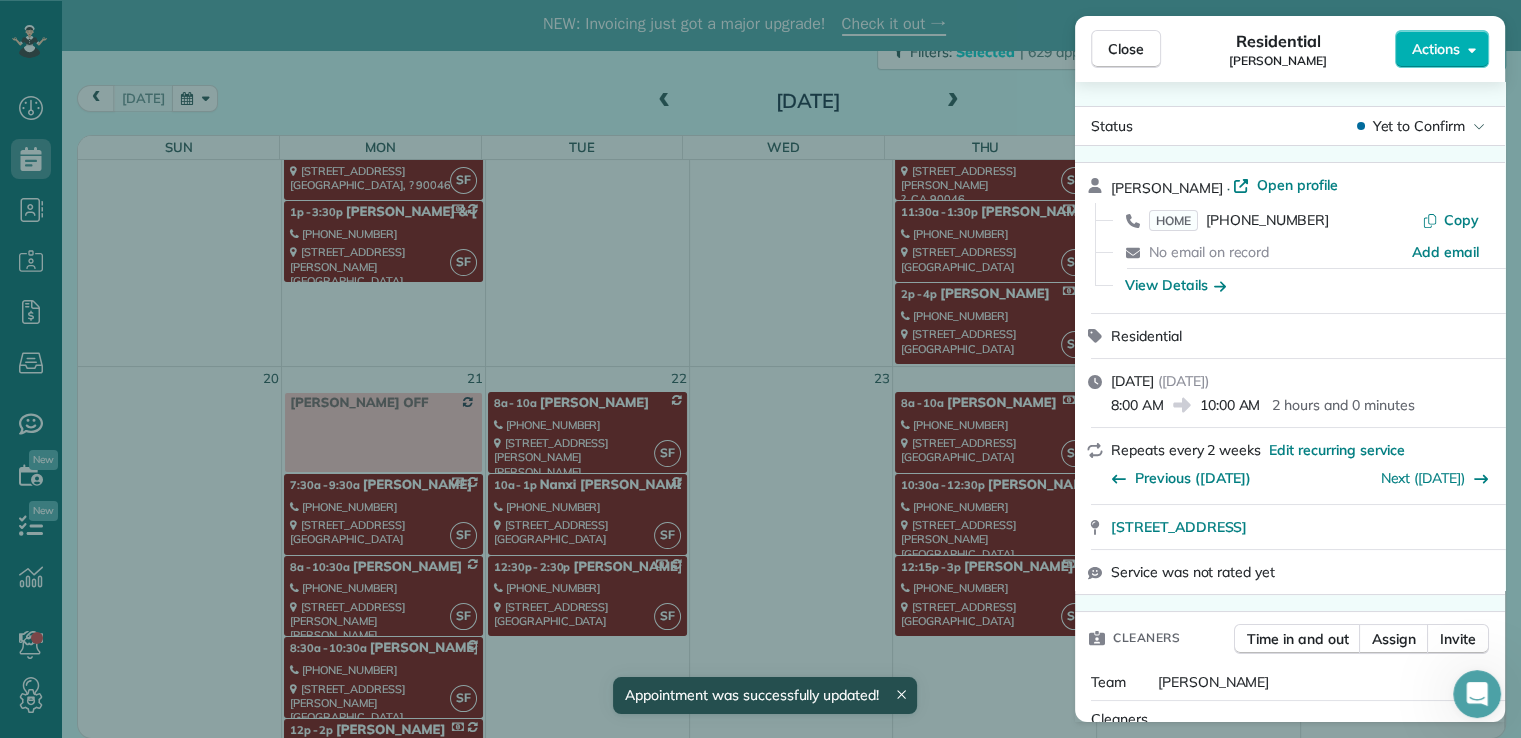 scroll, scrollTop: 1101, scrollLeft: 0, axis: vertical 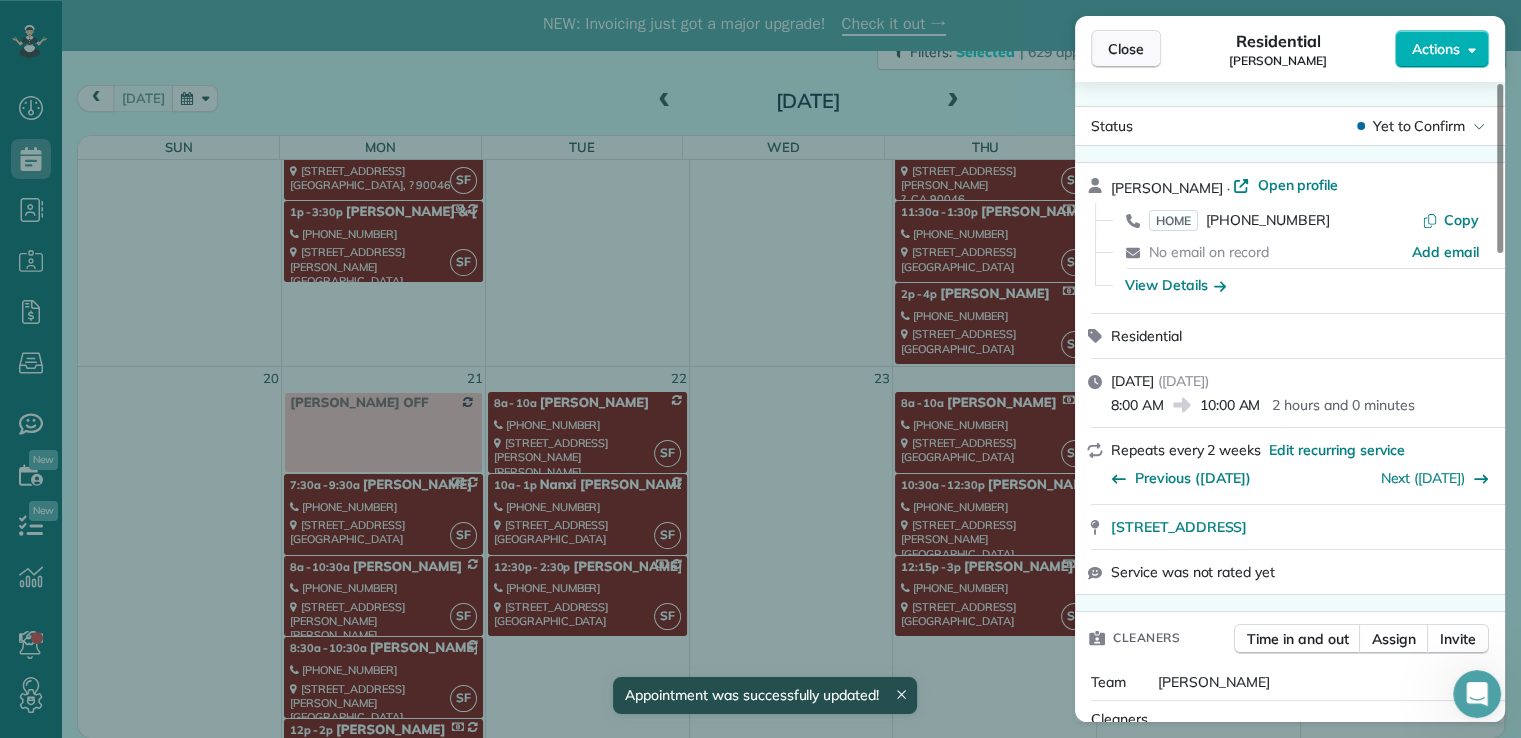 click on "Close" at bounding box center (1126, 49) 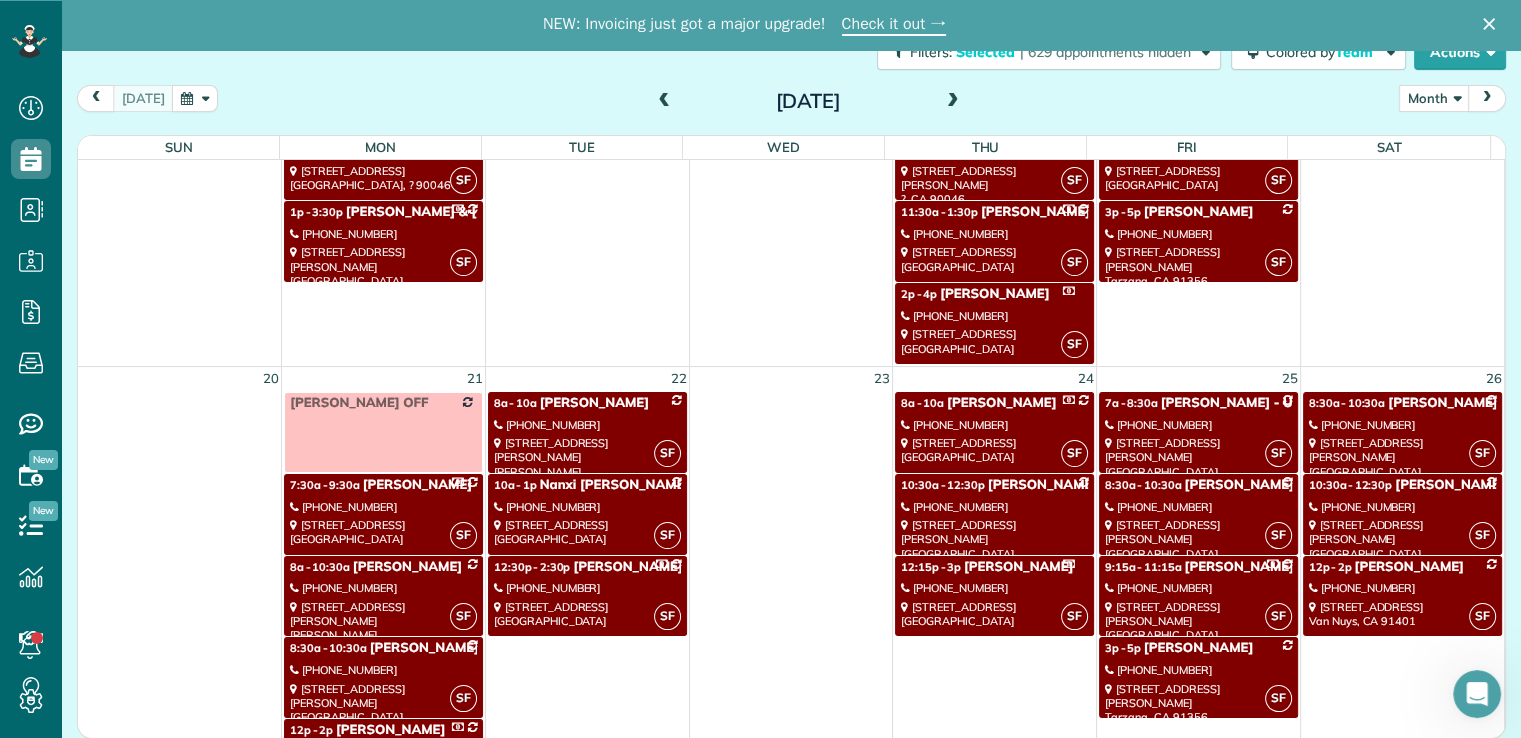 click on "SF 8:30a - 10:30a   [PERSON_NAME] [PHONE_NUMBER] [STREET_ADDRESS][PERSON_NAME]" at bounding box center [1198, 514] 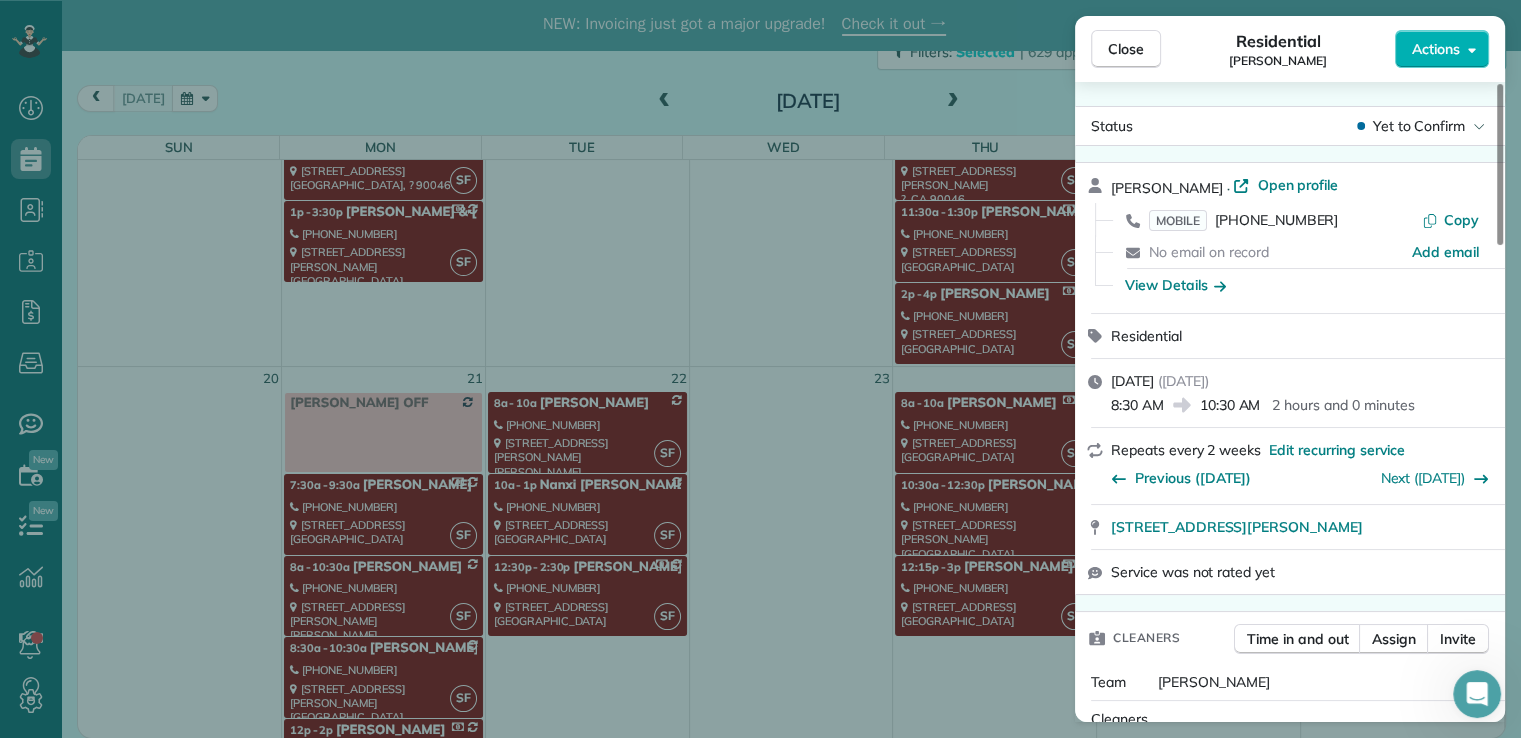 click on "Actions" at bounding box center (1436, 49) 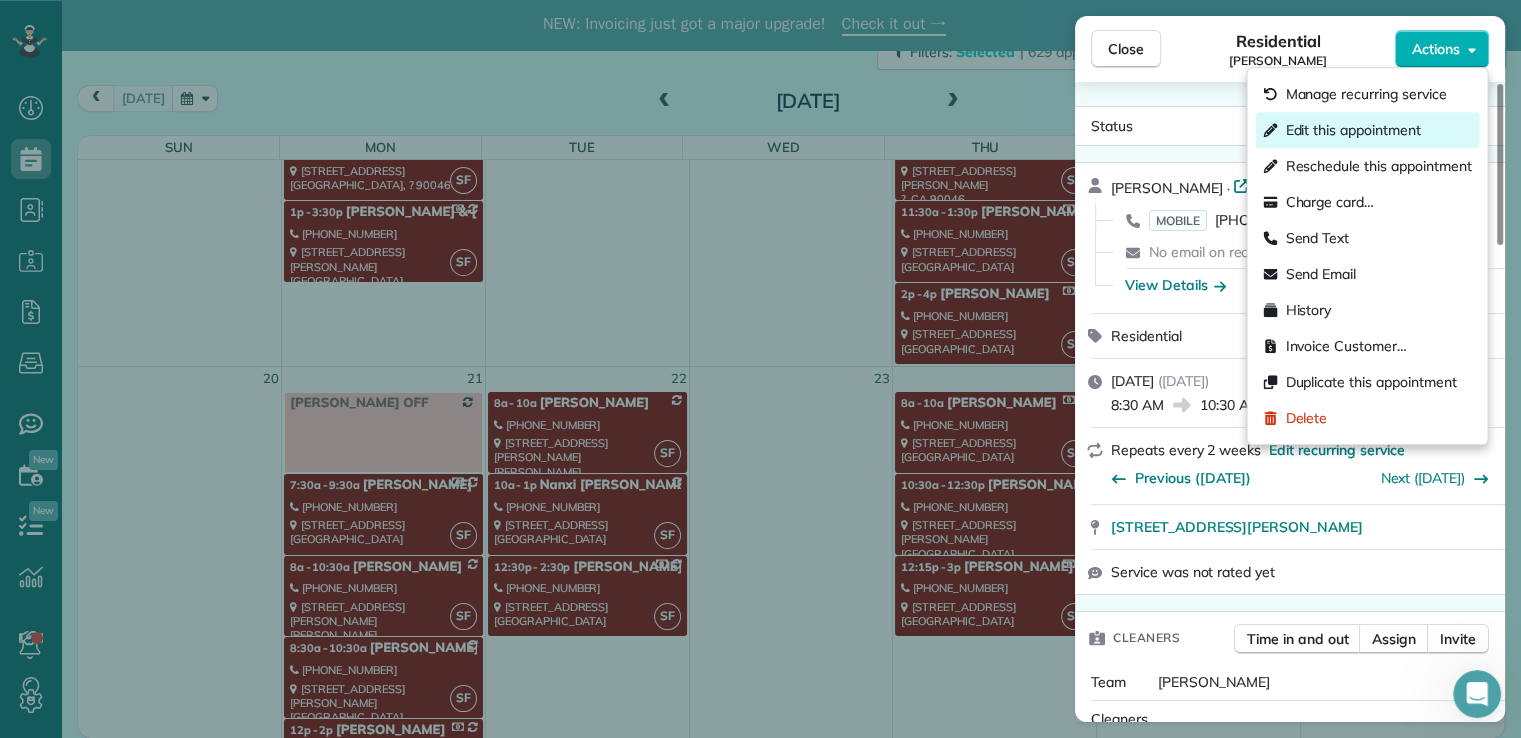 click on "Edit this appointment" at bounding box center [1352, 130] 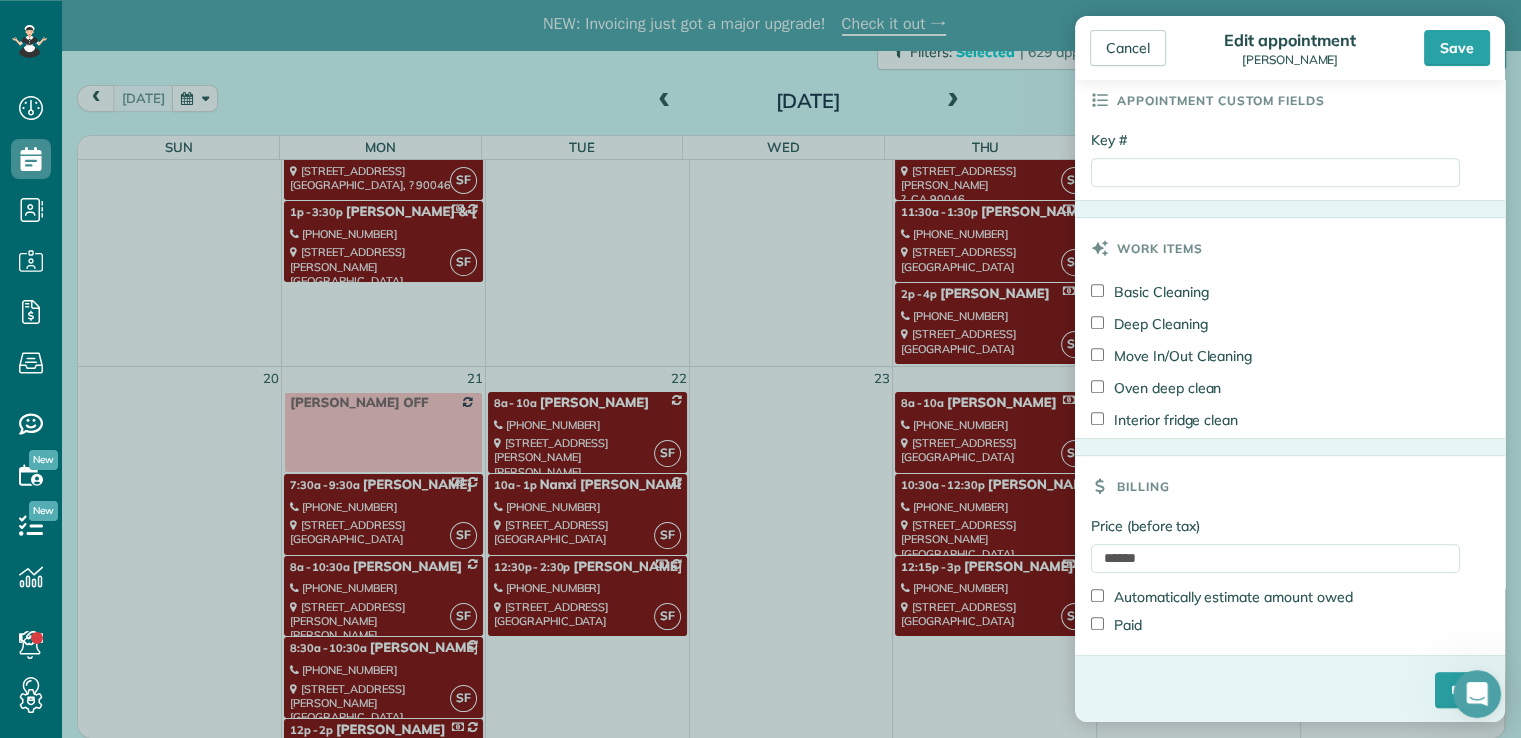 scroll, scrollTop: 934, scrollLeft: 0, axis: vertical 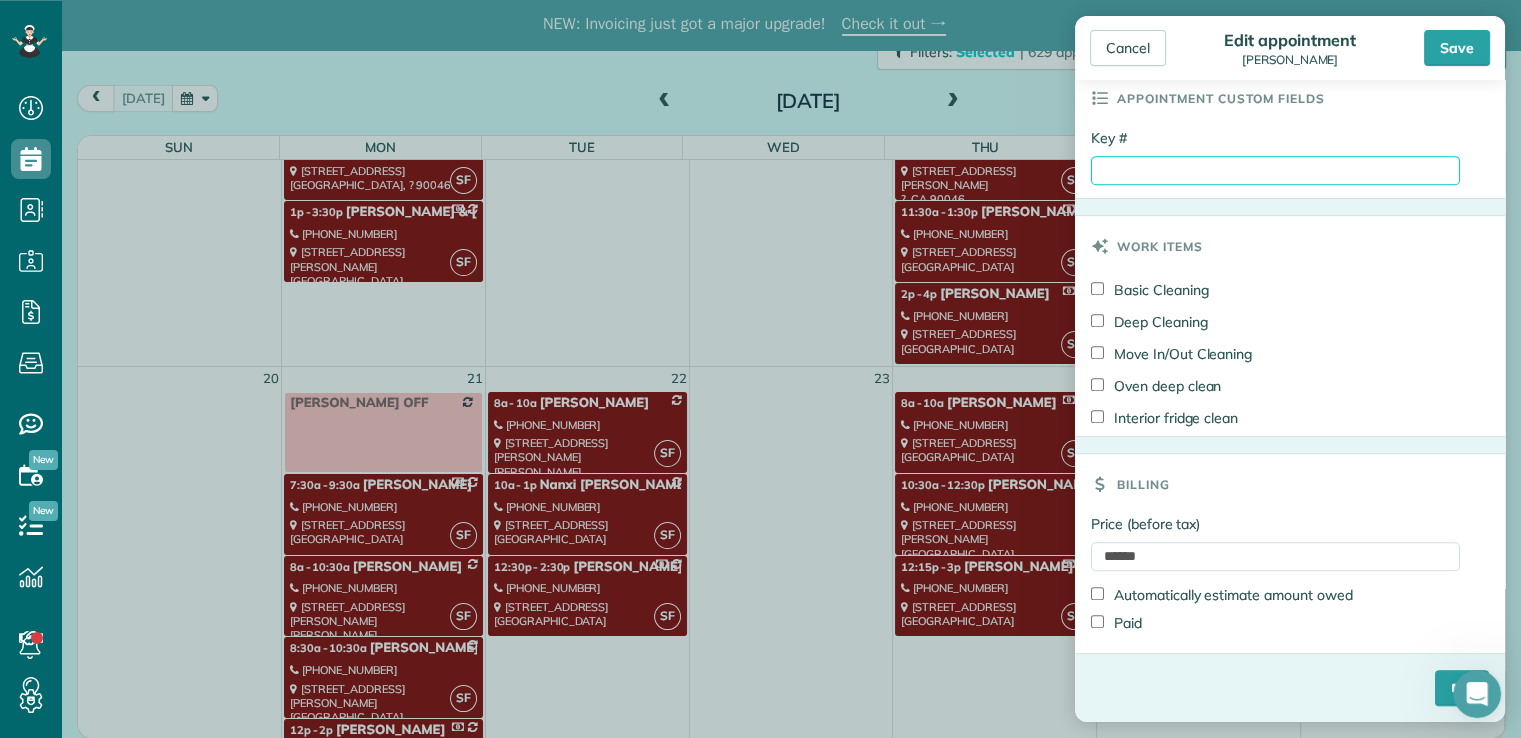 click on "Key #" at bounding box center (1275, 170) 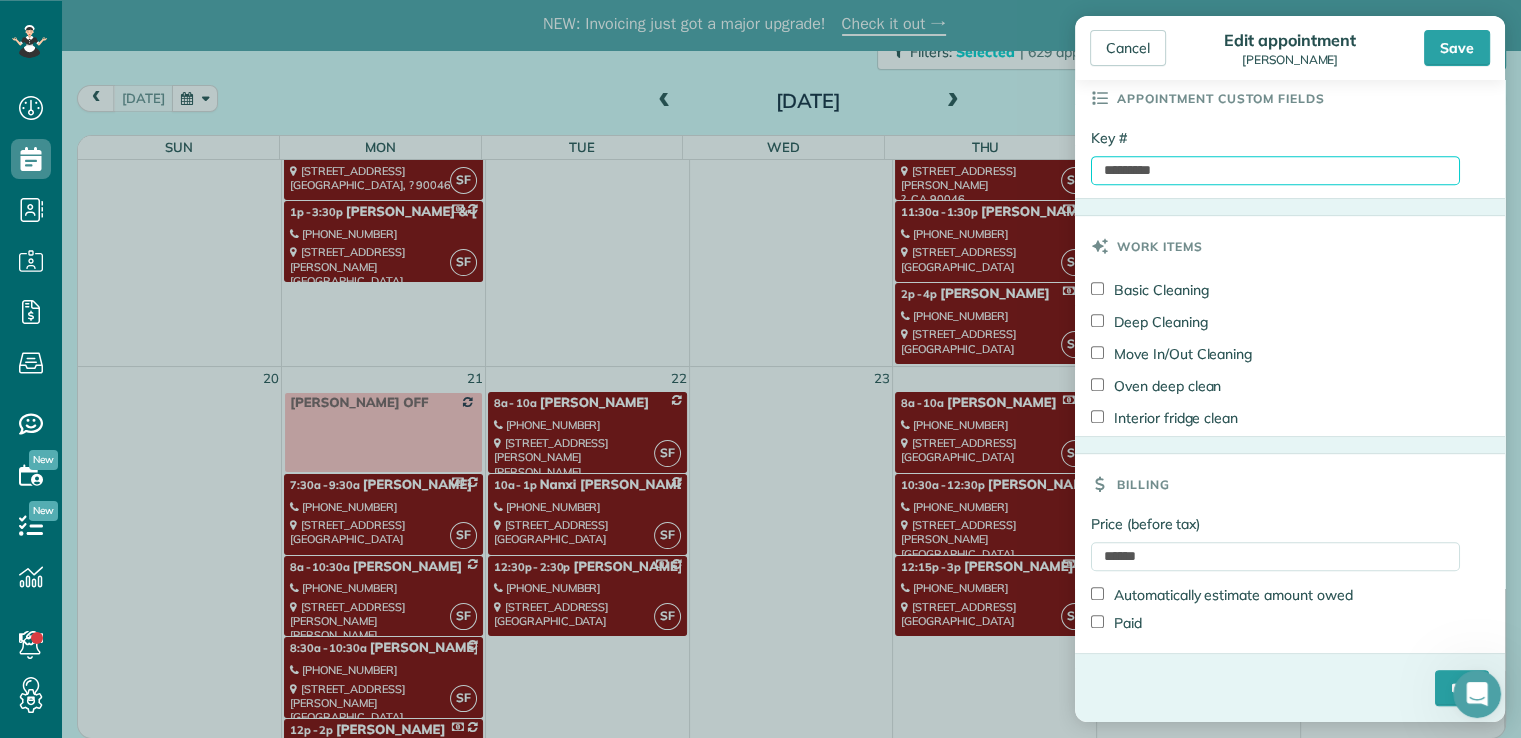 type on "*********" 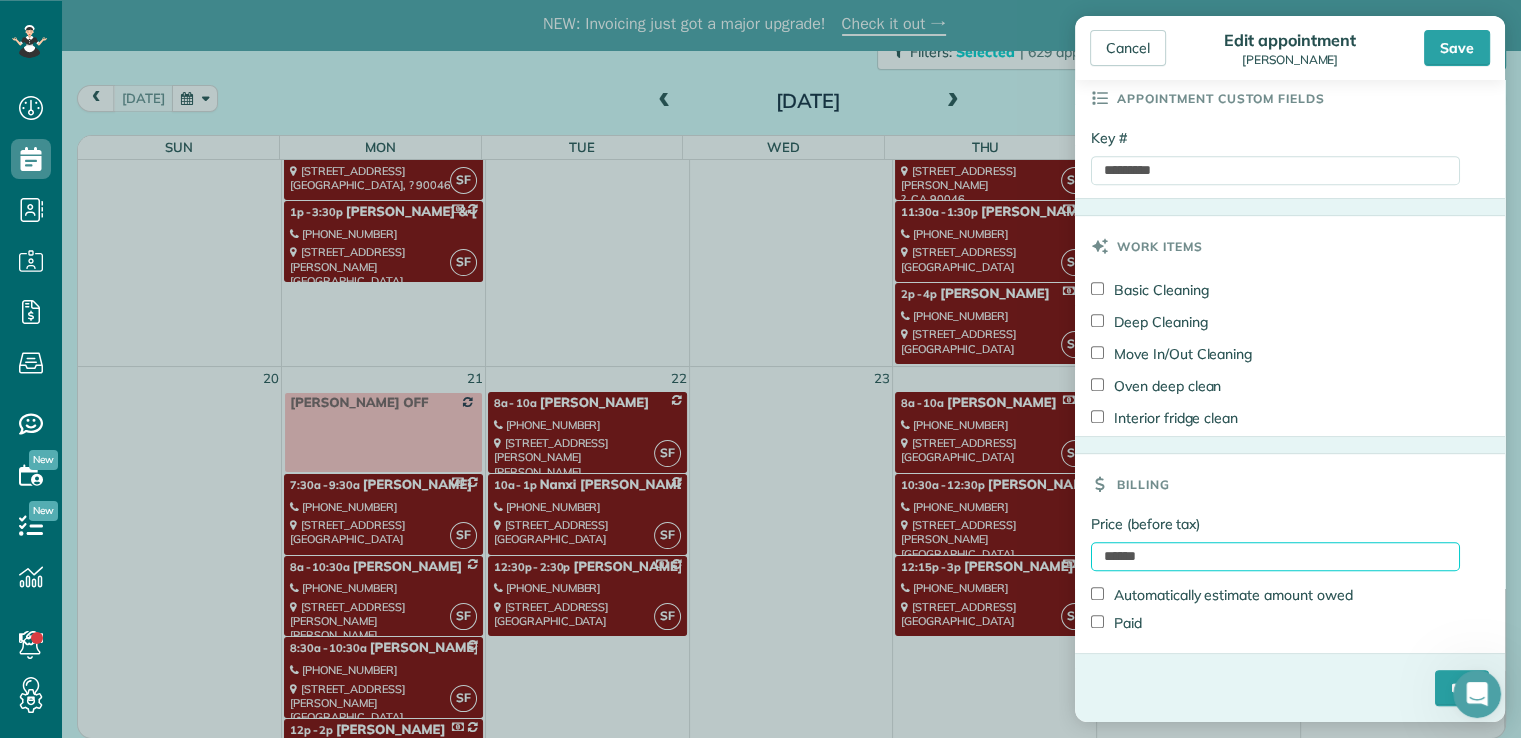 click on "******" at bounding box center (1275, 556) 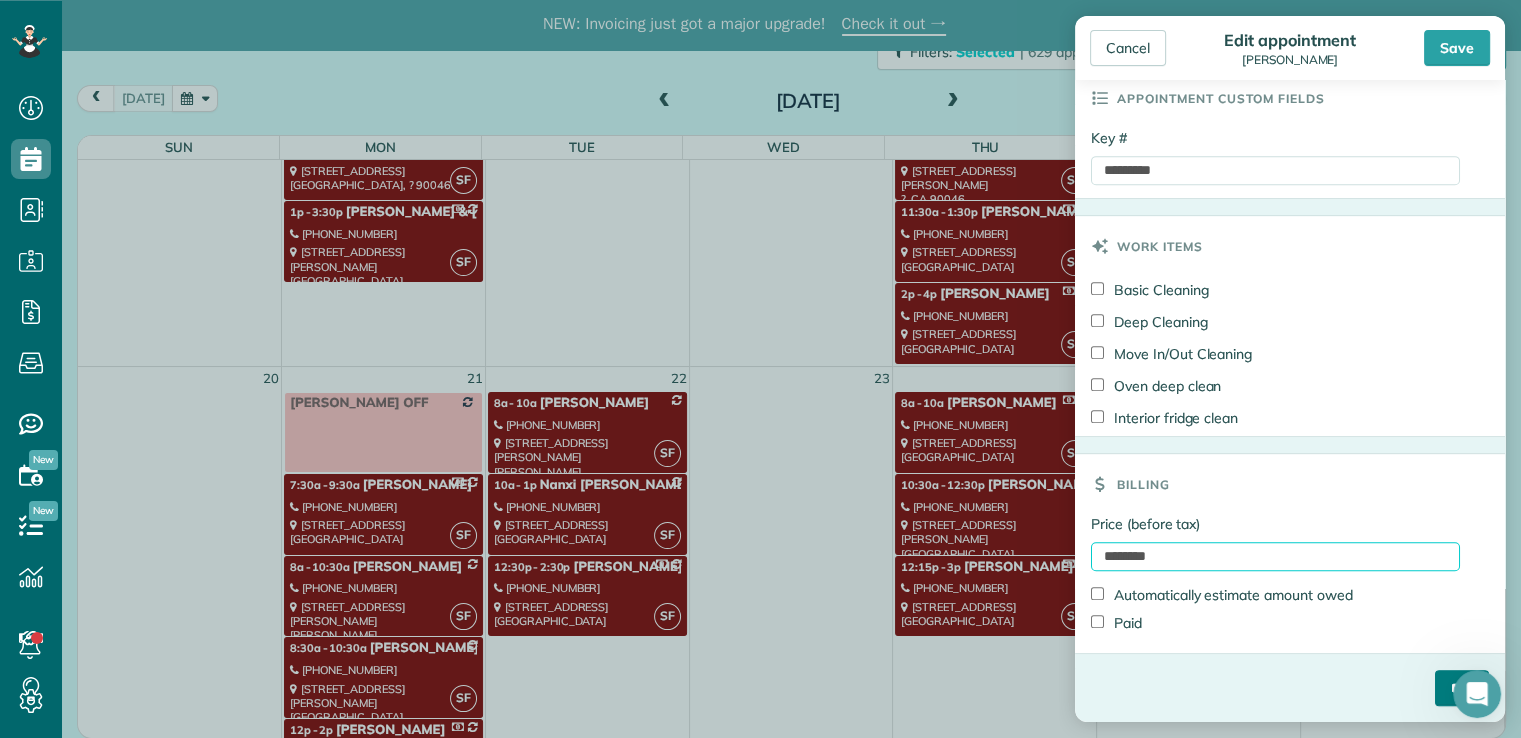 type on "********" 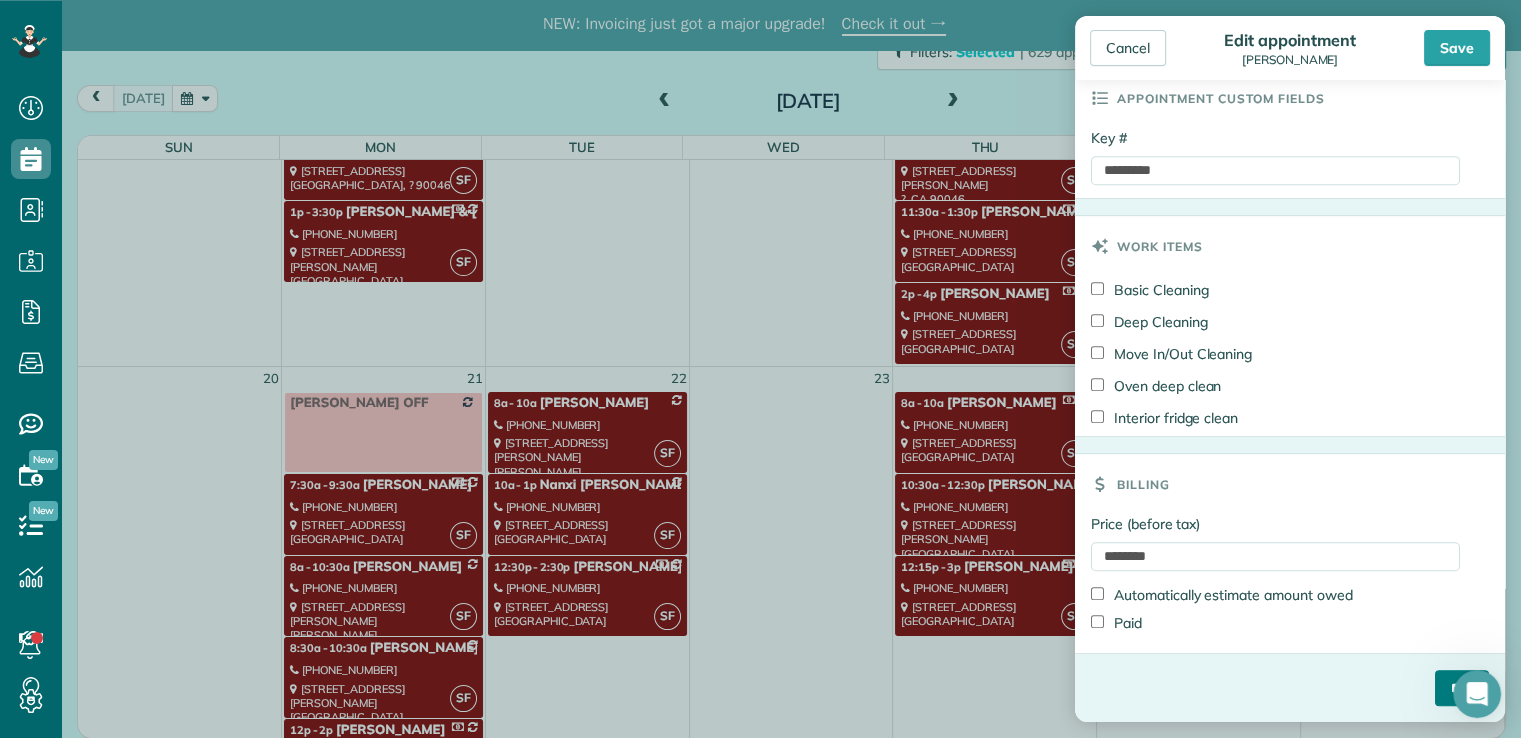 click on "****" at bounding box center (1462, 688) 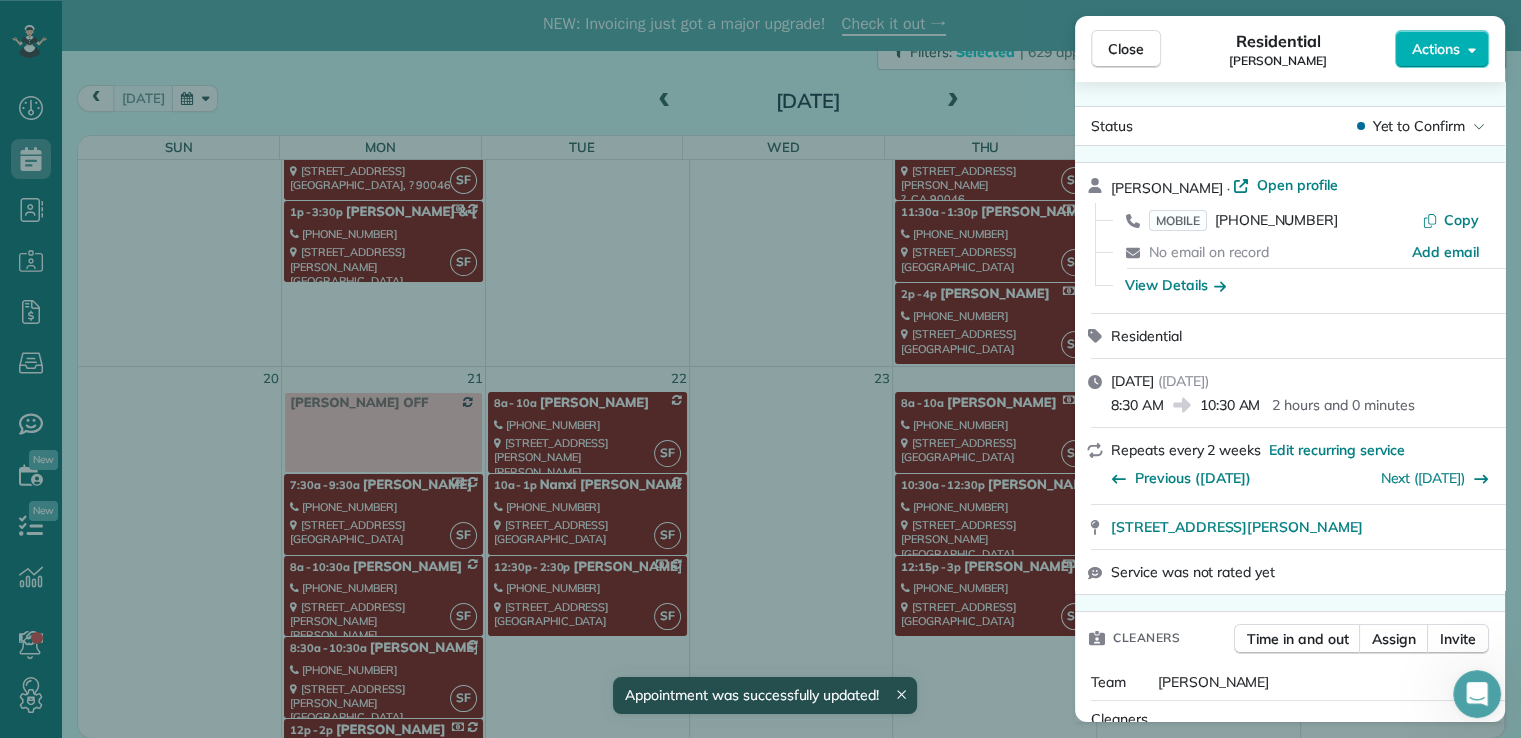 scroll, scrollTop: 1101, scrollLeft: 0, axis: vertical 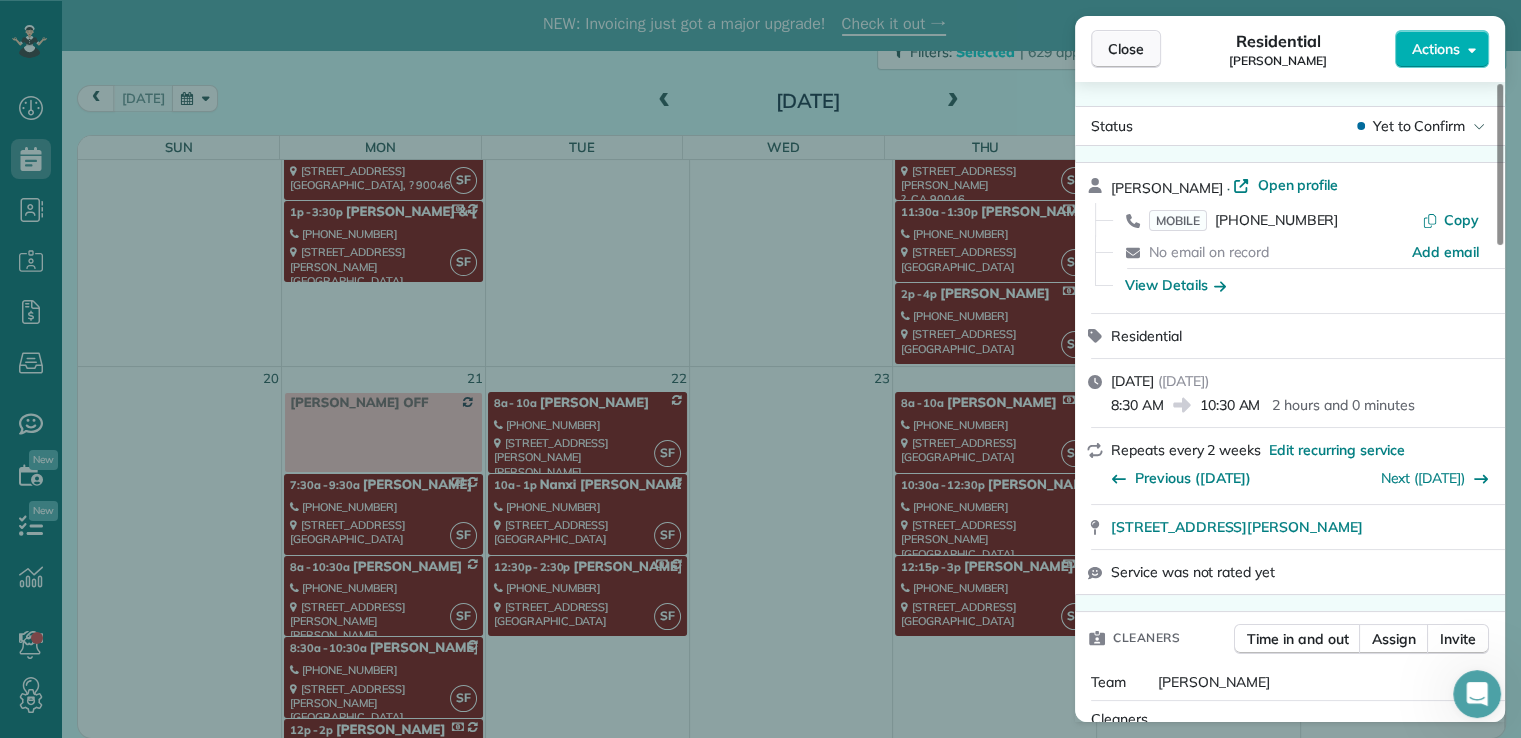 click on "Close" at bounding box center (1126, 49) 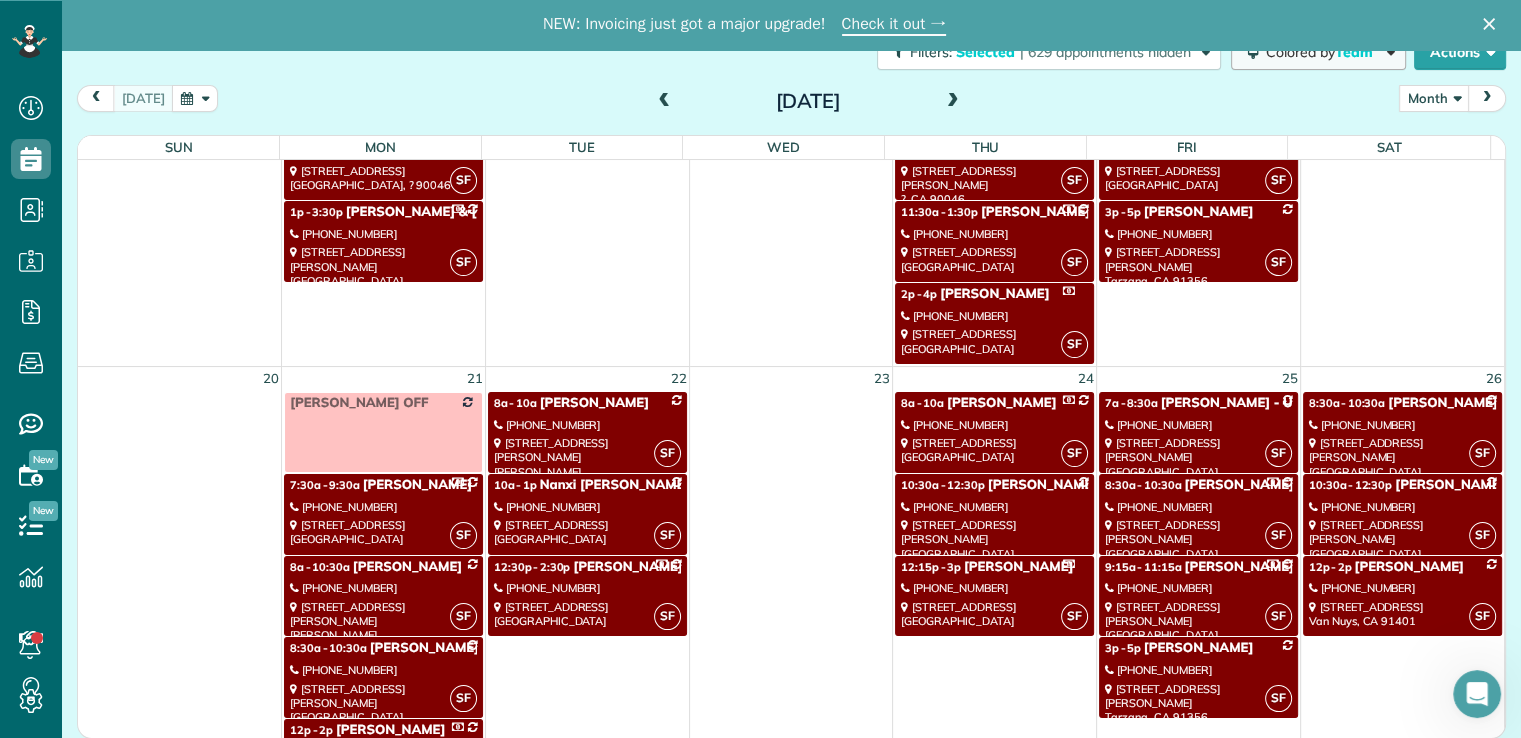 click on "Colored by  Team" at bounding box center (1318, 52) 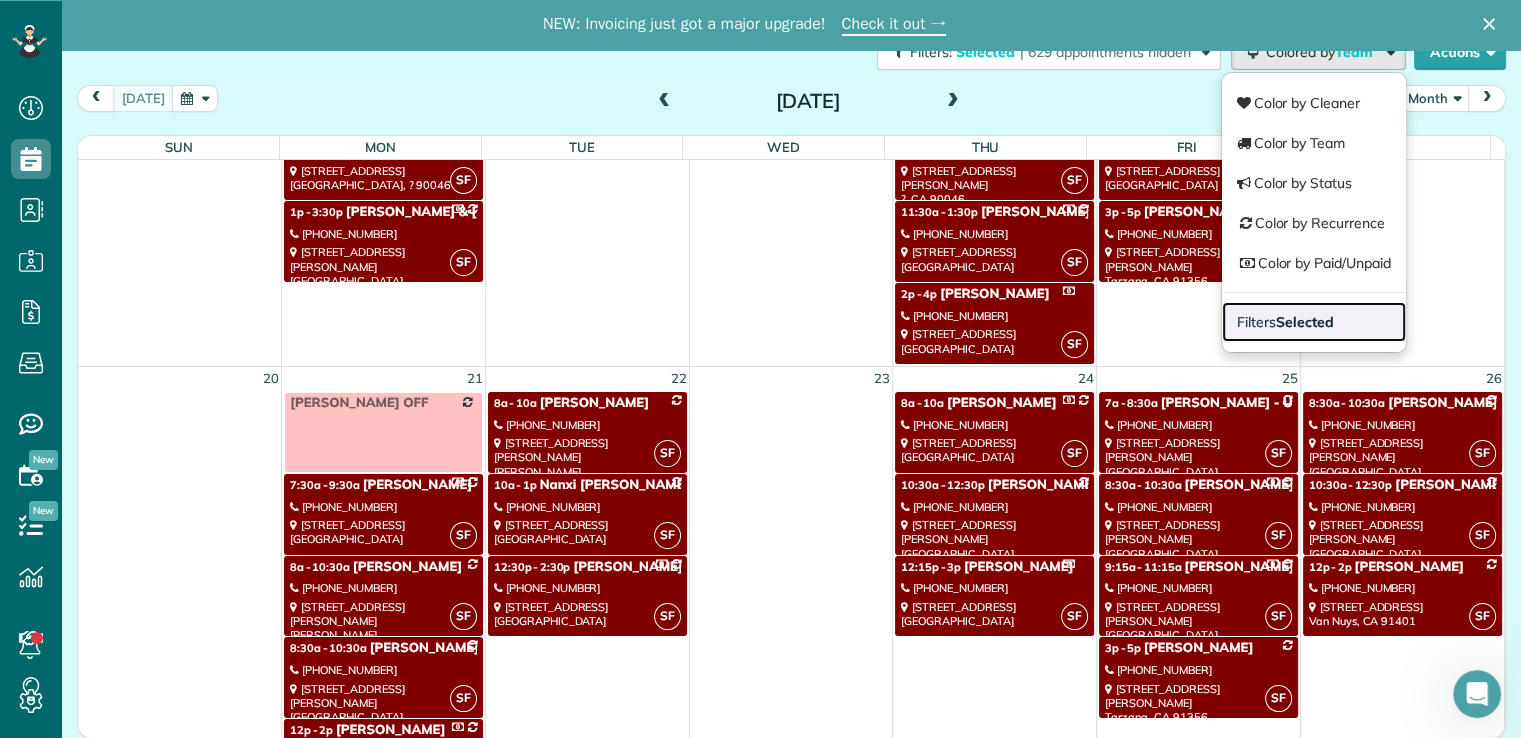 click on "Selected" at bounding box center (1305, 322) 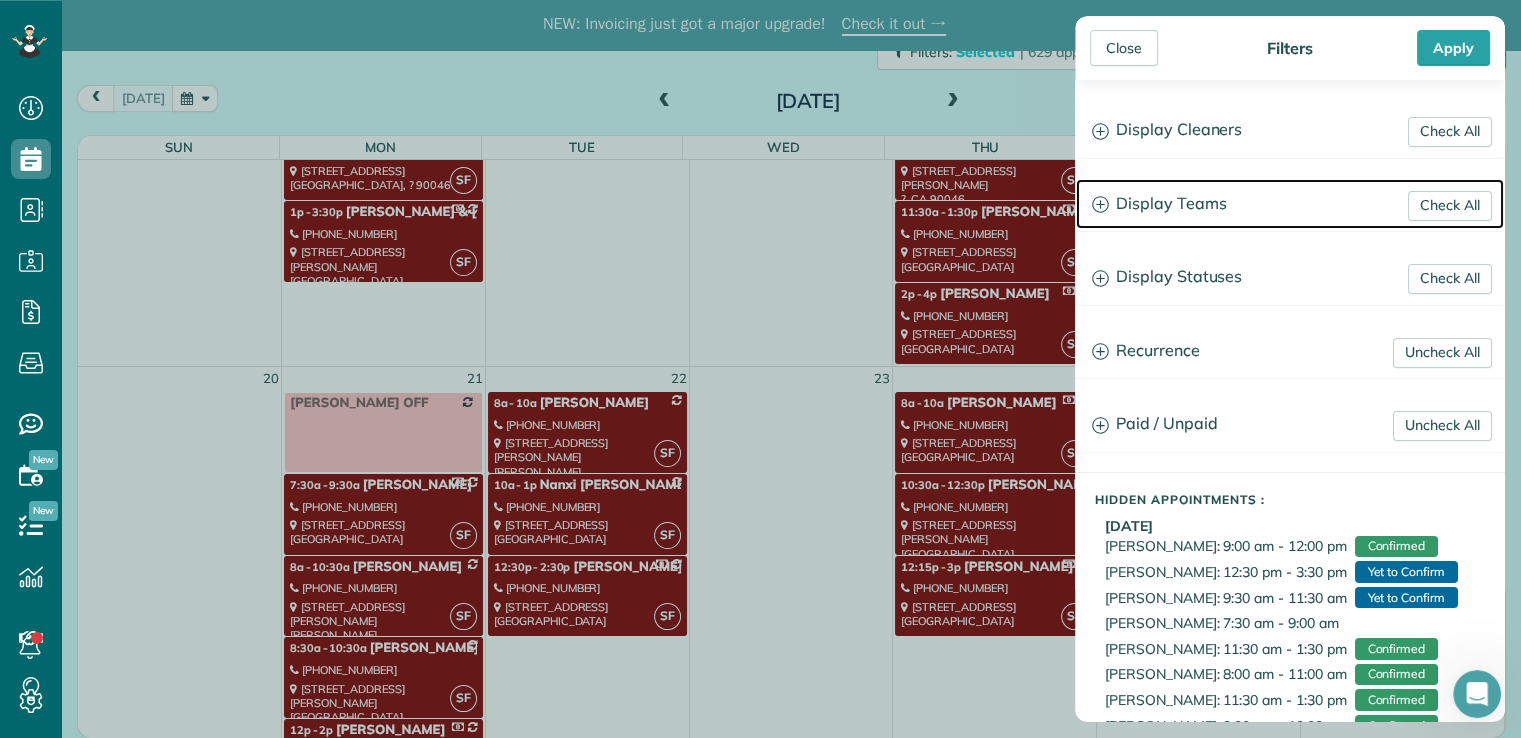click on "Display Teams" at bounding box center (1290, 204) 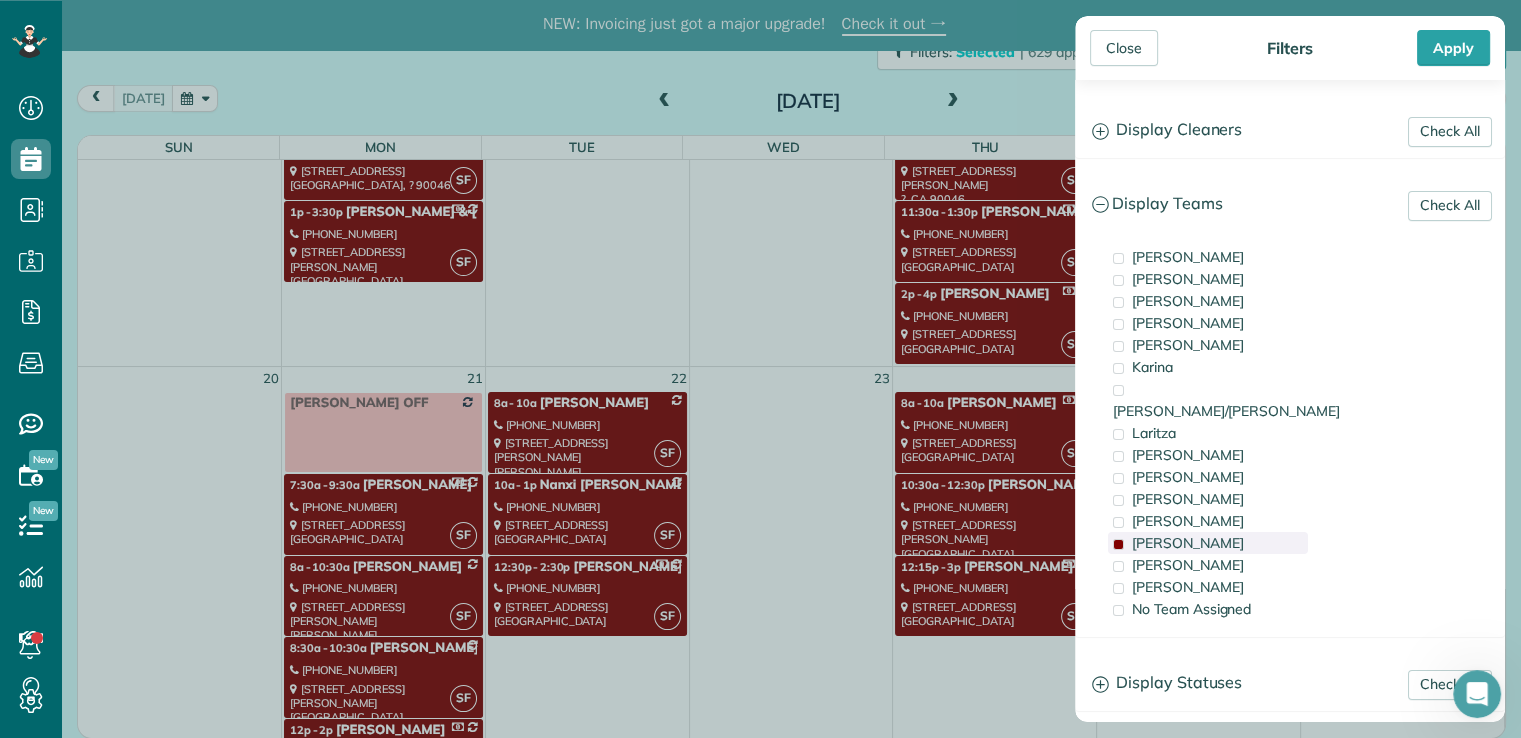 click on "[PERSON_NAME]" at bounding box center [1188, 543] 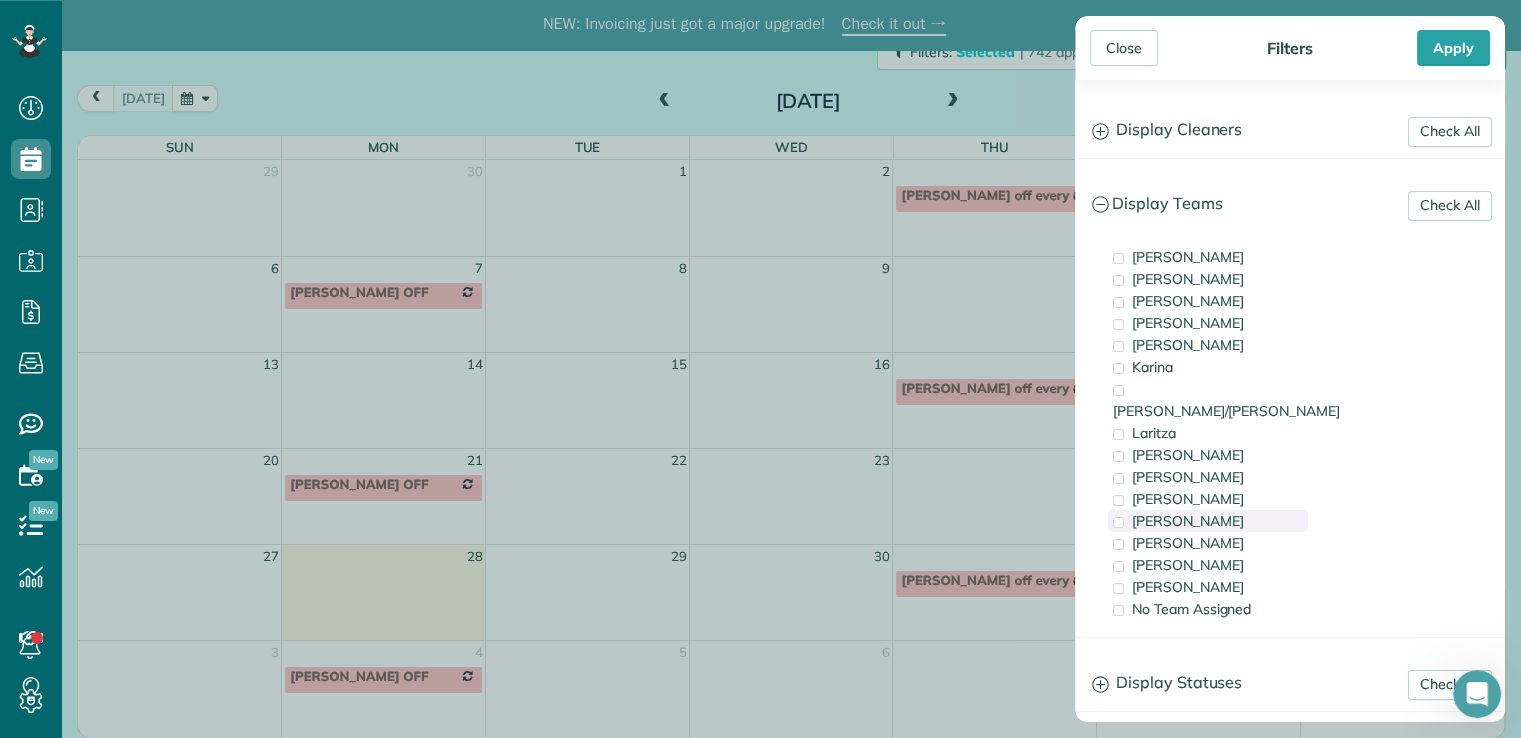 scroll, scrollTop: 0, scrollLeft: 0, axis: both 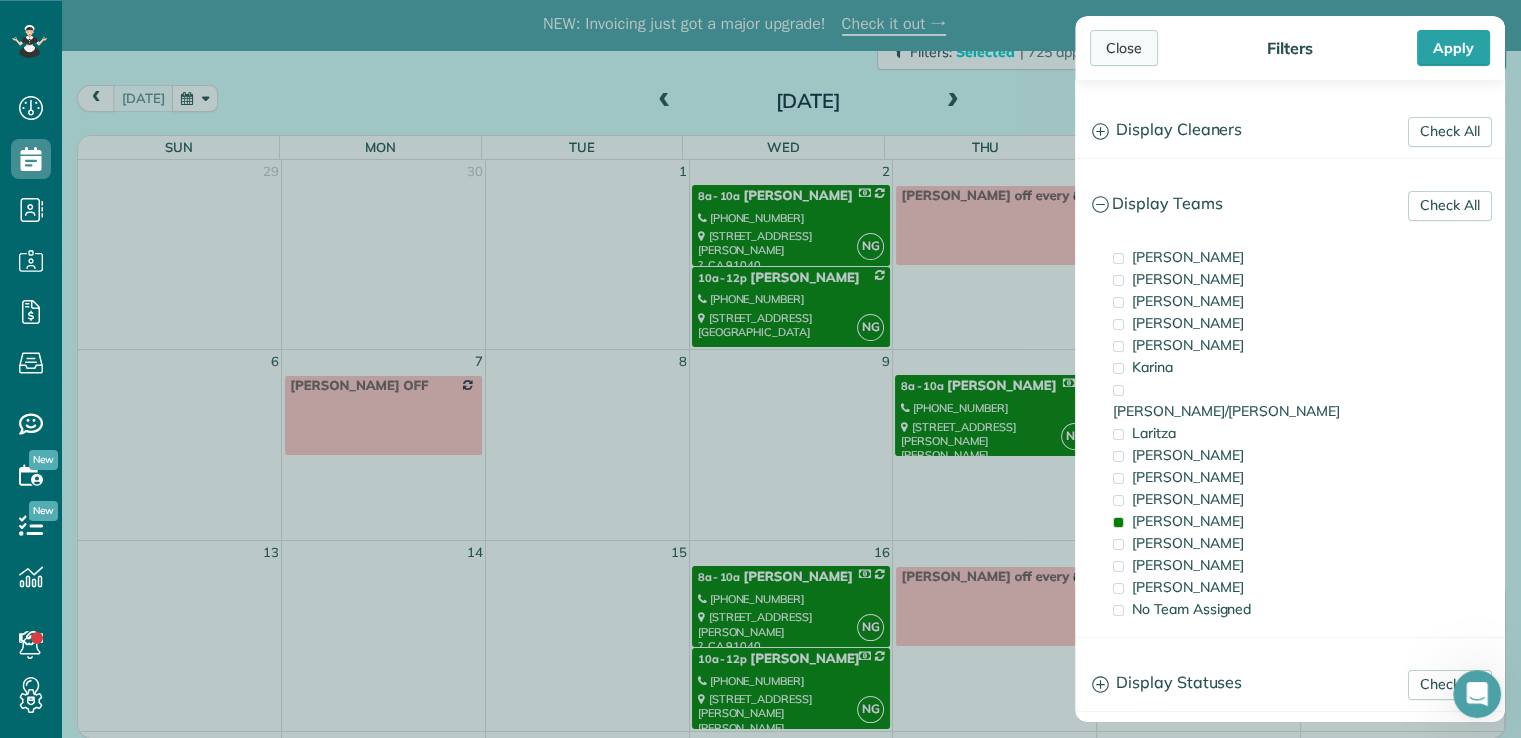 click on "Close" at bounding box center (1124, 48) 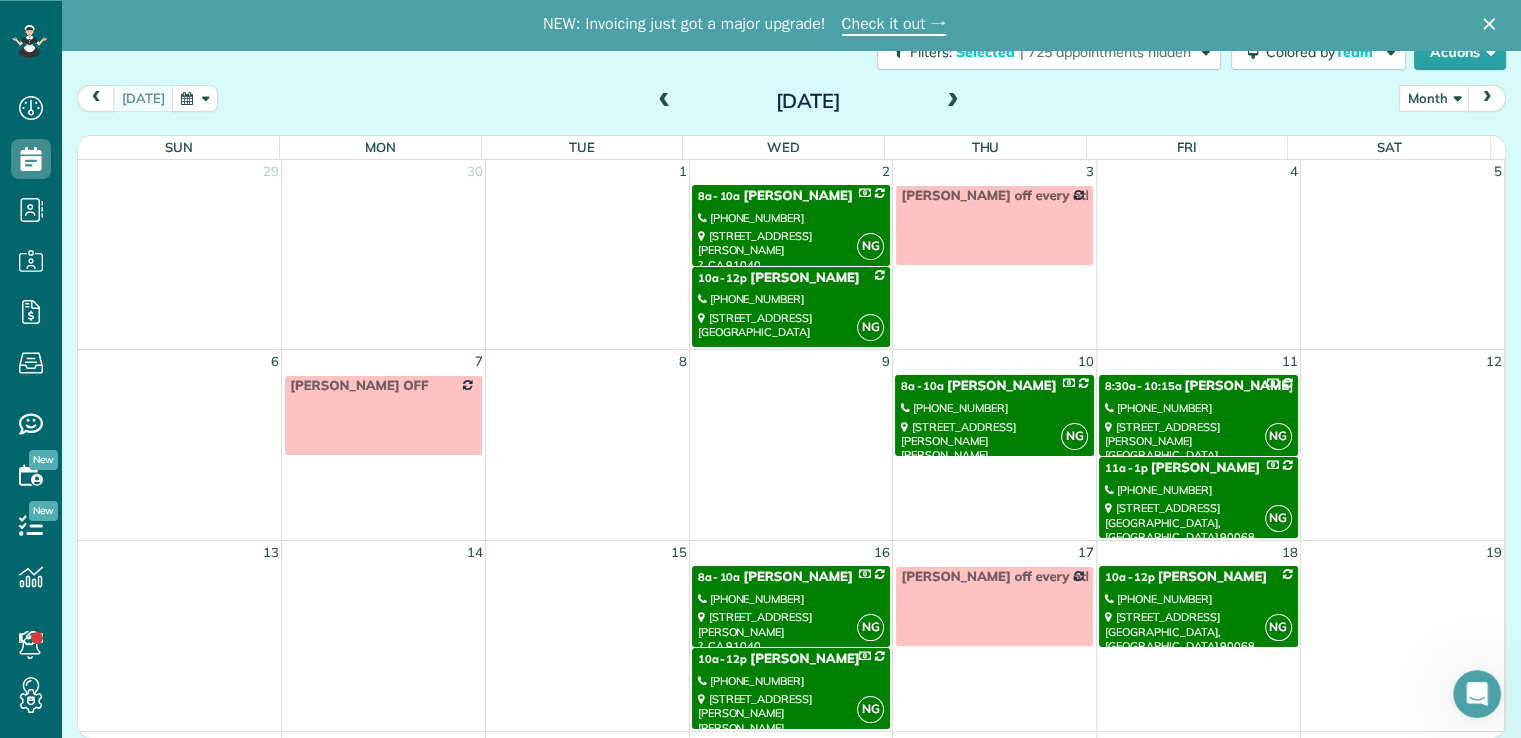 click on "[PHONE_NUMBER]" at bounding box center (791, 299) 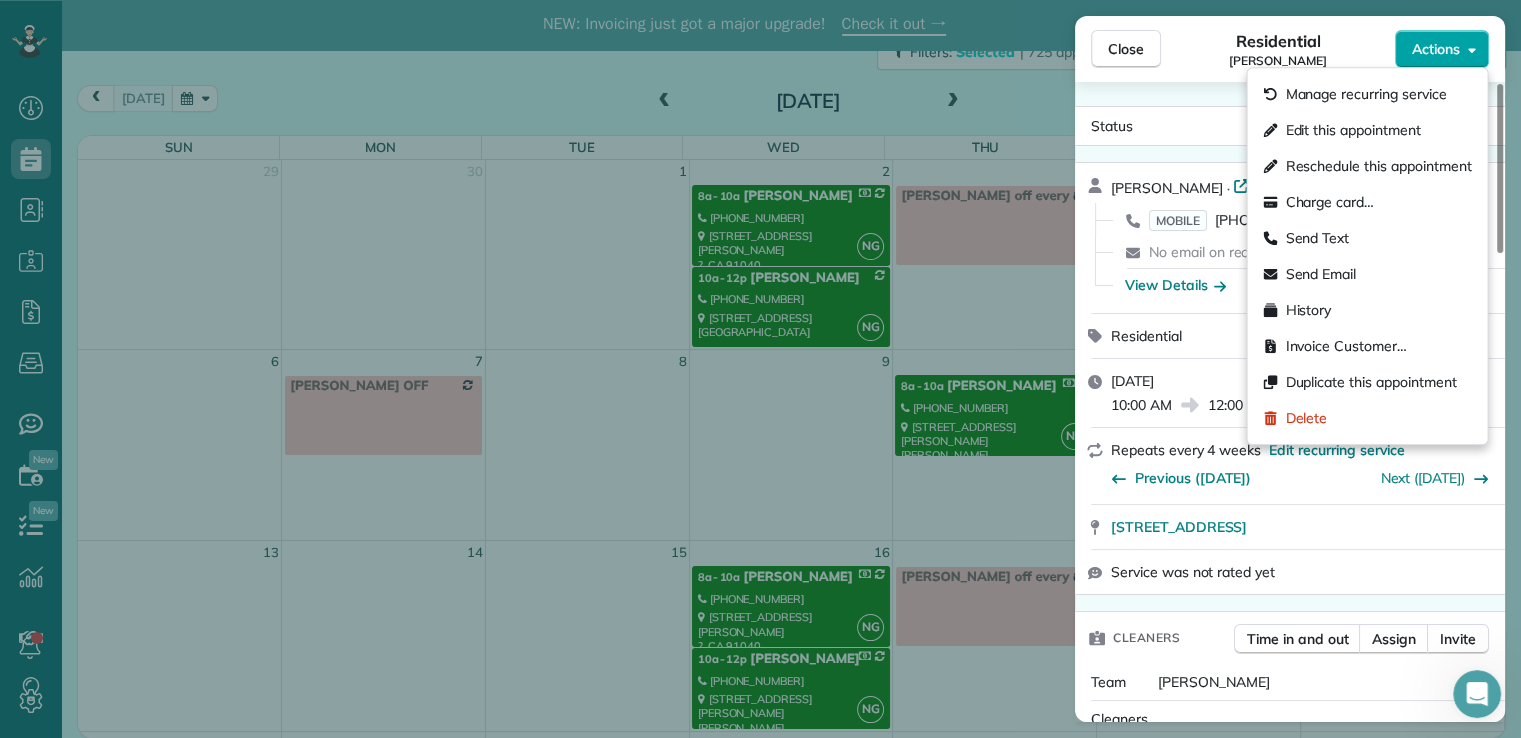 click on "Actions" at bounding box center [1436, 49] 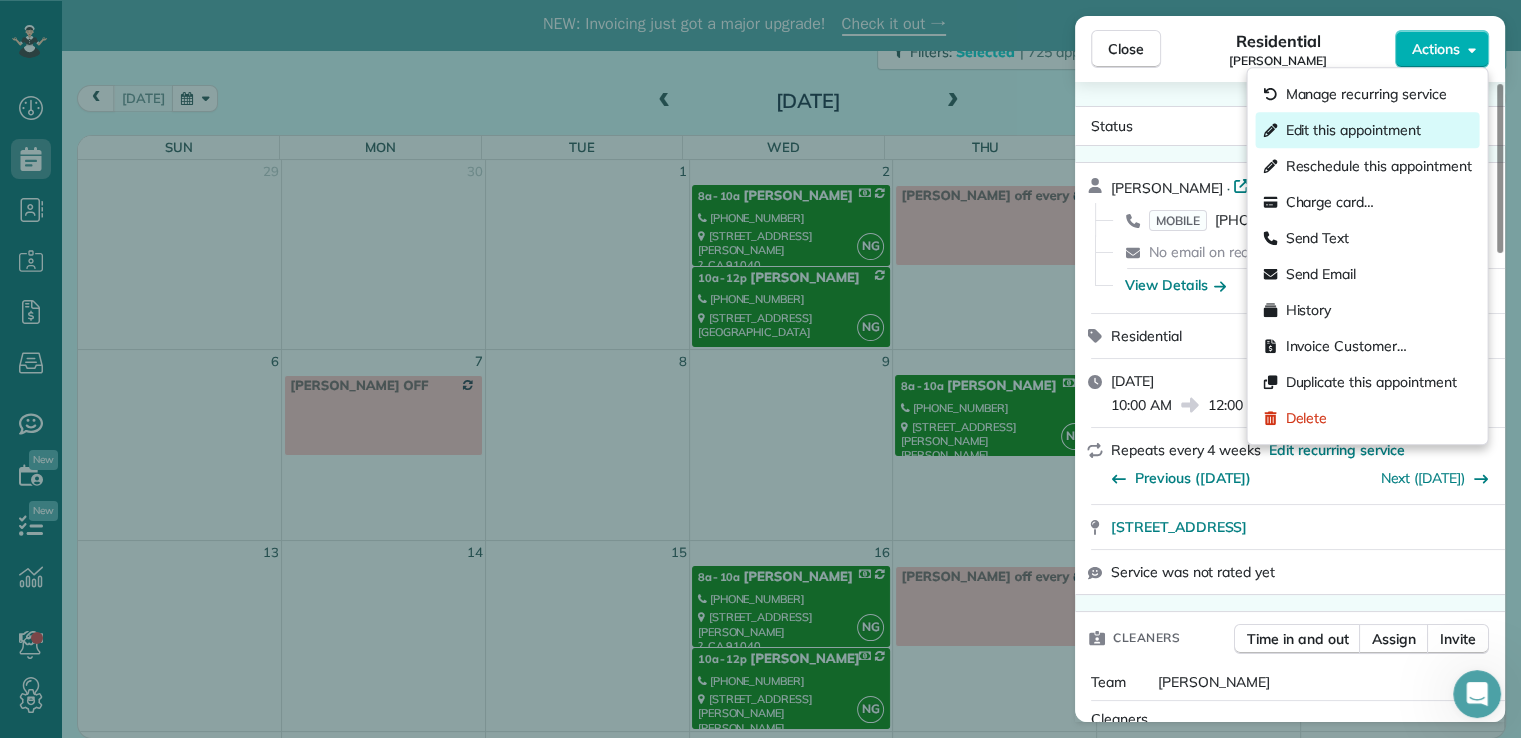 click on "Edit this appointment" at bounding box center (1352, 130) 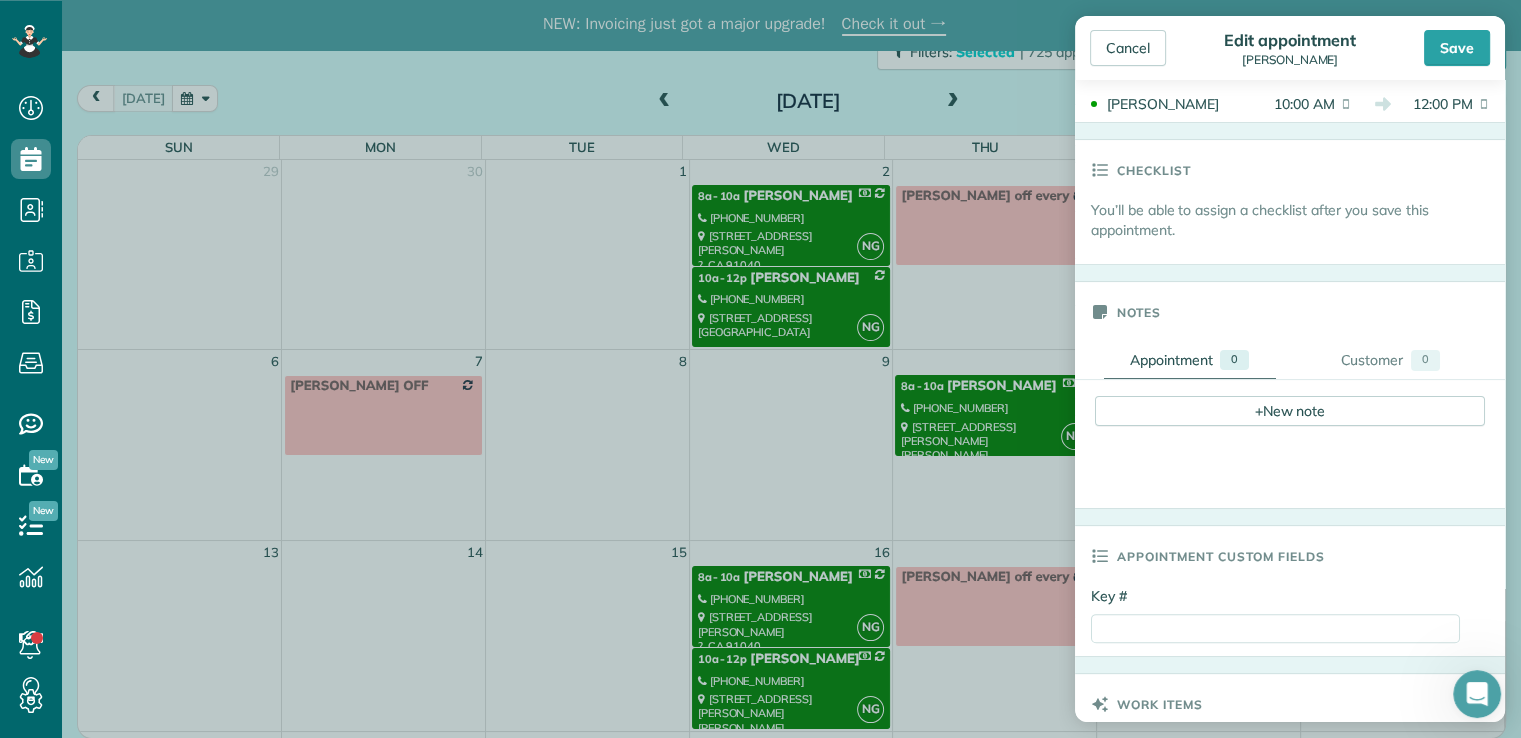 scroll, scrollTop: 484, scrollLeft: 0, axis: vertical 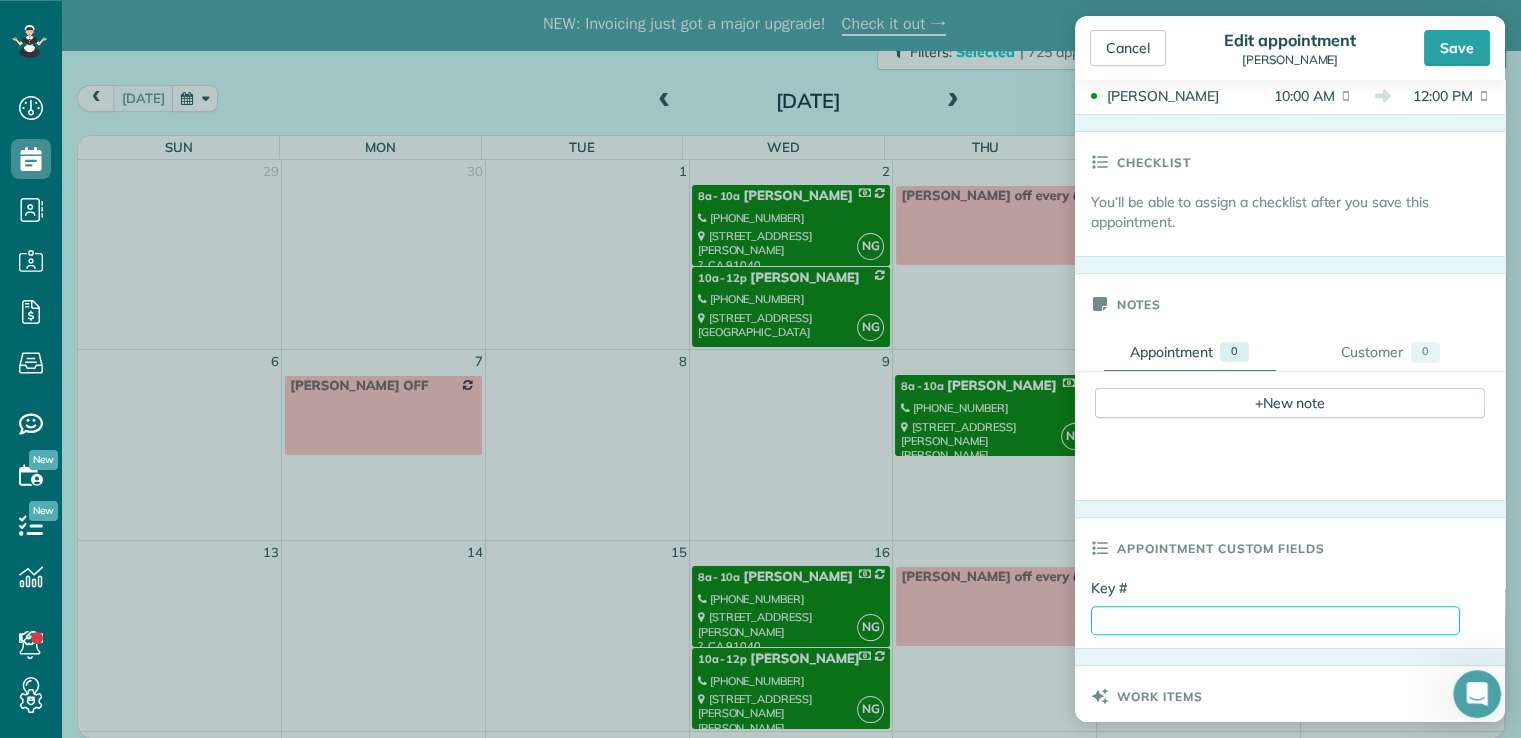 click on "Key #" at bounding box center (1275, 620) 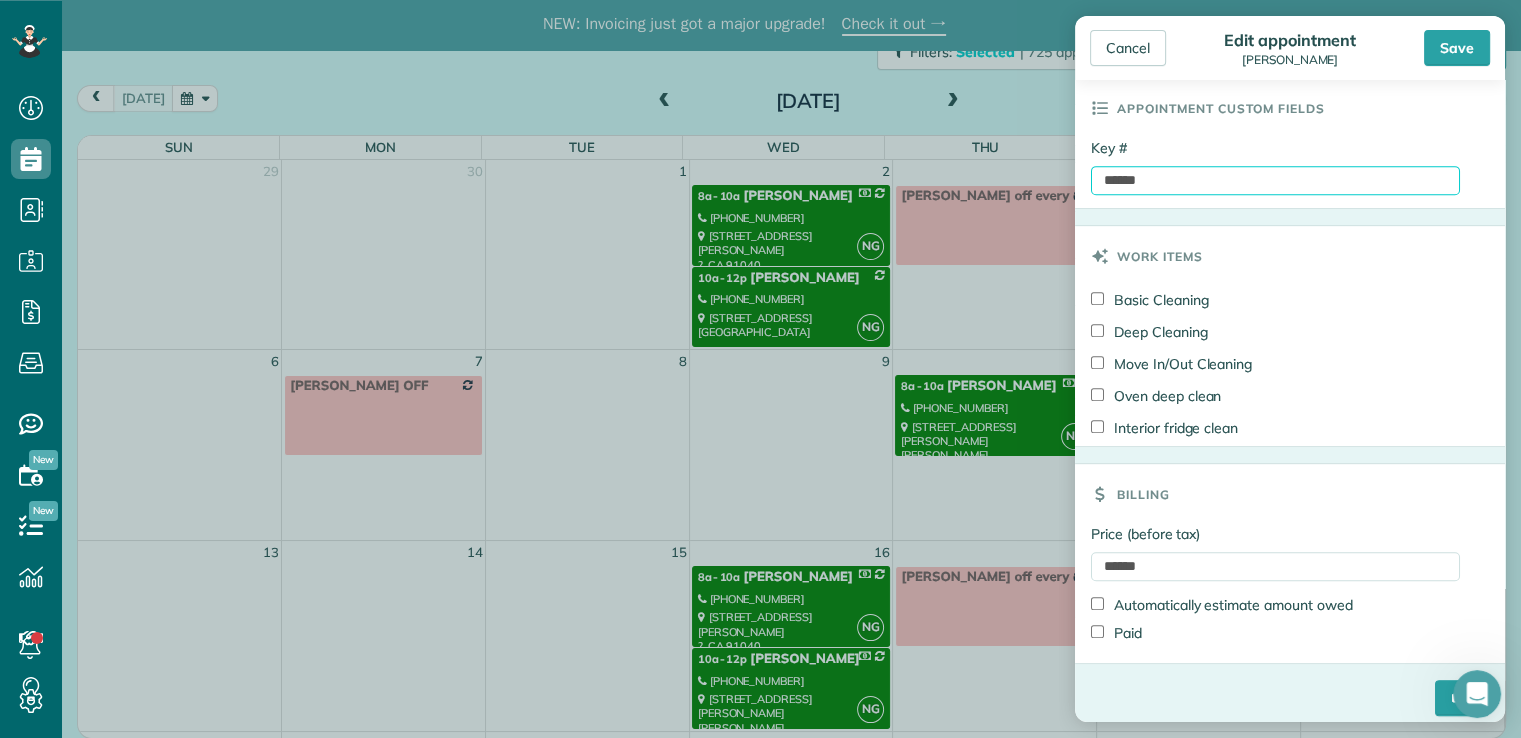 scroll, scrollTop: 932, scrollLeft: 0, axis: vertical 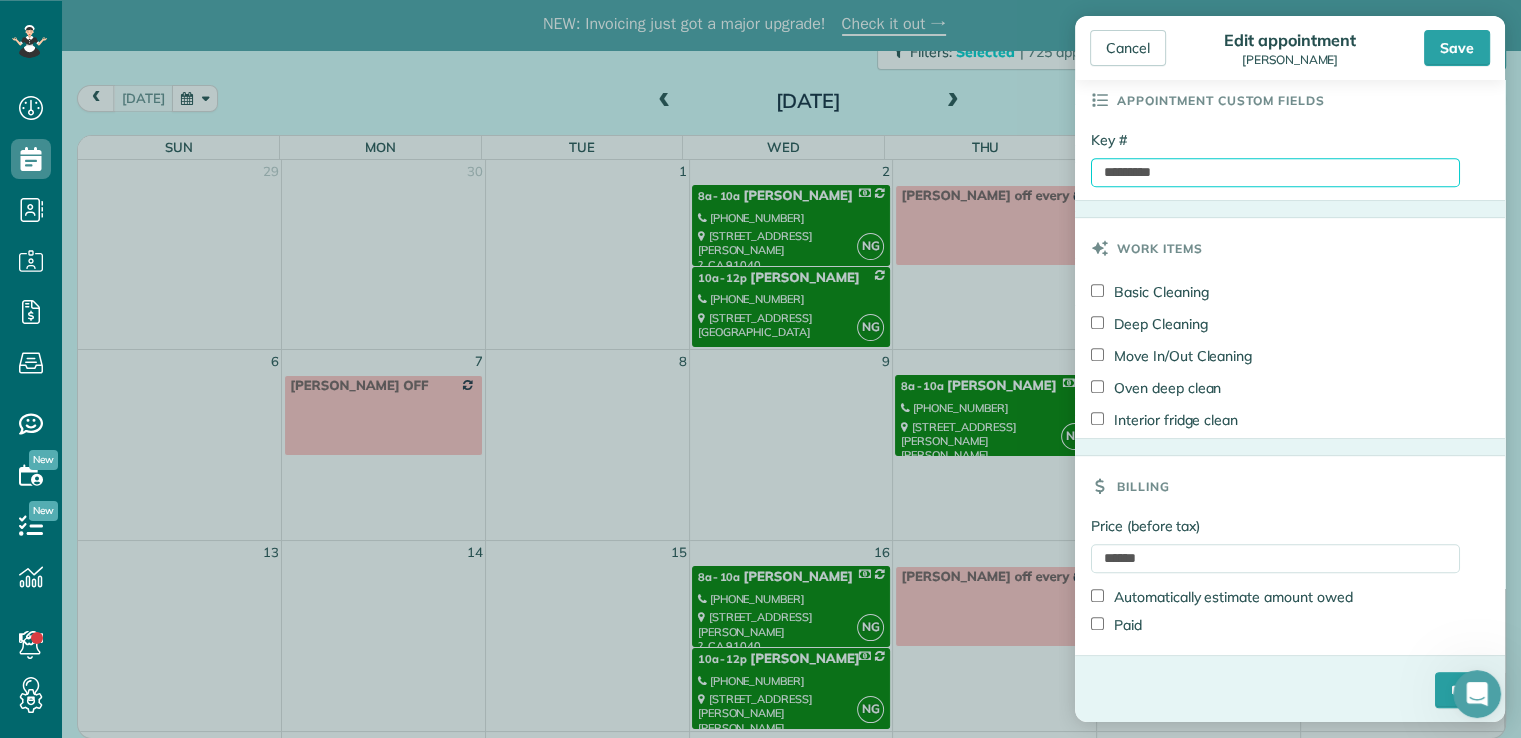 type on "*********" 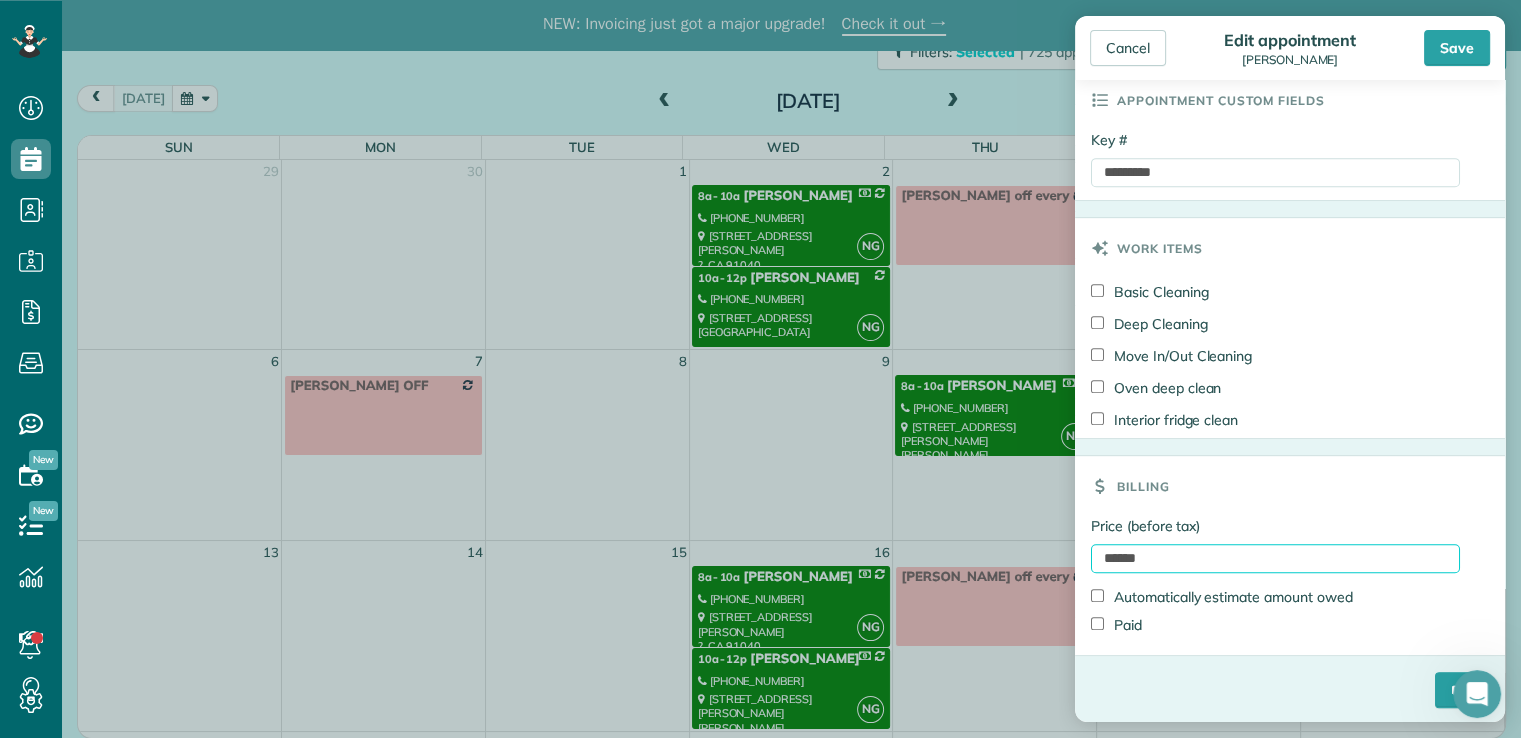 click on "******" at bounding box center (1275, 558) 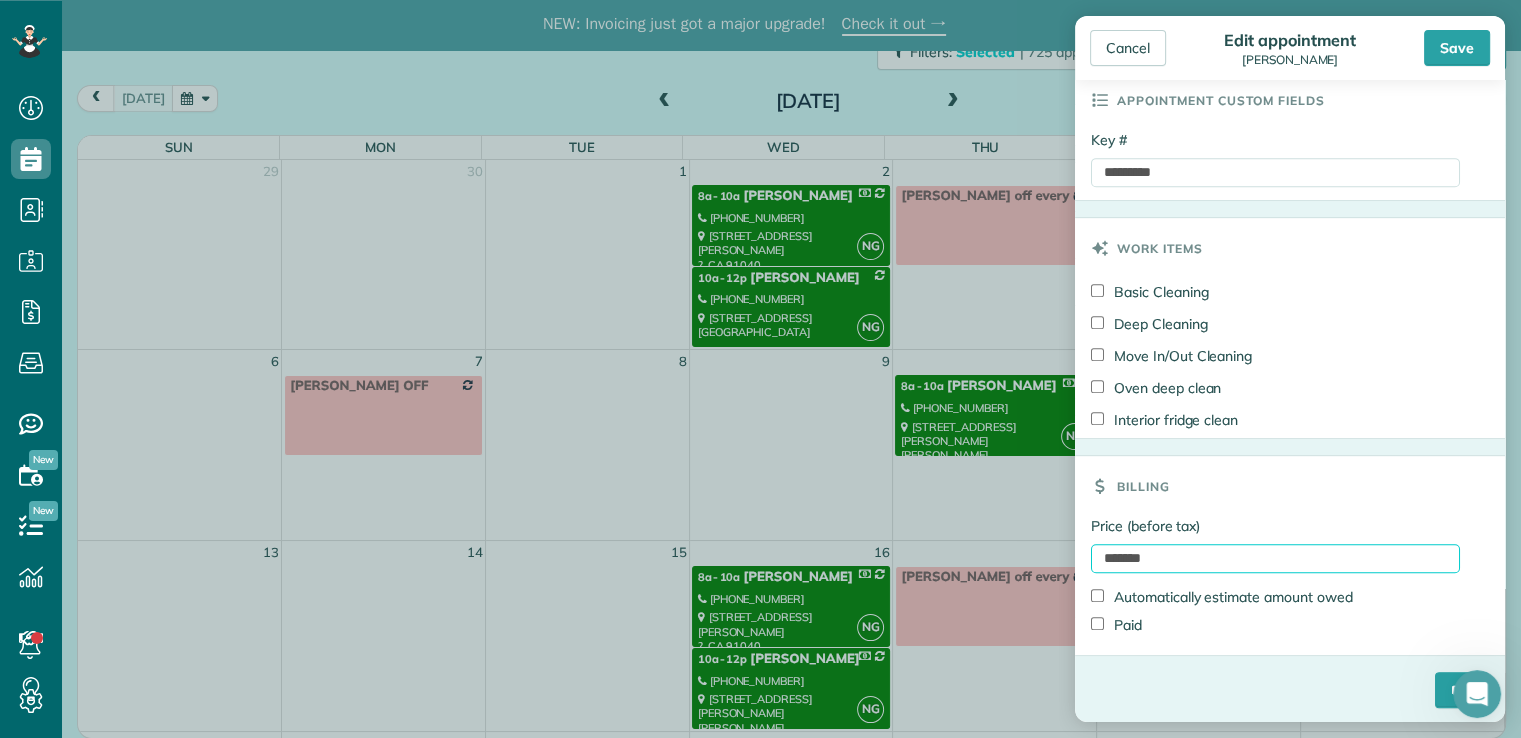 type on "*******" 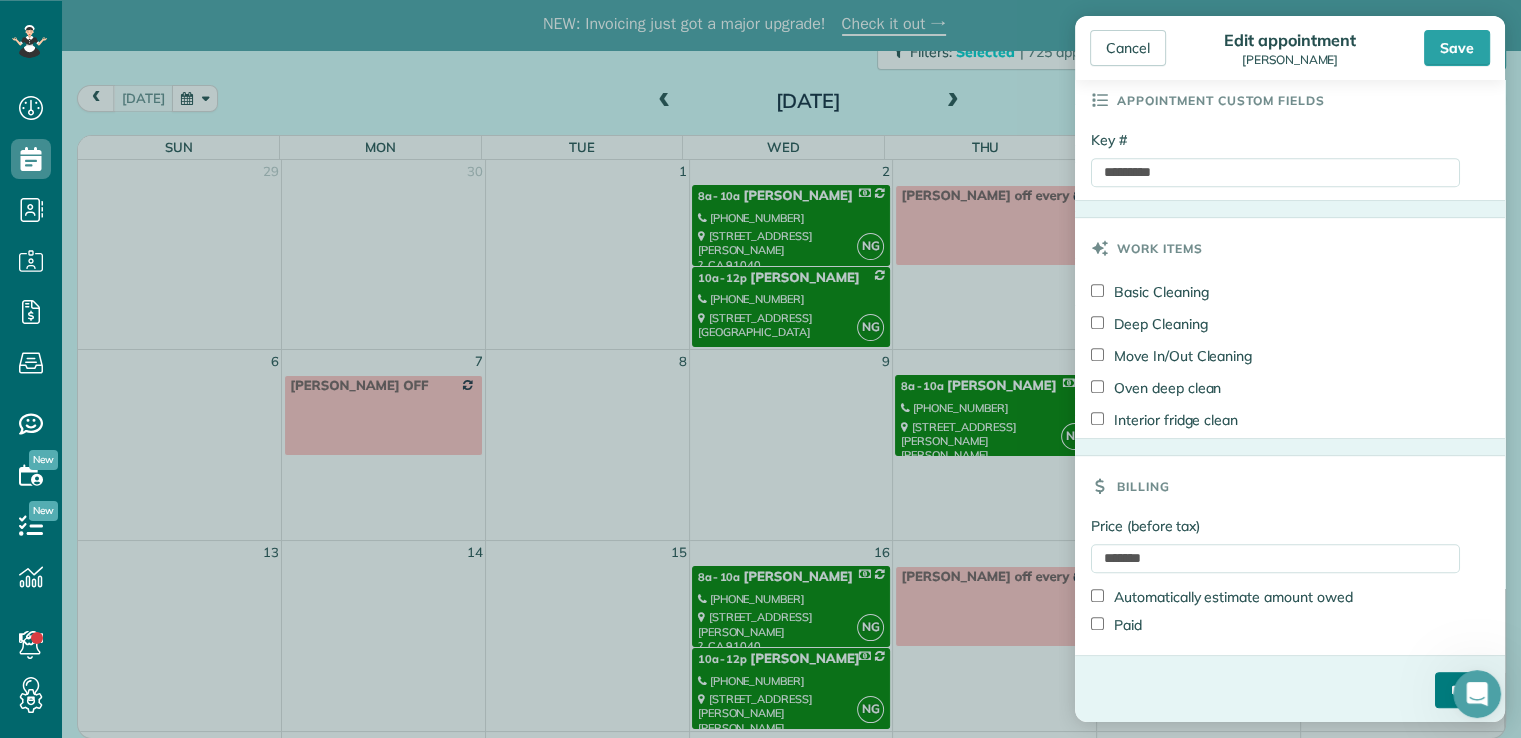 click on "****" at bounding box center [1462, 690] 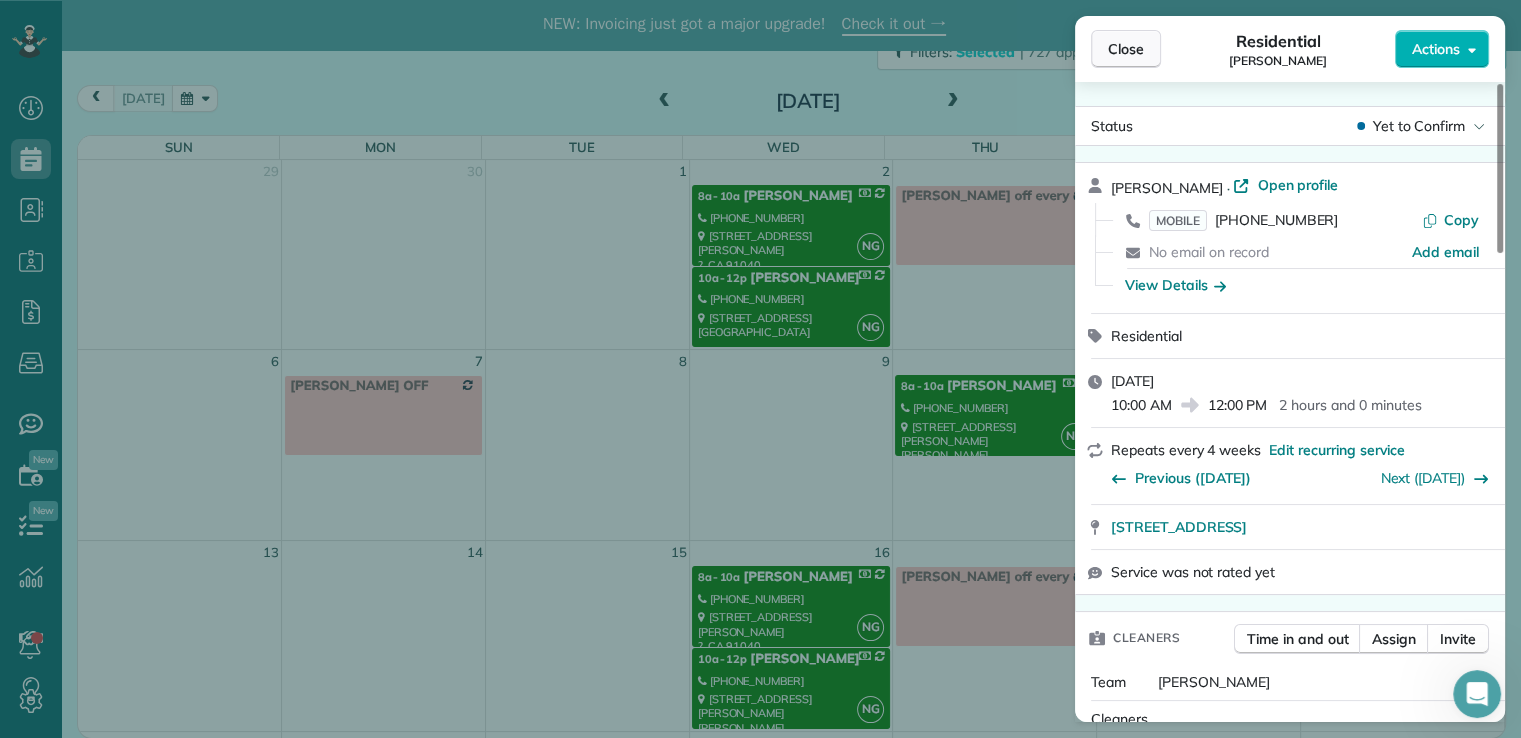 click on "Close" at bounding box center (1126, 49) 